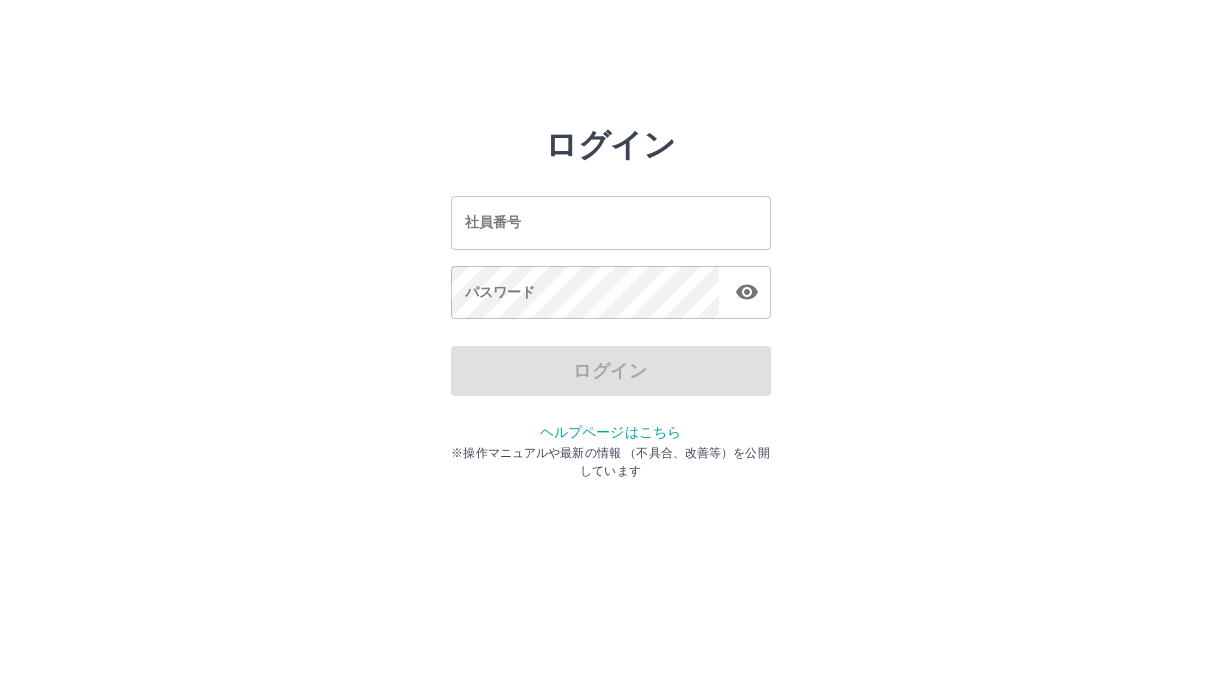 scroll, scrollTop: 0, scrollLeft: 0, axis: both 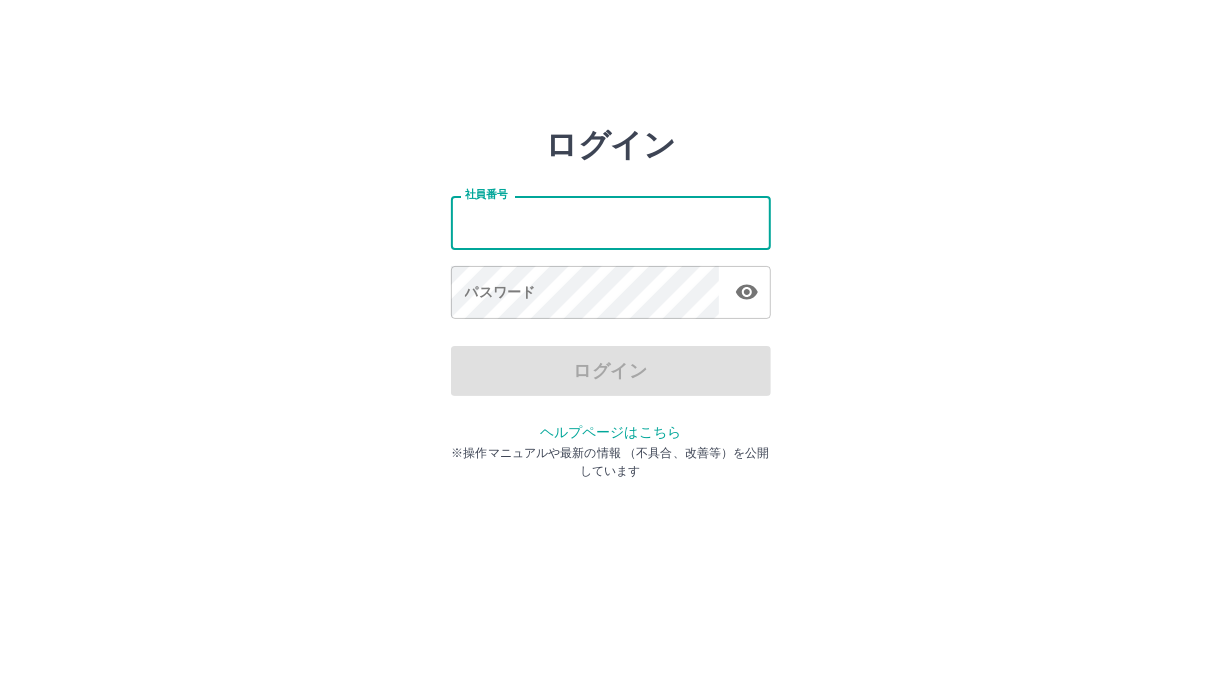 click on "社員番号" at bounding box center [611, 222] 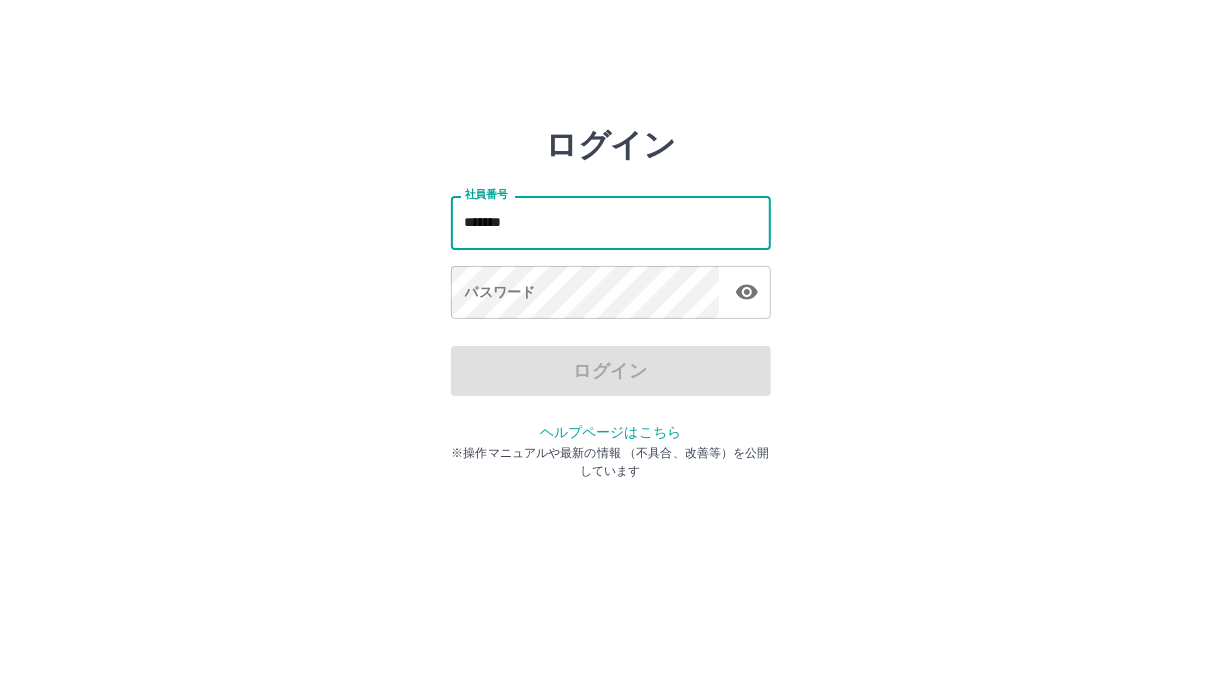 type on "*******" 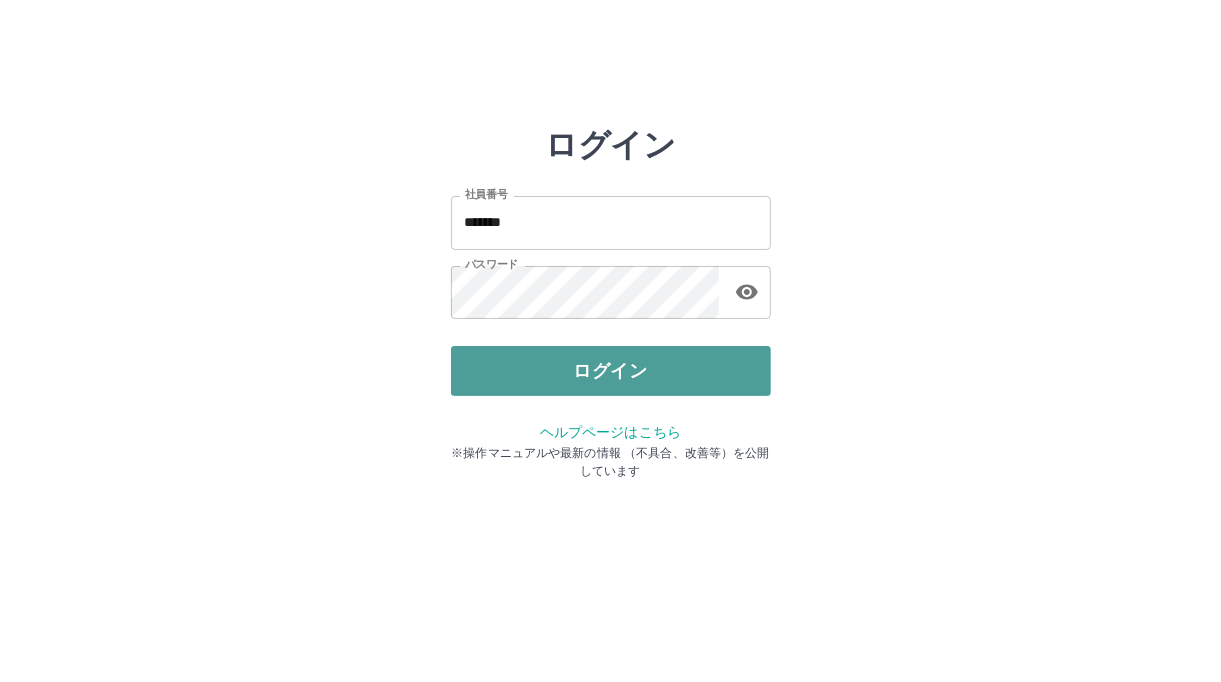 click on "ログイン" at bounding box center [611, 371] 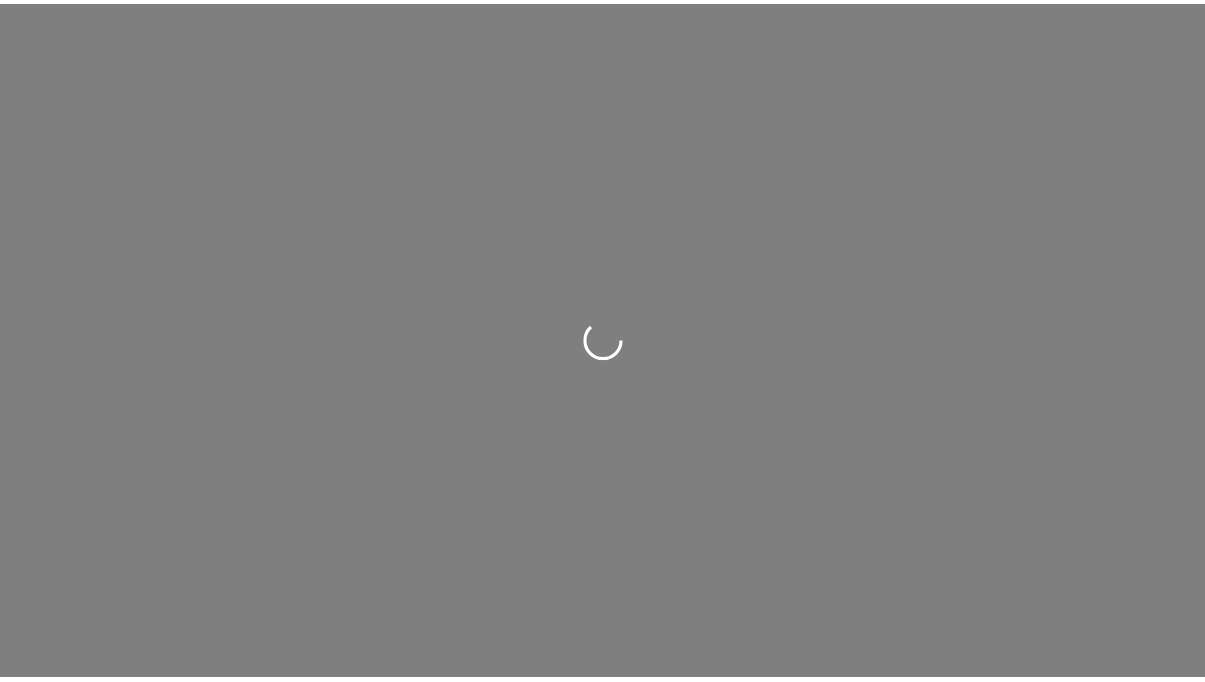 scroll, scrollTop: 0, scrollLeft: 0, axis: both 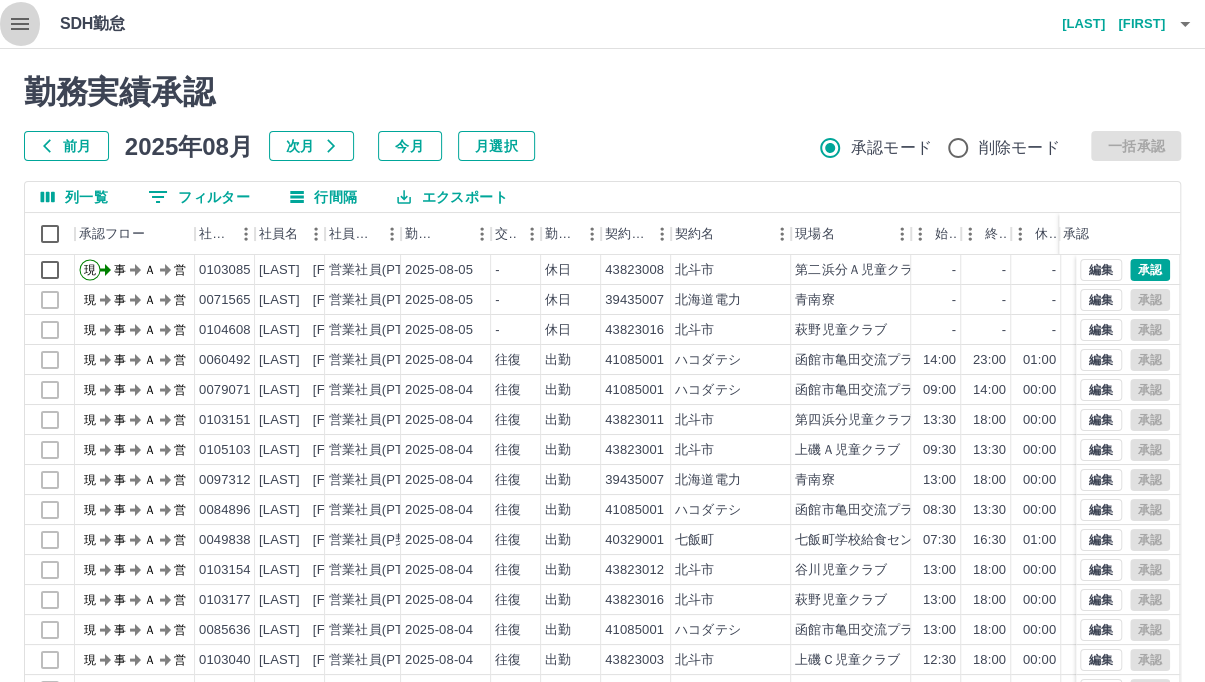click 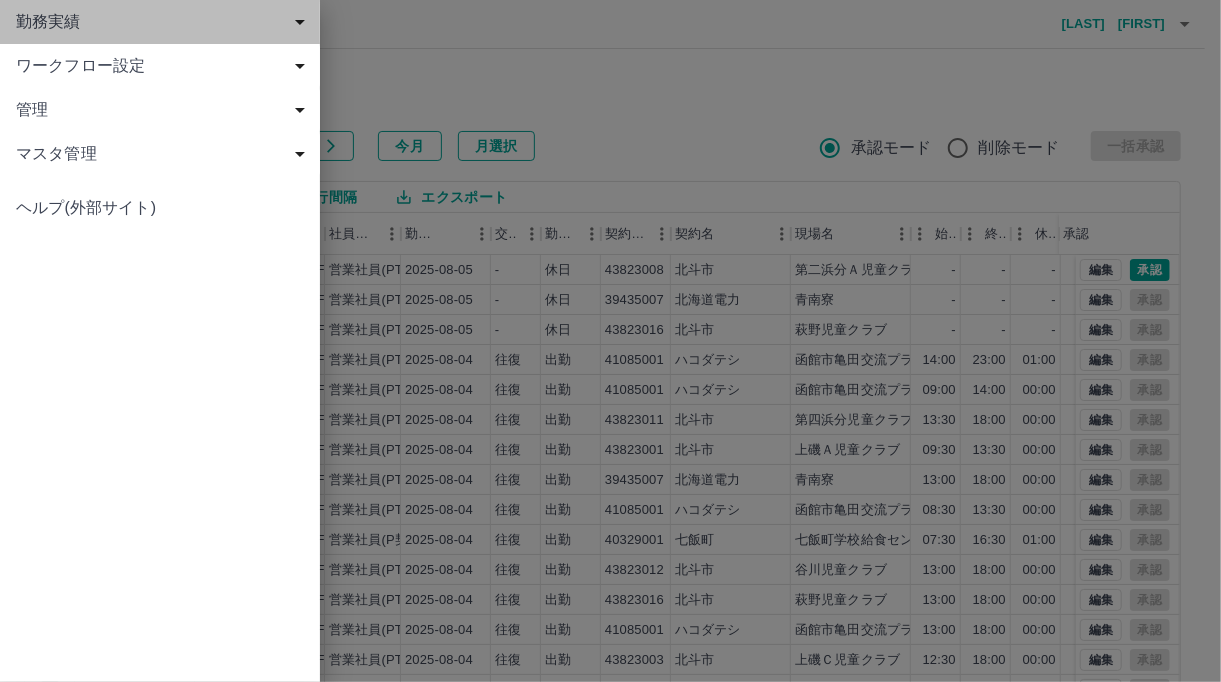click on "勤務実績" at bounding box center [164, 22] 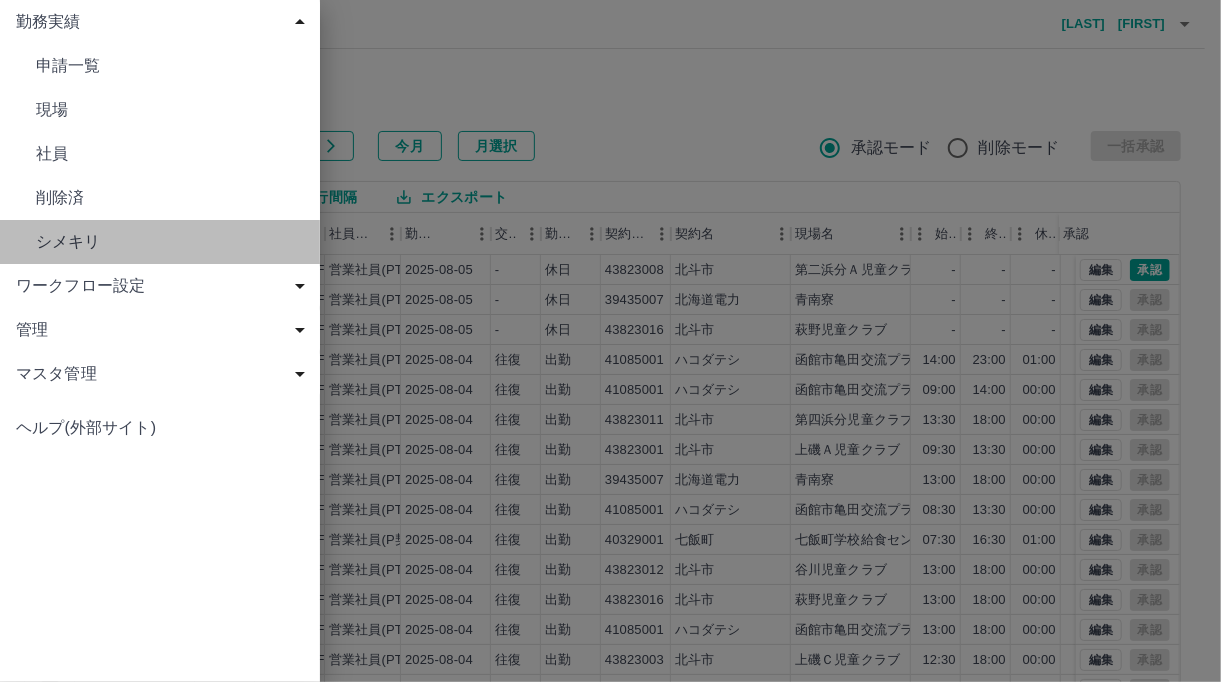click on "シメキリ" at bounding box center [170, 242] 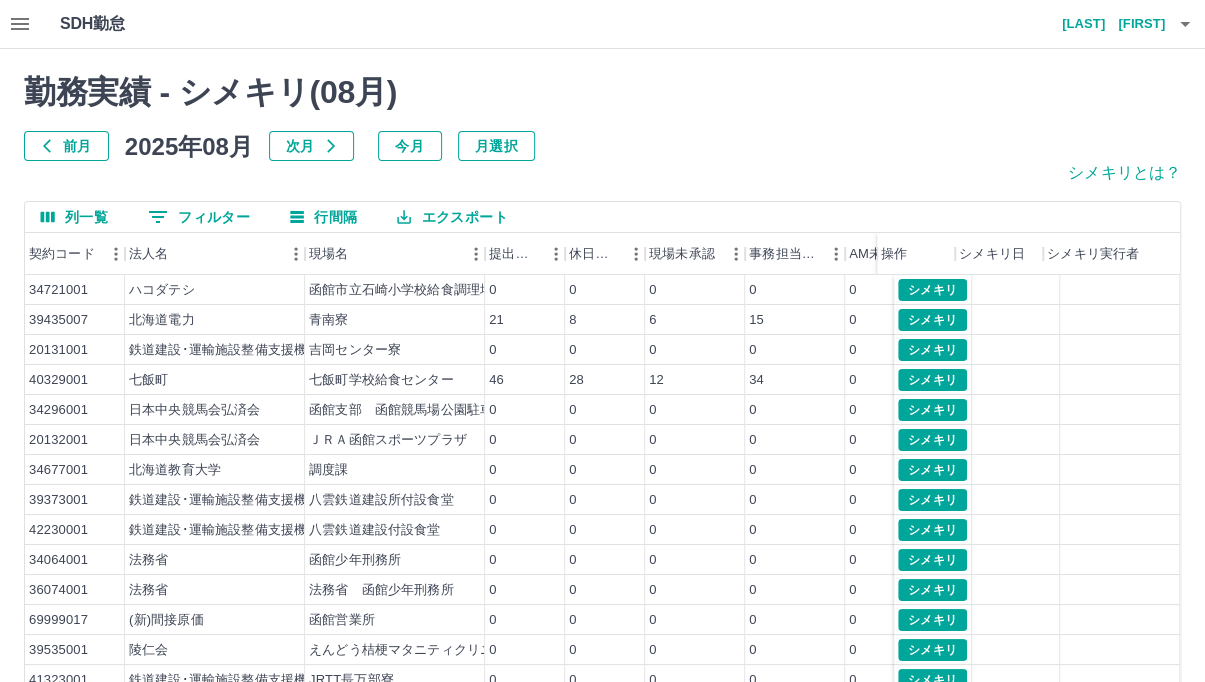 click on "前月" at bounding box center [66, 146] 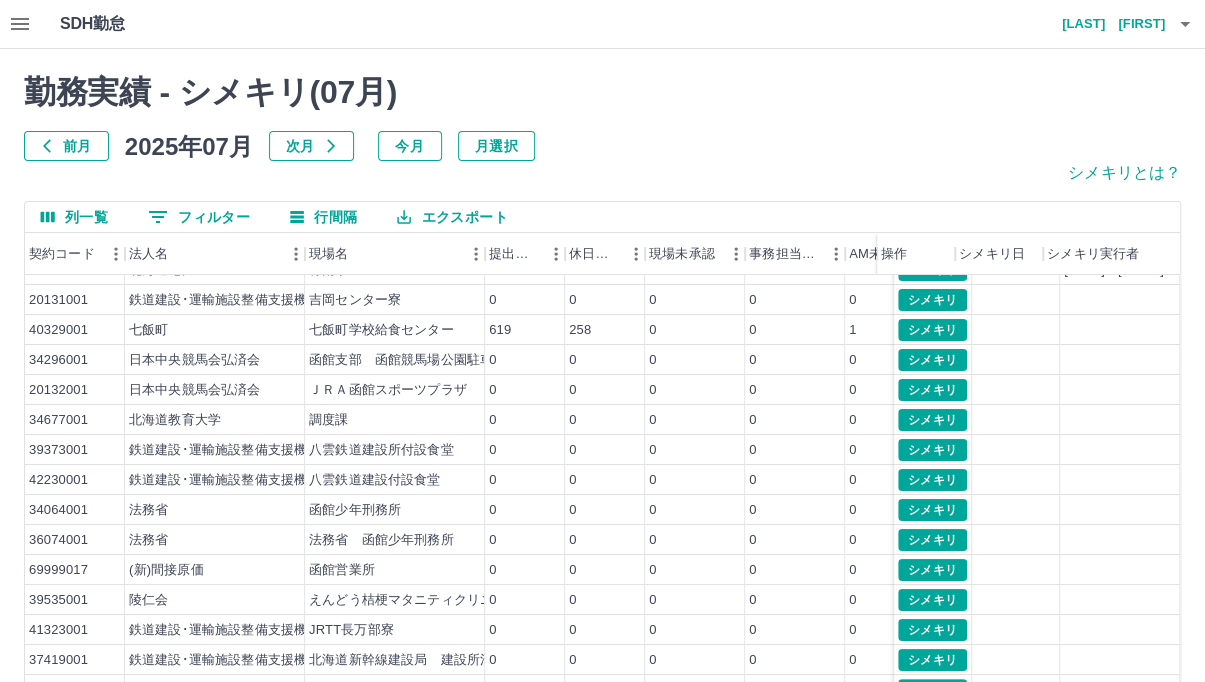 scroll, scrollTop: 0, scrollLeft: 0, axis: both 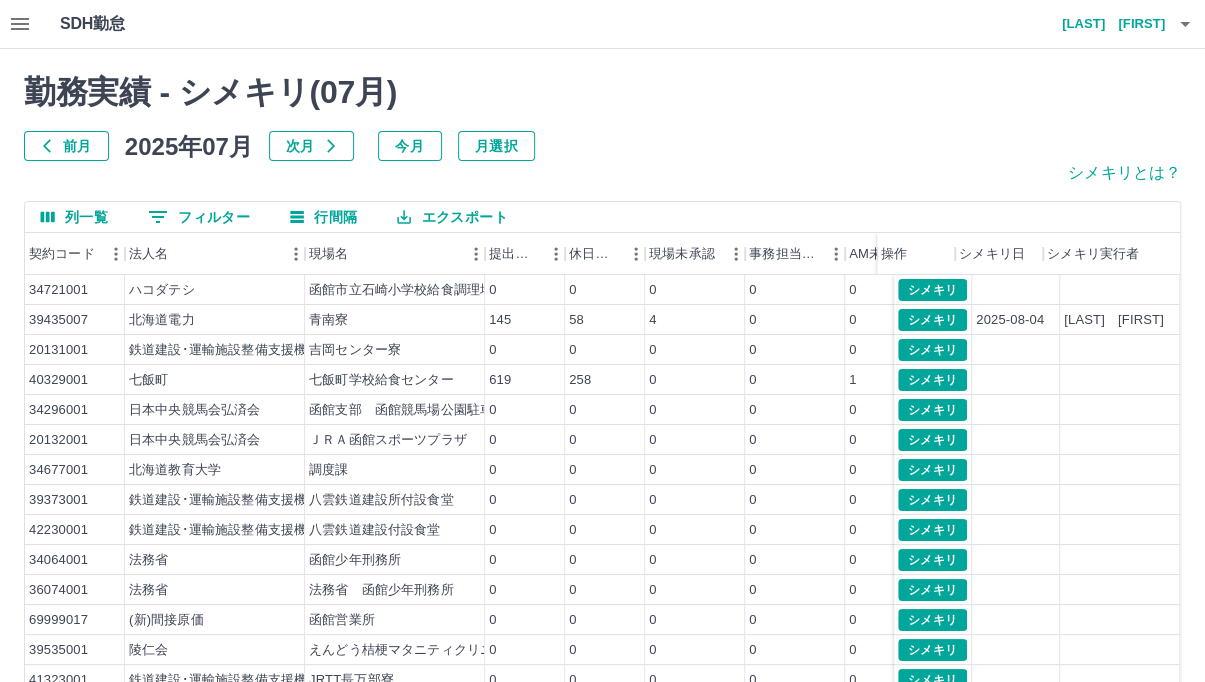 drag, startPoint x: 692, startPoint y: 222, endPoint x: 603, endPoint y: 212, distance: 89.560036 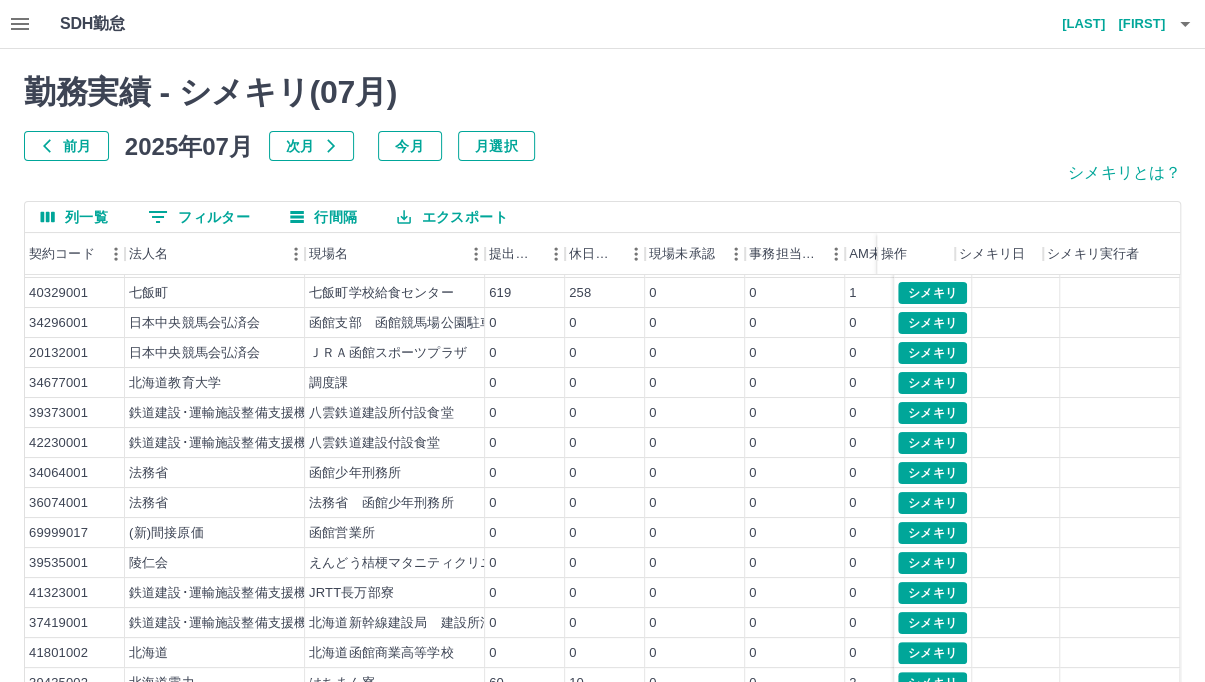 scroll, scrollTop: 103, scrollLeft: 0, axis: vertical 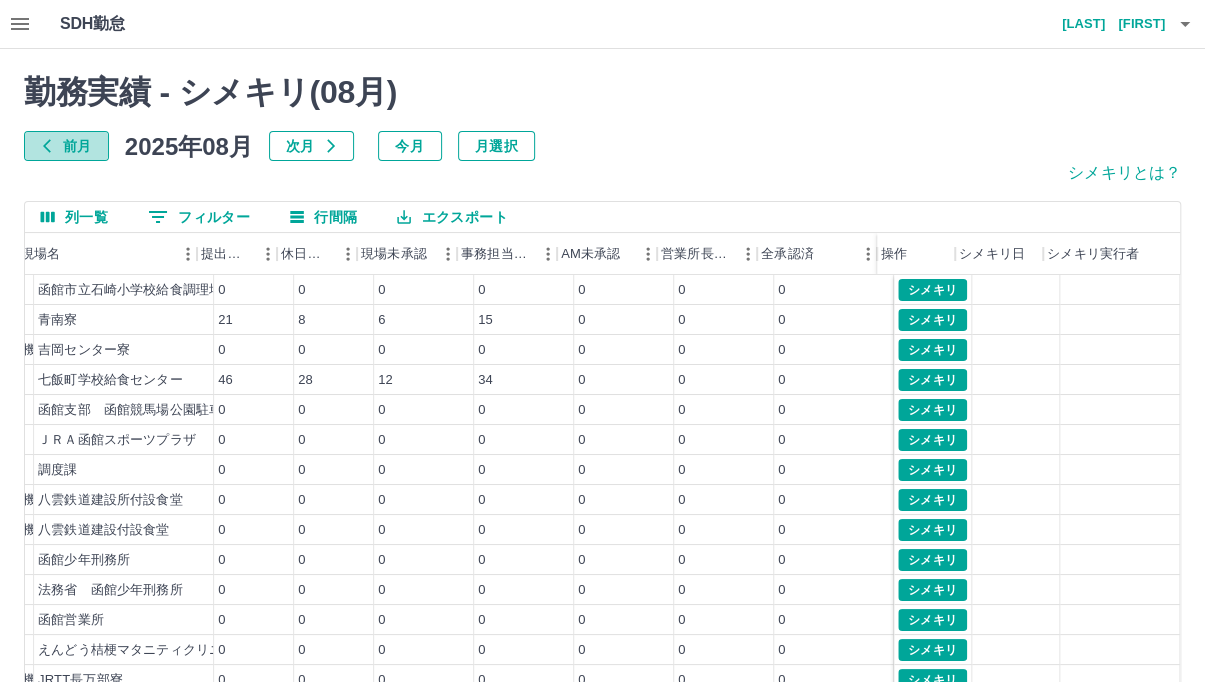 click on "前月" at bounding box center [66, 146] 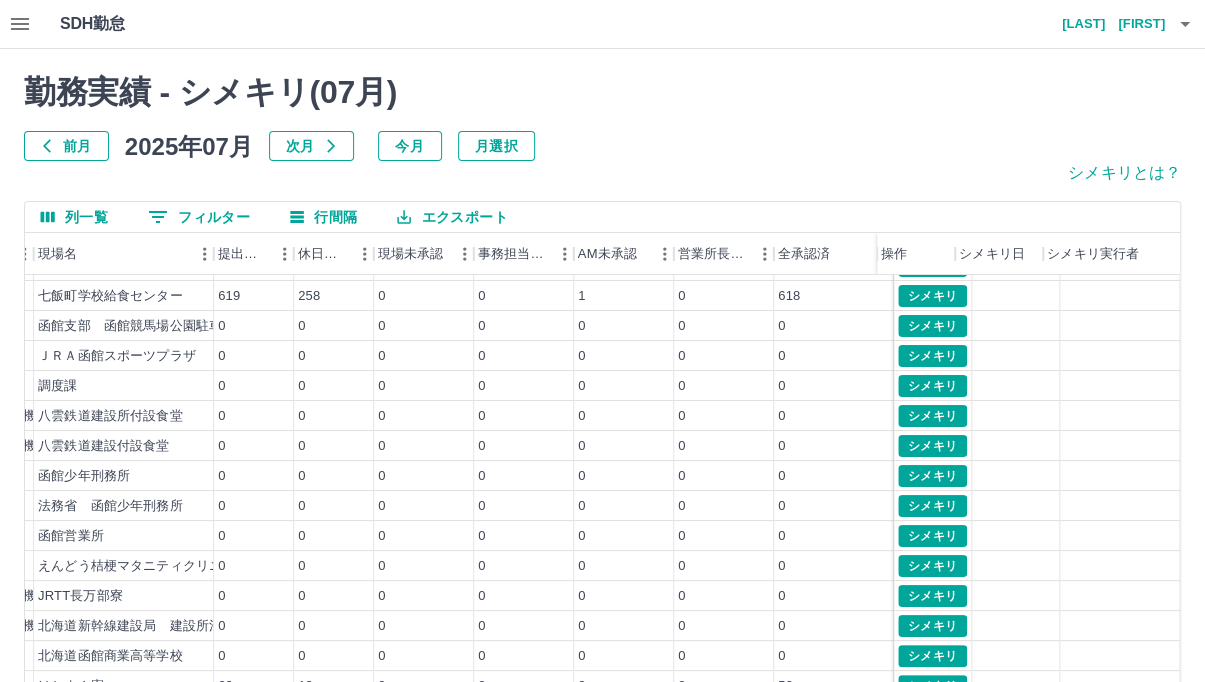 scroll, scrollTop: 103, scrollLeft: 271, axis: both 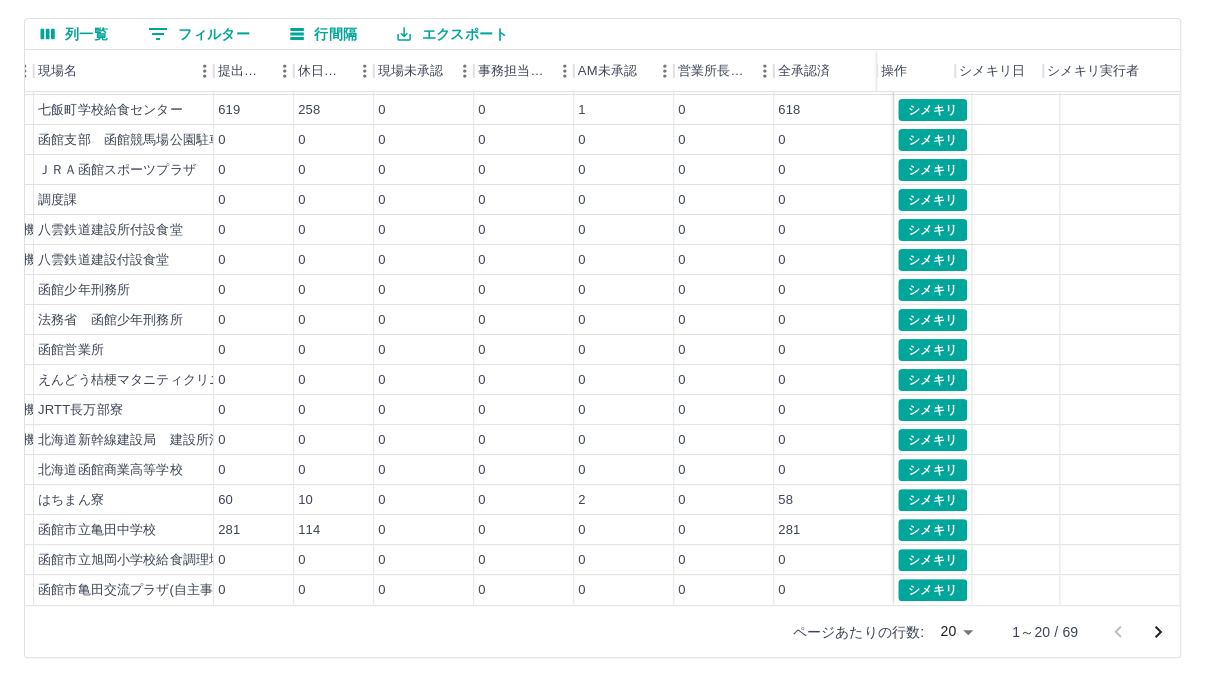 click on "SDH勤怠 村中　珠美 勤務実績 - シメキリ( 07 月) 前月 2025年07月 次月 今月 月選択 シメキリとは？ 列一覧 0 フィルター 行間隔 エクスポート 契約コード 法人名 現場名 提出件数 休日件数 現場未承認 事務担当未承認 AM未承認 営業所長未承認 全承認済 操作 シメキリ日 シメキリ実行者 39435007 北海道電力 青南寮 145 58 4 0 0 0 141 20131001 鉄道建設･運輸施設整備支援機構 吉岡センター寮 0 0 0 0 0 0 0 40329001 七飯町 七飯町学校給食センター 619 258 0 0 1 0 618 34296001 日本中央競馬会弘済会 函館支部　函館競馬場公園駐車場 0 0 0 0 0 0 0 20132001 日本中央競馬会弘済会 ＪＲＡ函館スポーツプラザ 0 0 0 0 0 0 0 34677001 北海道教育大学 調度課 0 0 0 0 0 0 0 39373001 鉄道建設･運輸施設整備支援機構 八雲鉄道建設所付設食堂 0 0 0 0 0 0 0 42230001 鉄道建設･運輸施設整備支援機構 0 0 0 0 0 0 0 34064001 0" at bounding box center [602, 249] 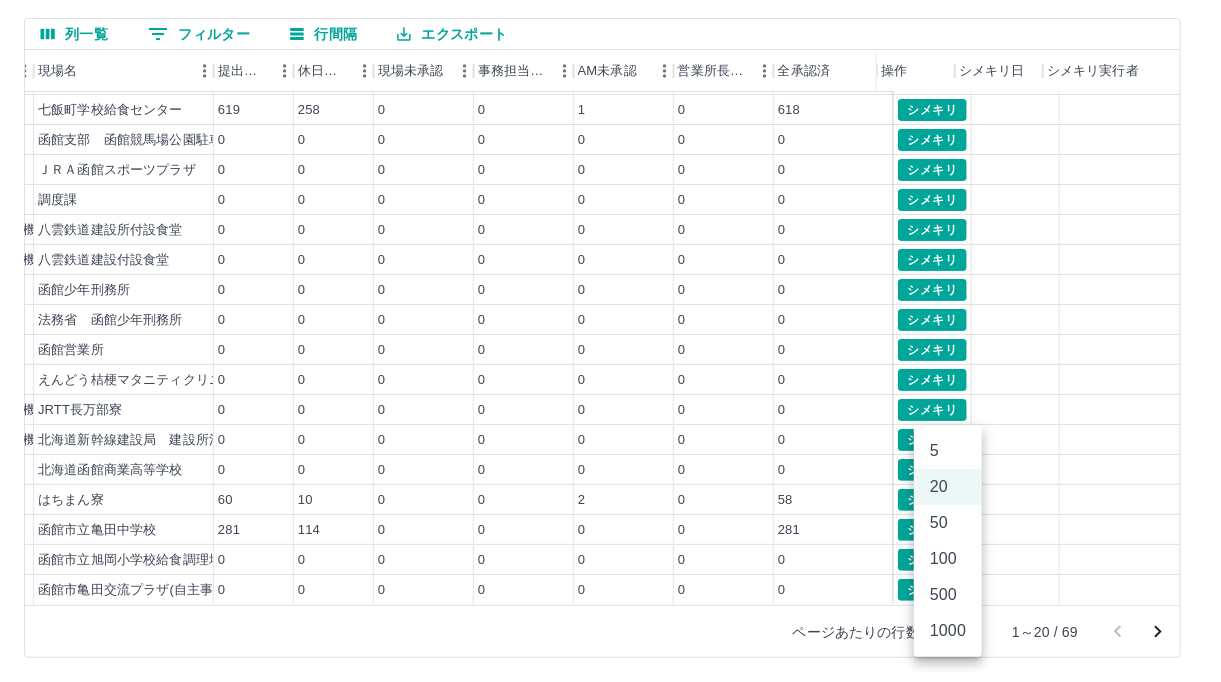click on "100" at bounding box center [948, 559] 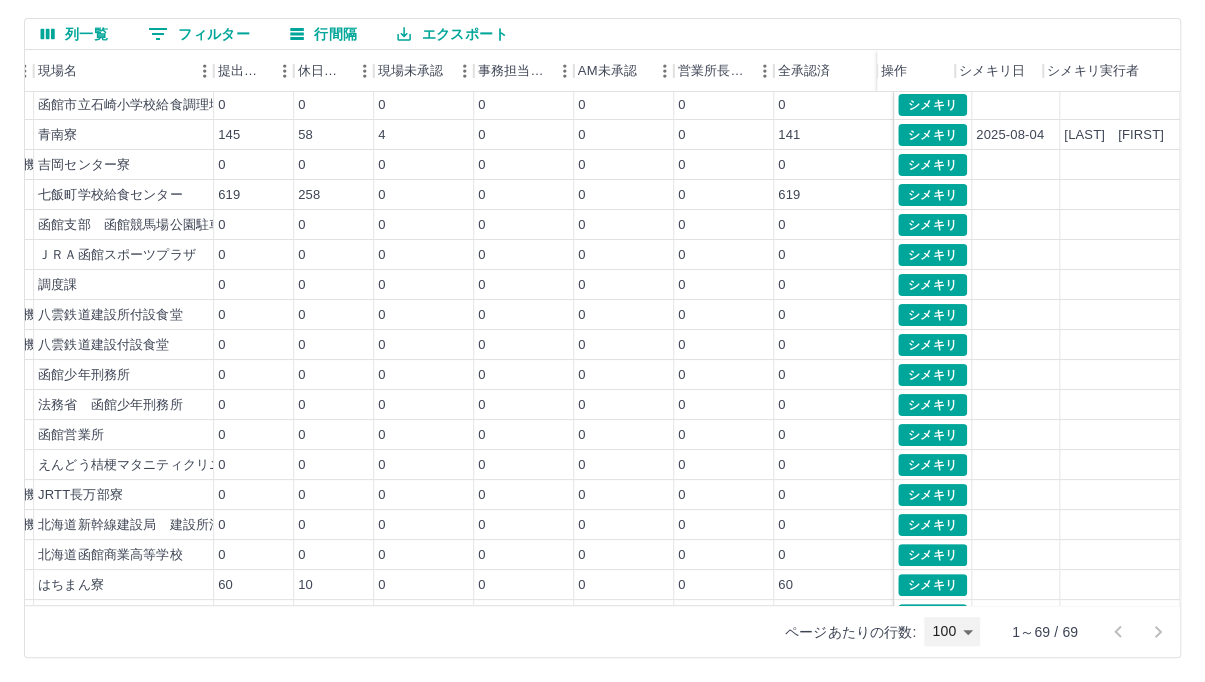 scroll, scrollTop: 0, scrollLeft: 271, axis: horizontal 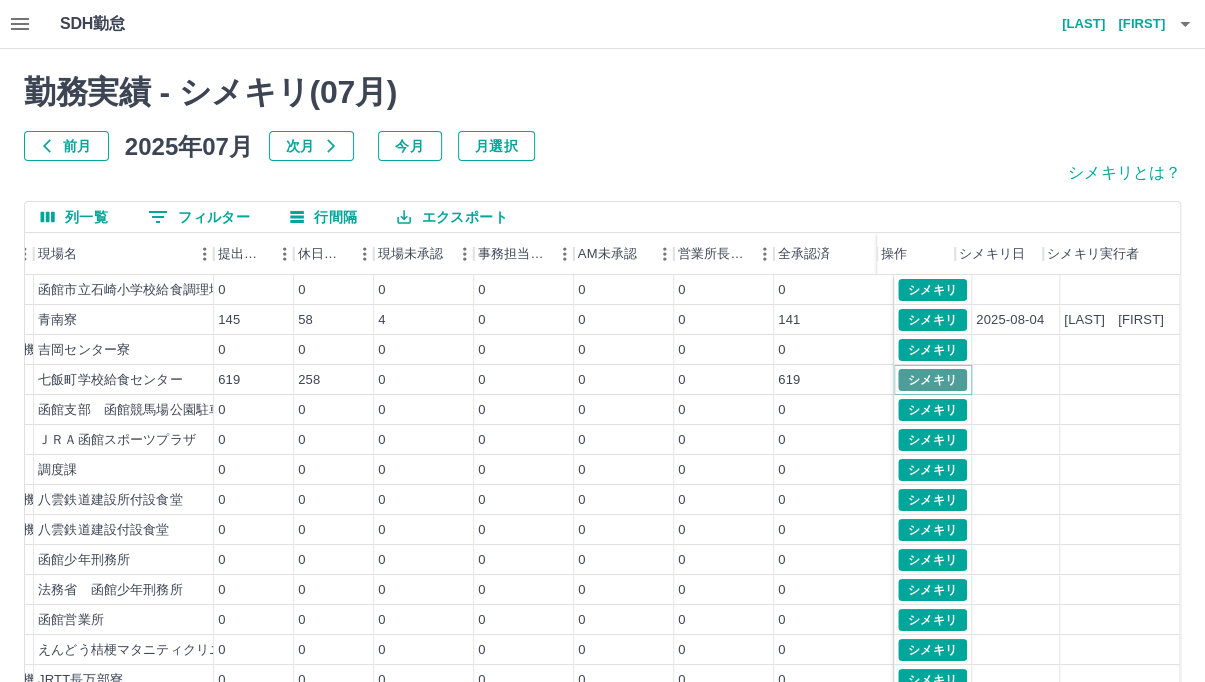 click on "シメキリ" at bounding box center [932, 380] 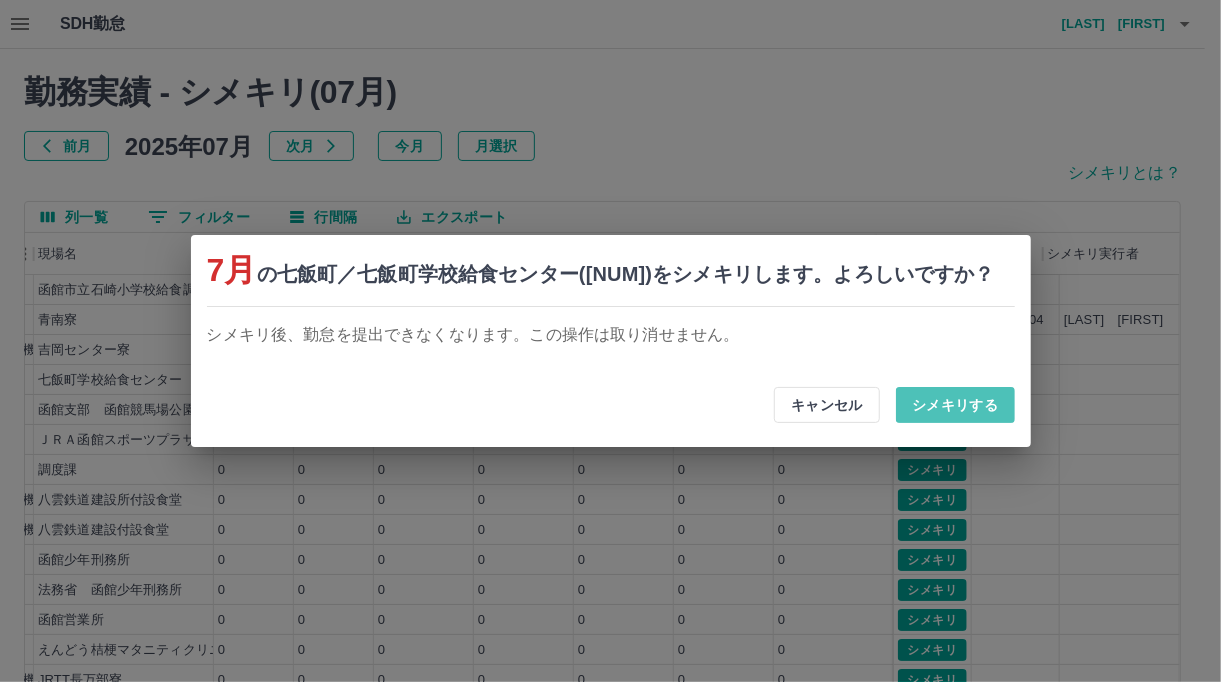 click on "シメキリする" at bounding box center (955, 405) 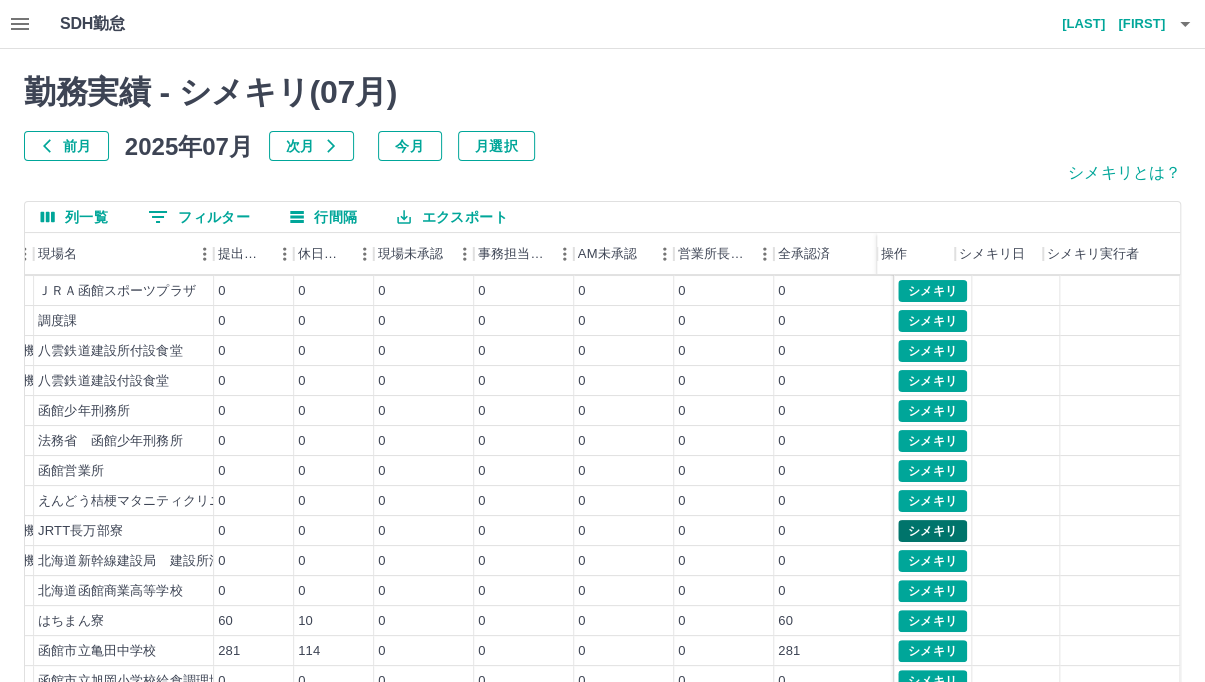 scroll, scrollTop: 198, scrollLeft: 271, axis: both 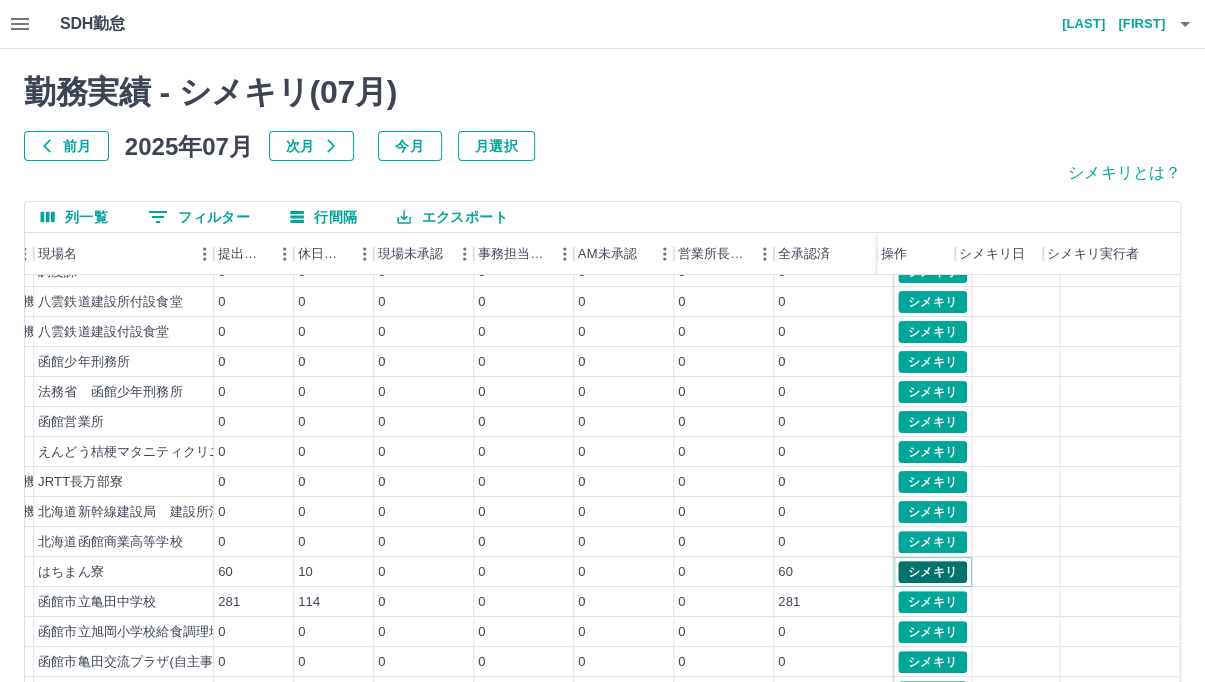 click on "シメキリ" at bounding box center [932, 572] 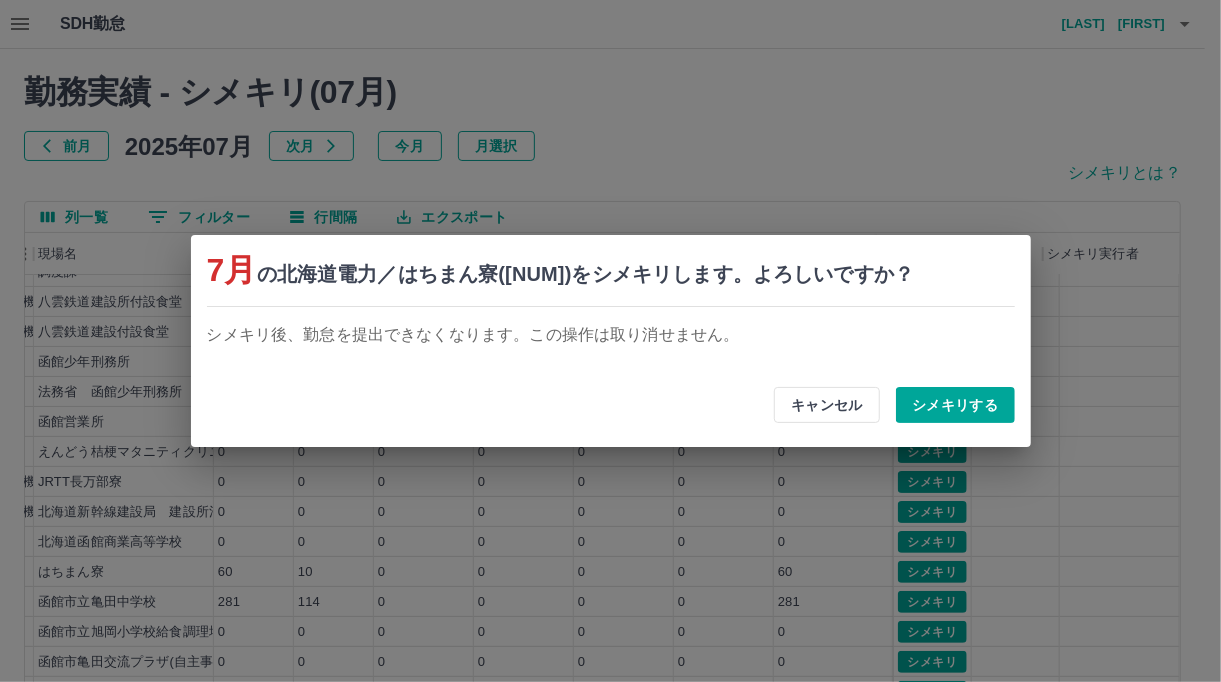 click on "シメキリする" at bounding box center (955, 405) 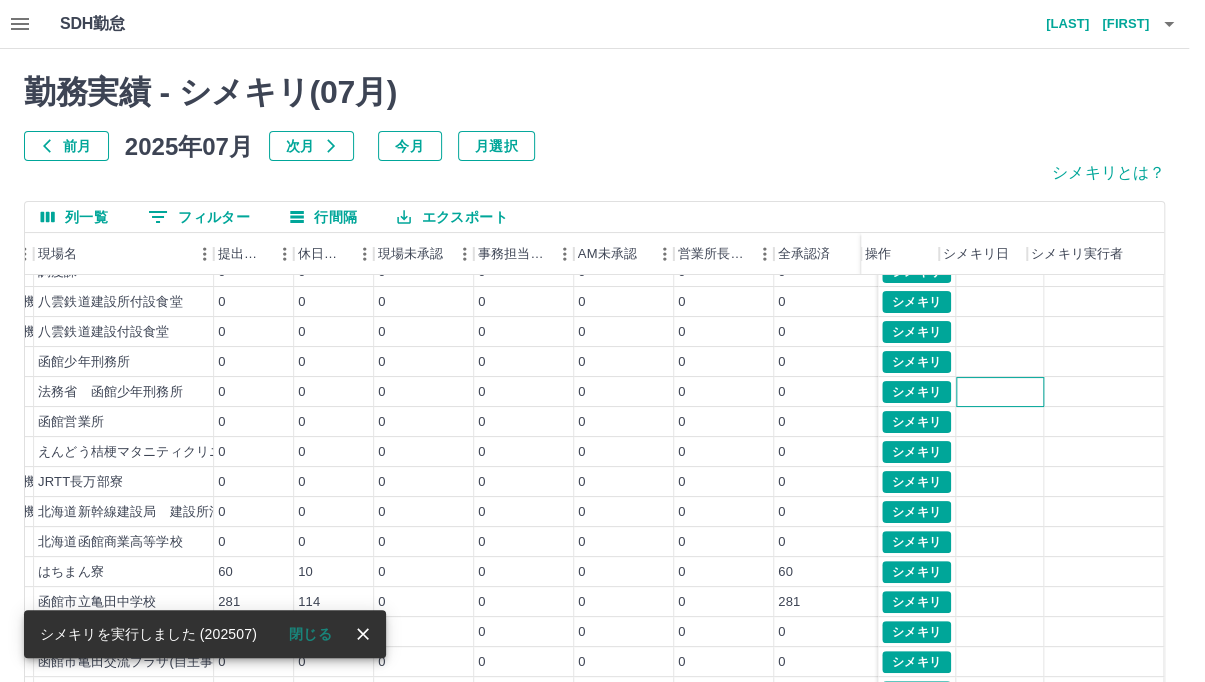 click at bounding box center [1000, 392] 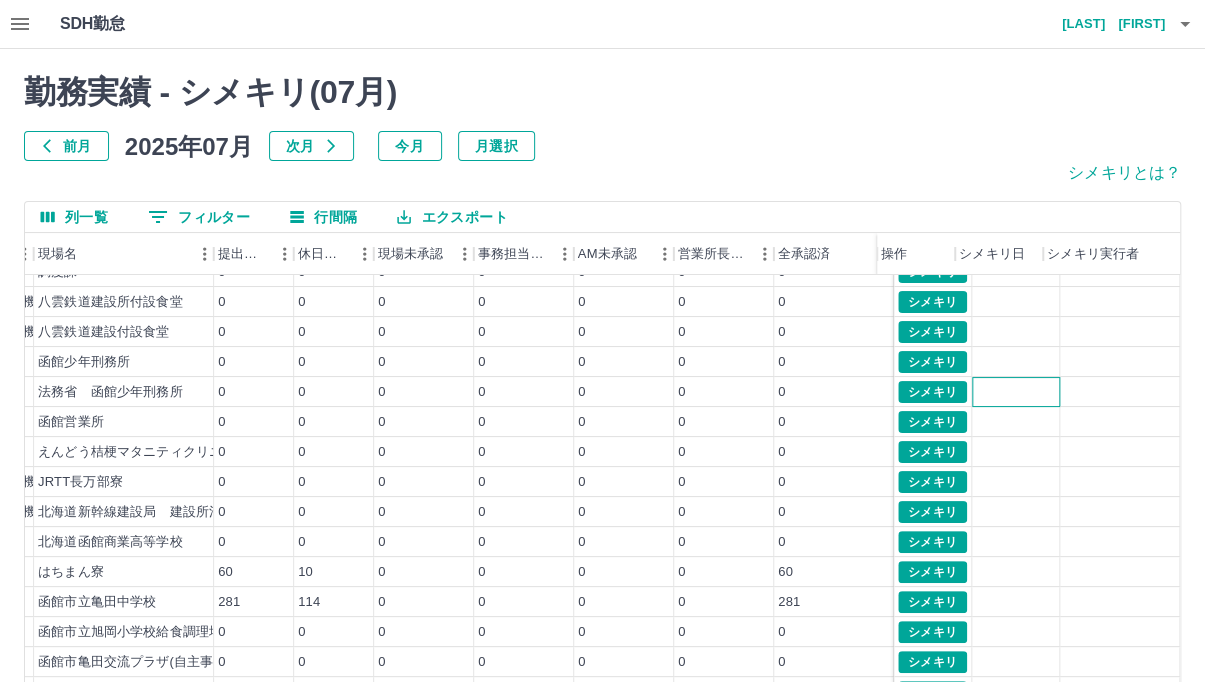 scroll, scrollTop: 248, scrollLeft: 271, axis: both 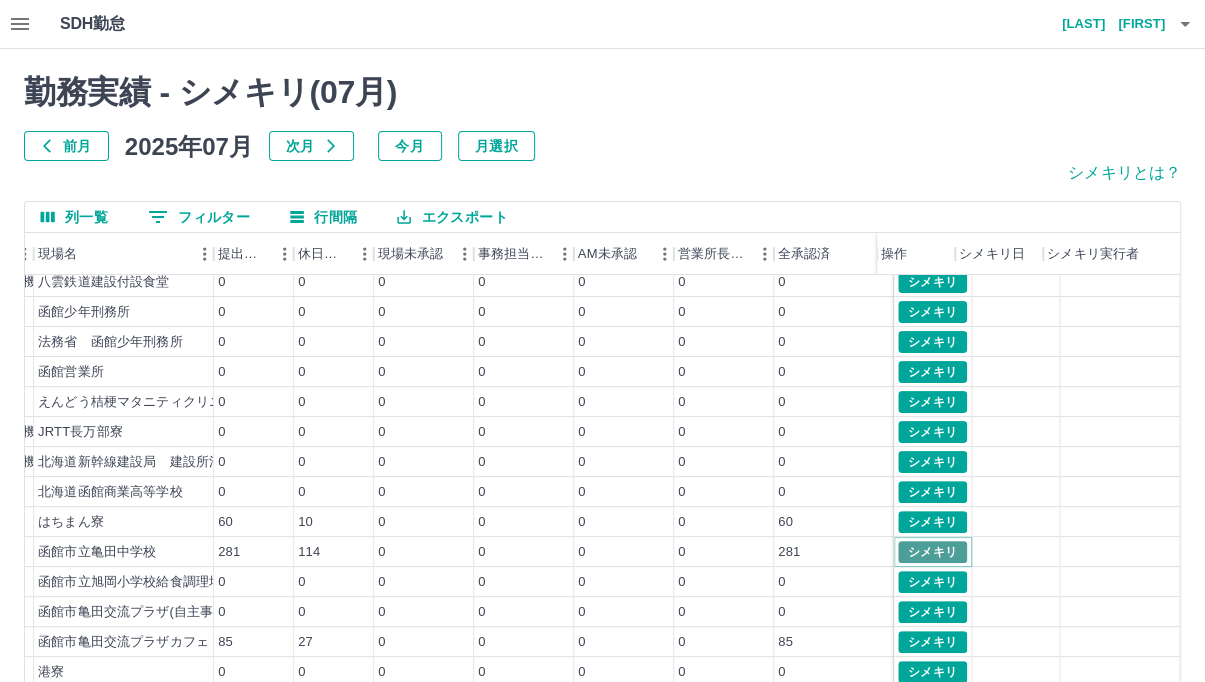 click on "シメキリ" at bounding box center (932, 552) 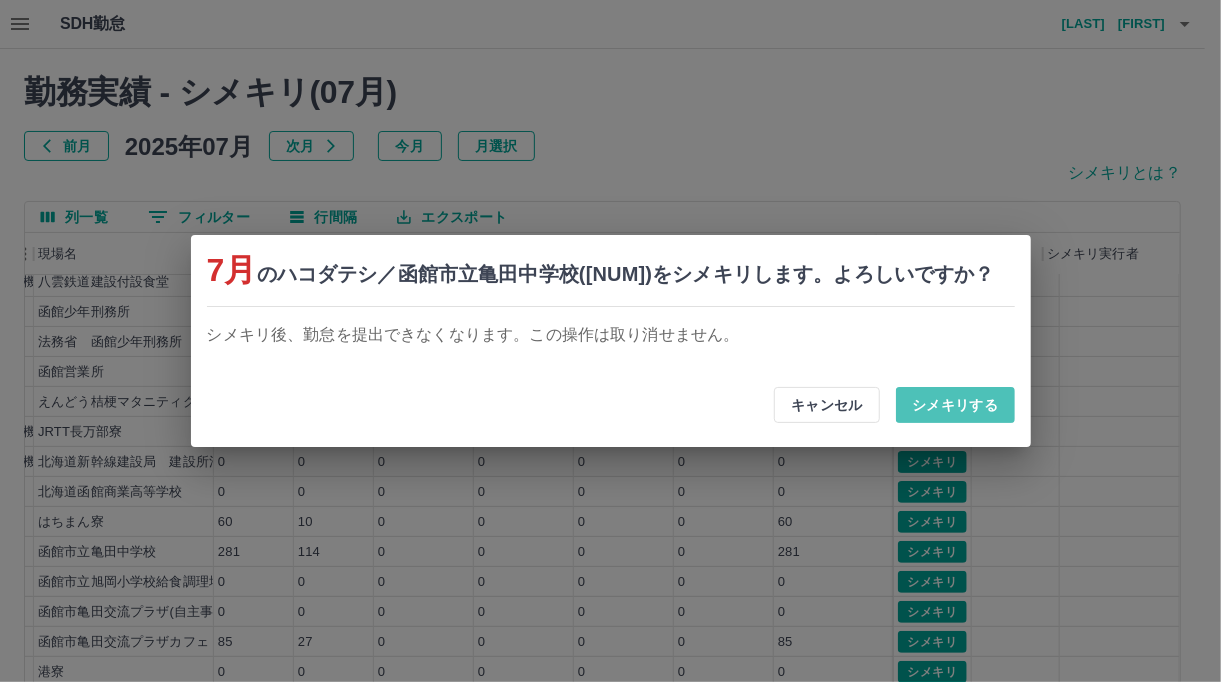 click on "シメキリする" at bounding box center [955, 405] 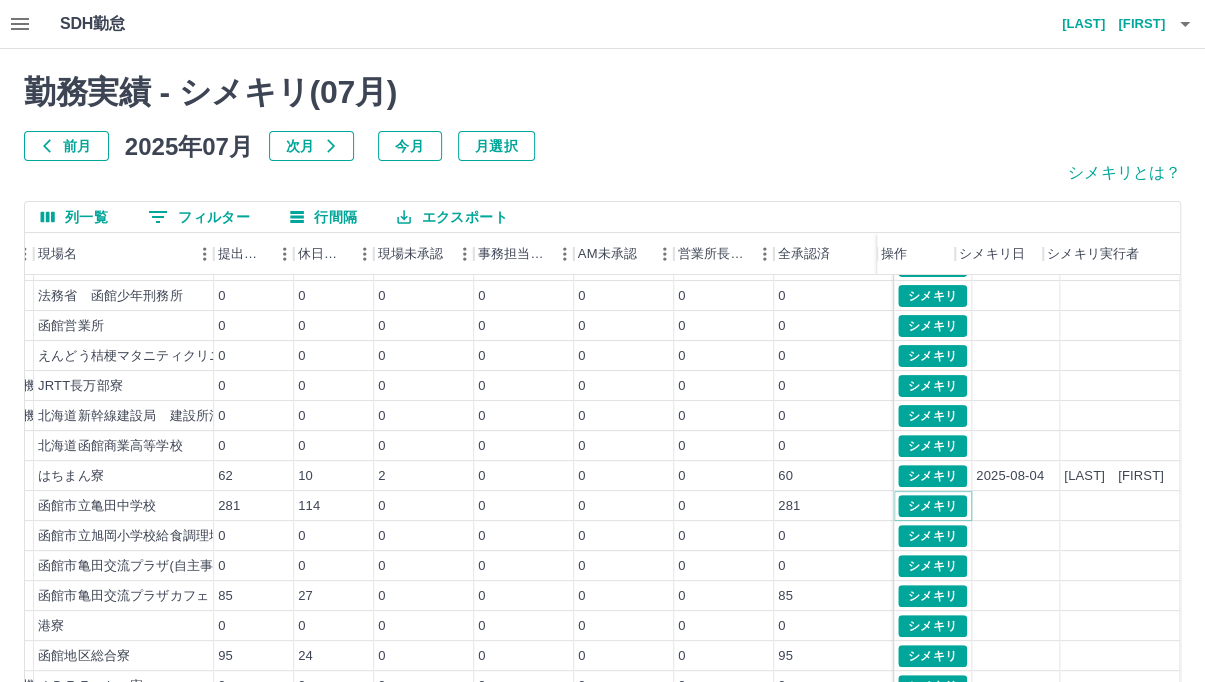scroll, scrollTop: 298, scrollLeft: 271, axis: both 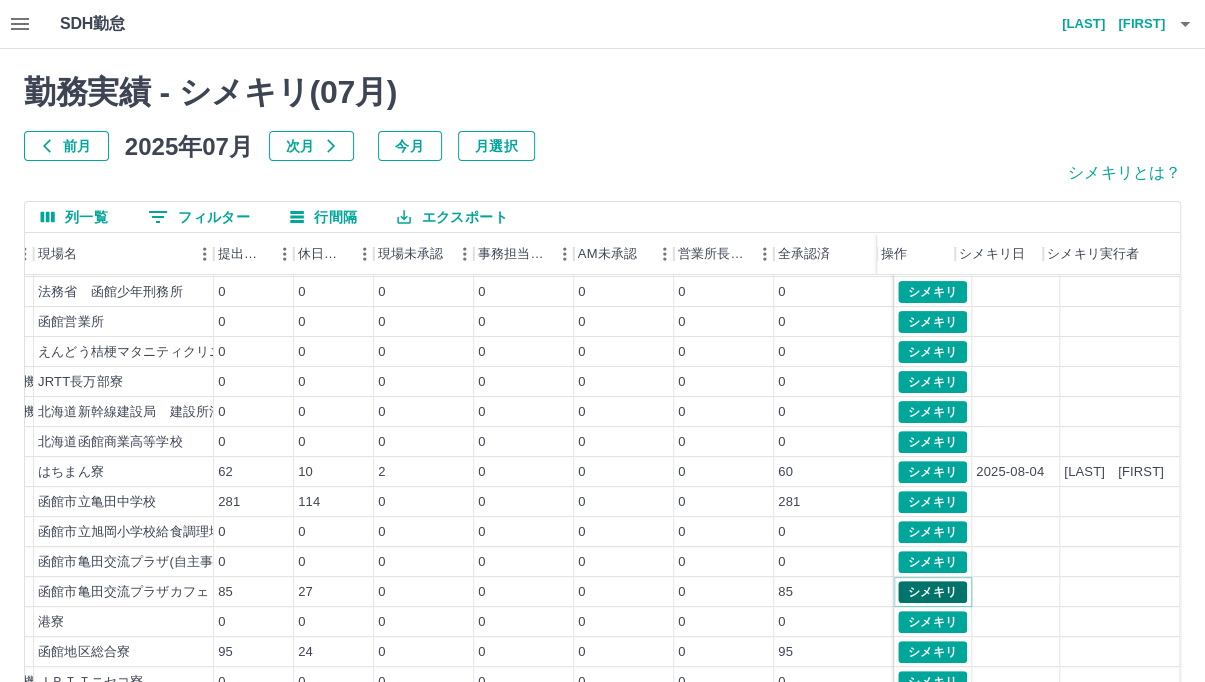 click on "シメキリ" at bounding box center (932, 592) 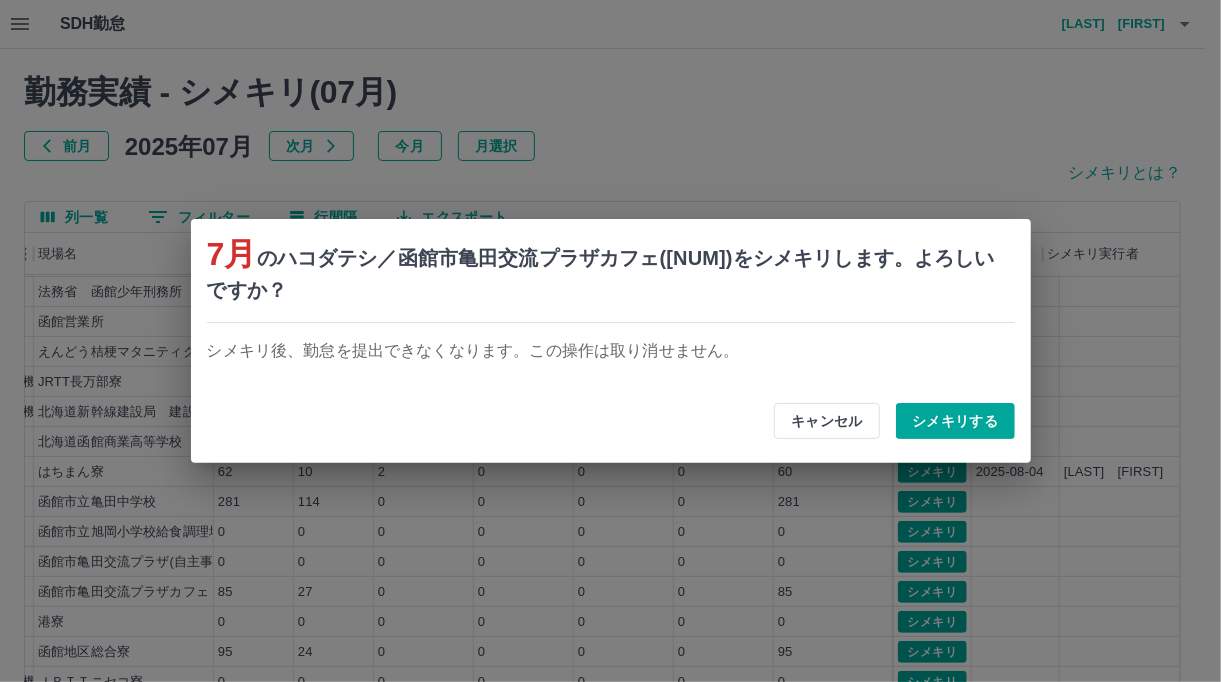 click on "シメキリする" at bounding box center (955, 421) 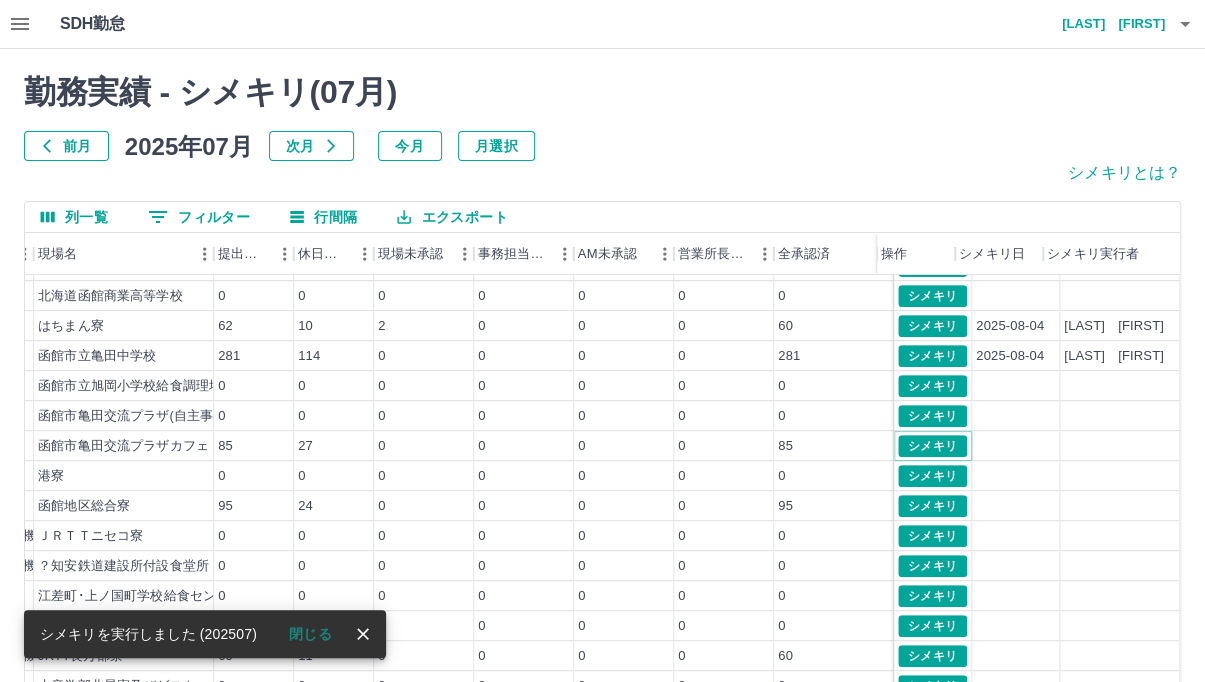 scroll, scrollTop: 447, scrollLeft: 271, axis: both 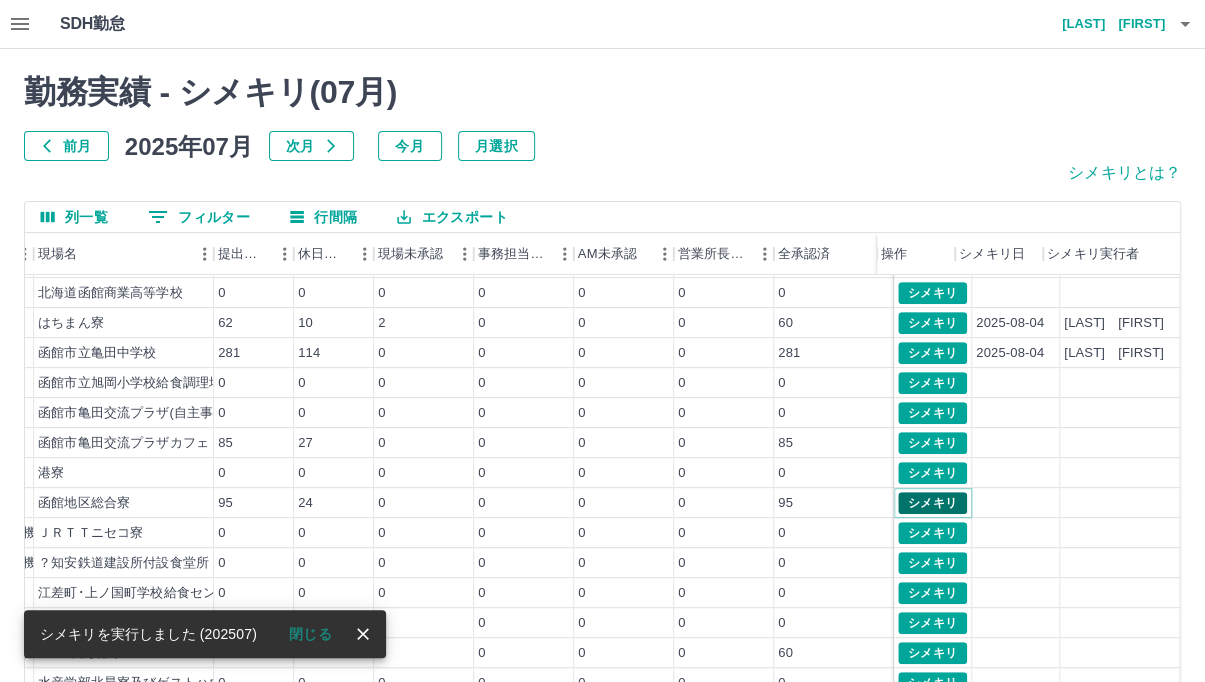 click on "シメキリ" at bounding box center (932, 503) 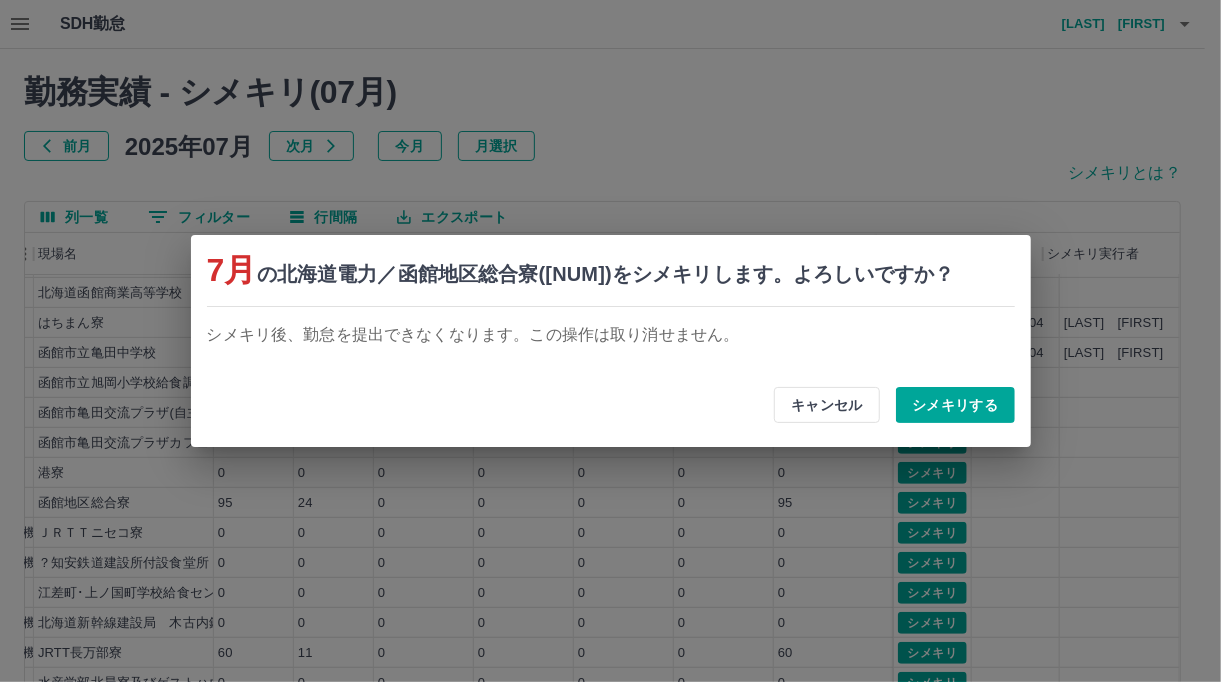 click on "シメキリする" at bounding box center (955, 405) 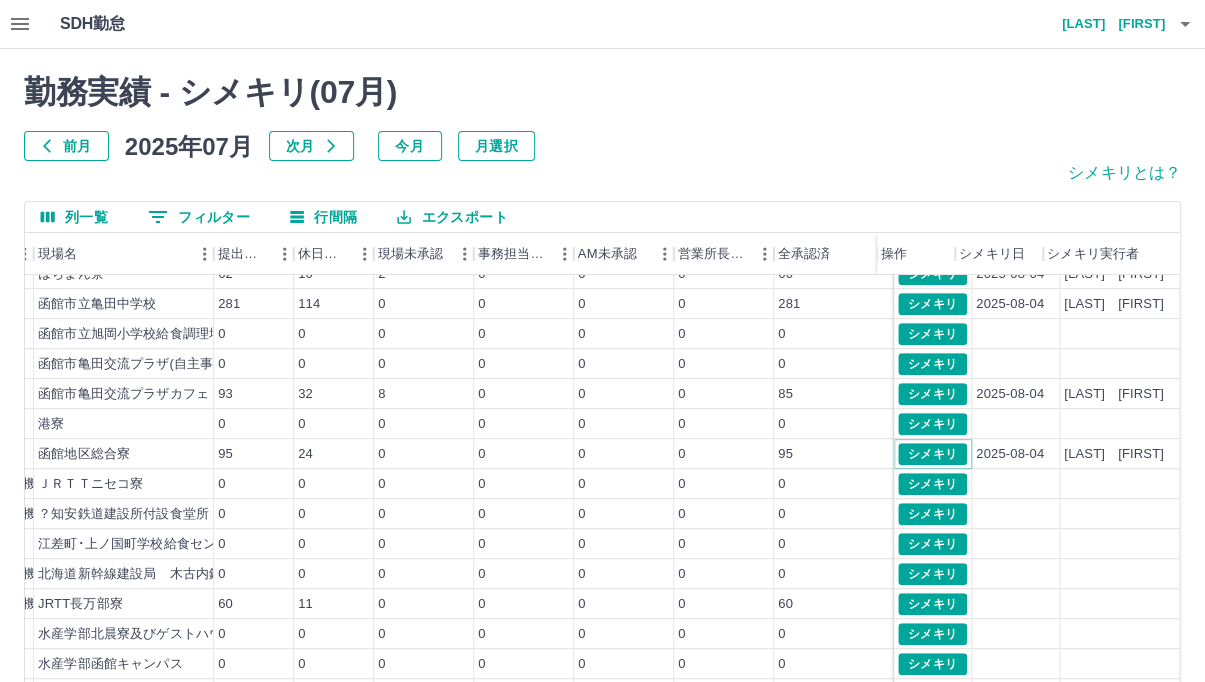 scroll, scrollTop: 546, scrollLeft: 271, axis: both 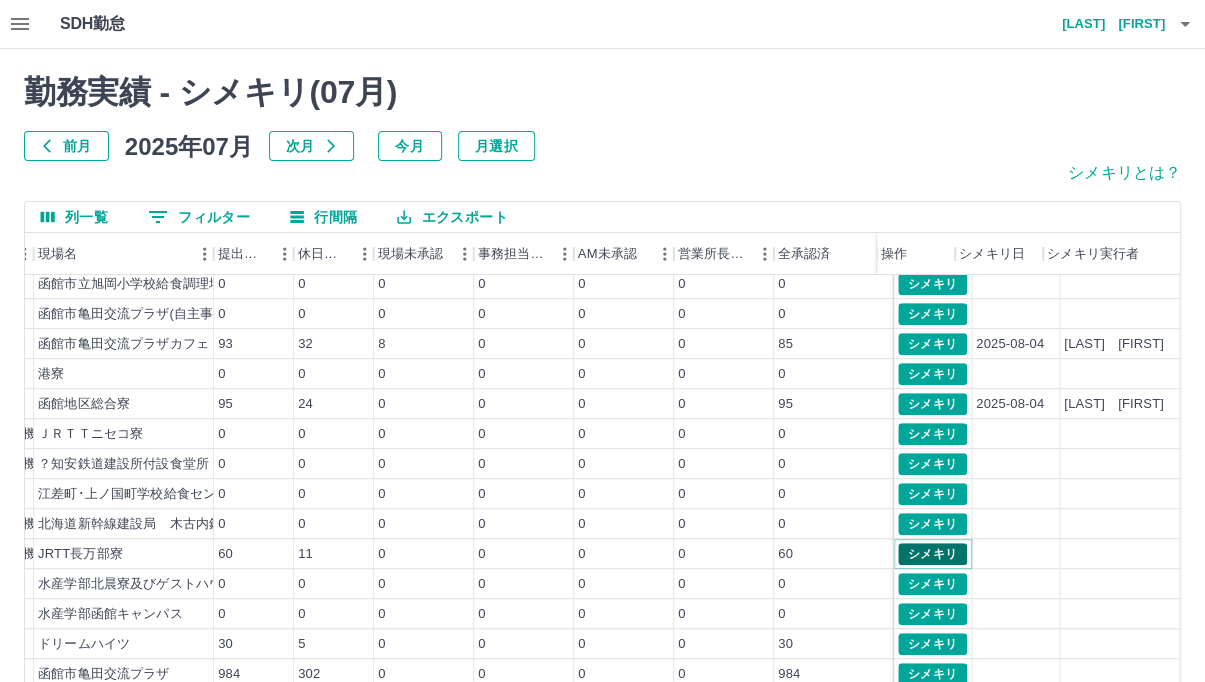 click on "シメキリ" at bounding box center (932, 554) 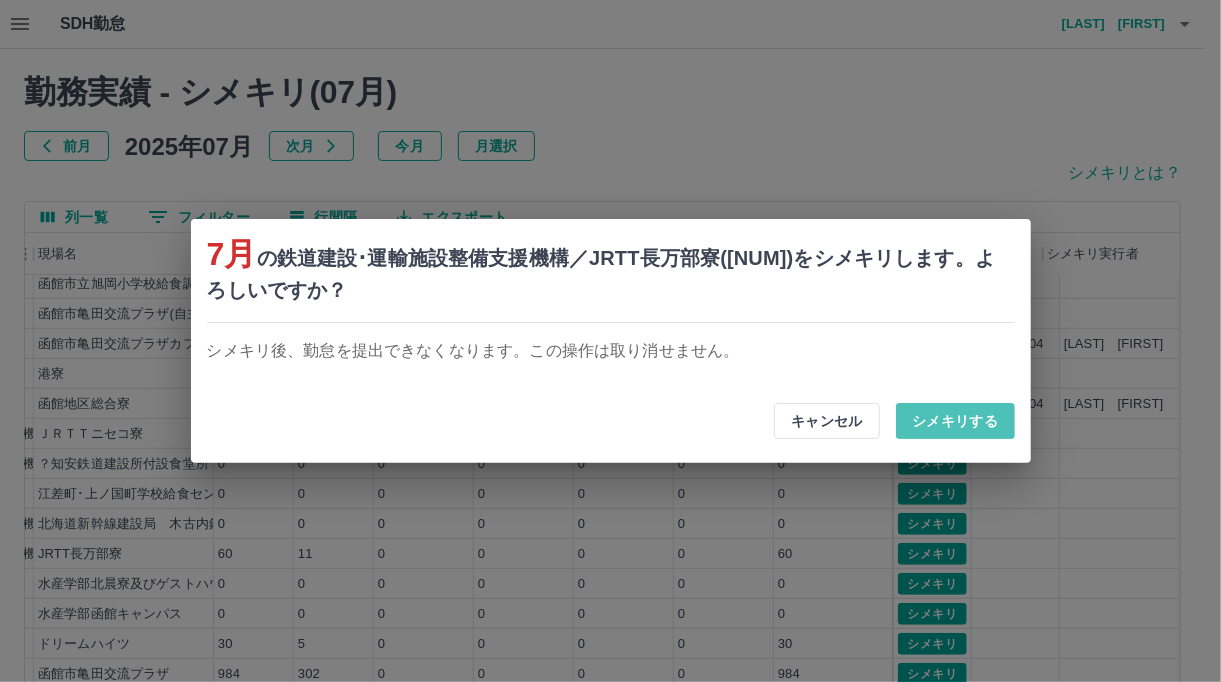 click on "シメキリする" at bounding box center [955, 421] 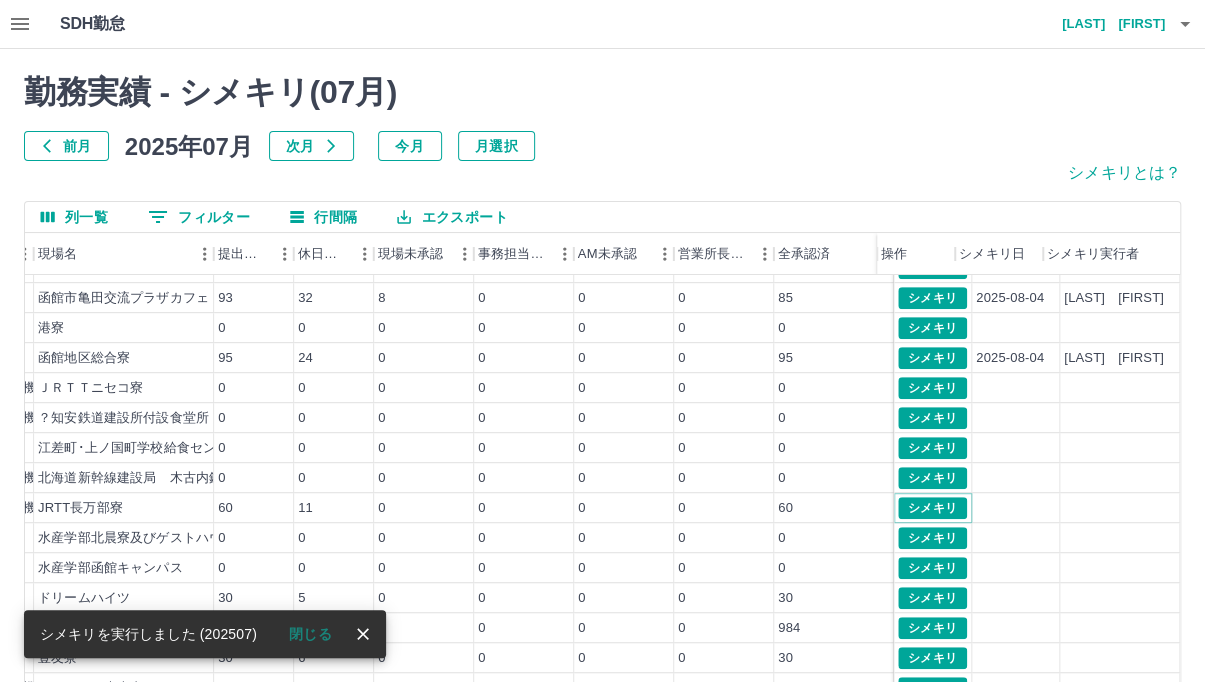 scroll, scrollTop: 596, scrollLeft: 271, axis: both 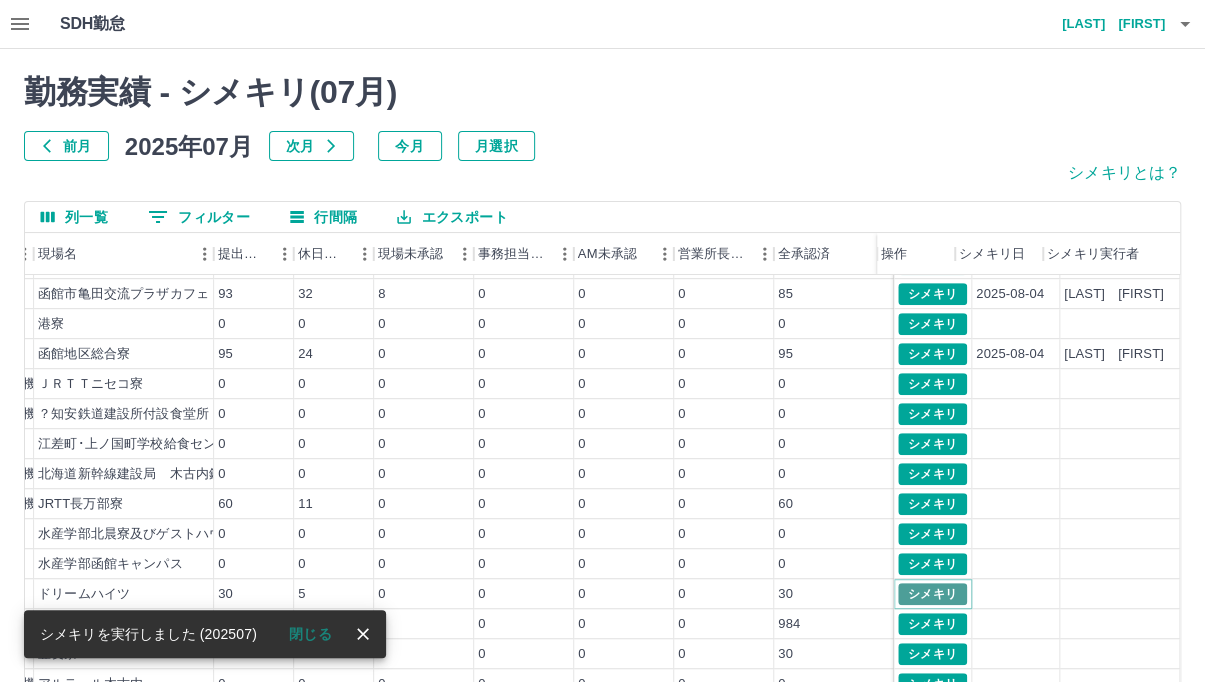 click on "シメキリ" at bounding box center (932, 594) 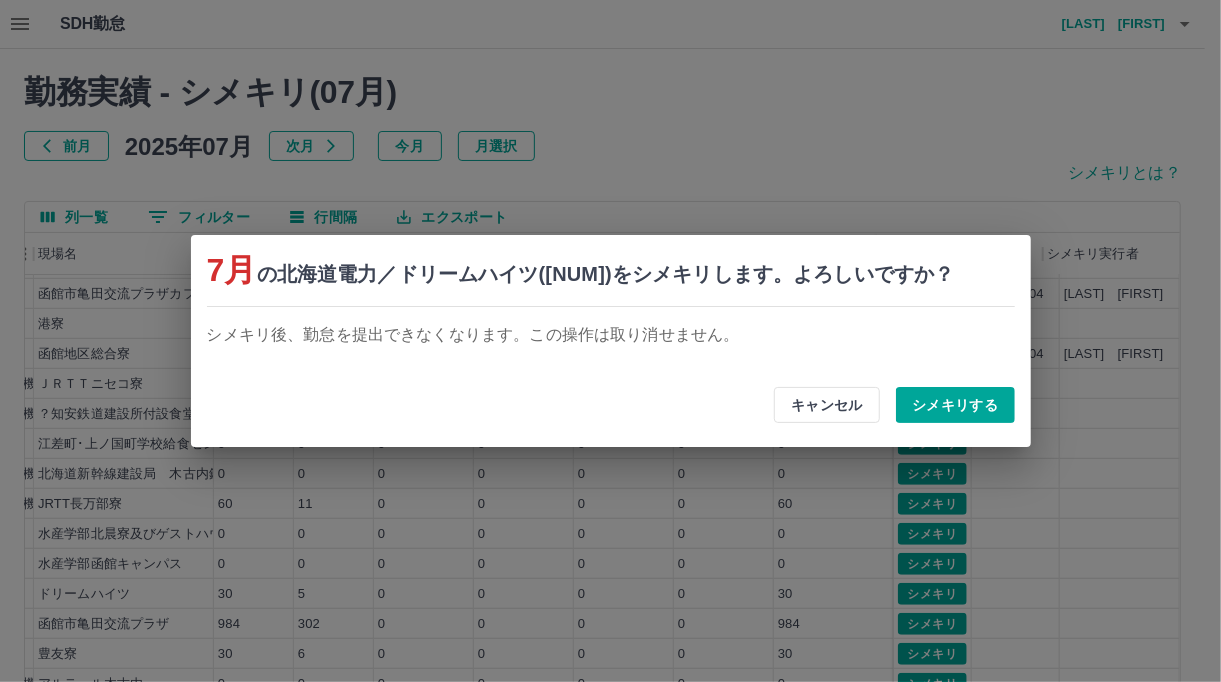 click on "シメキリする" at bounding box center (955, 405) 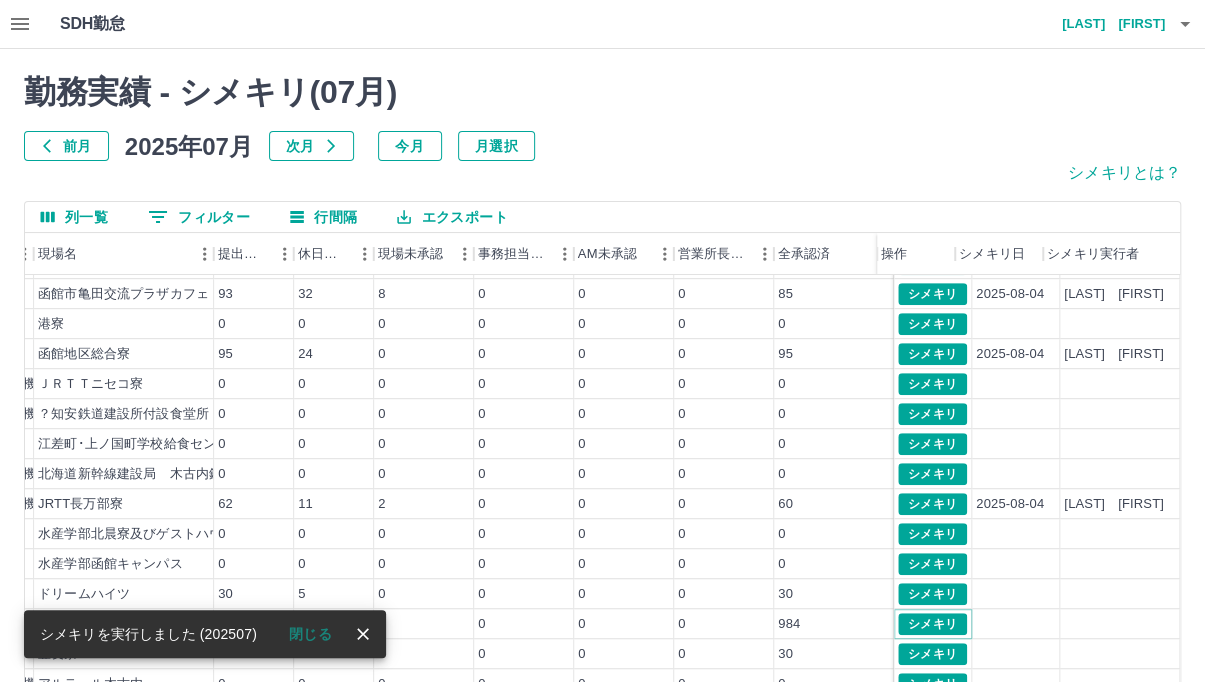 click on "シメキリ" at bounding box center [932, 624] 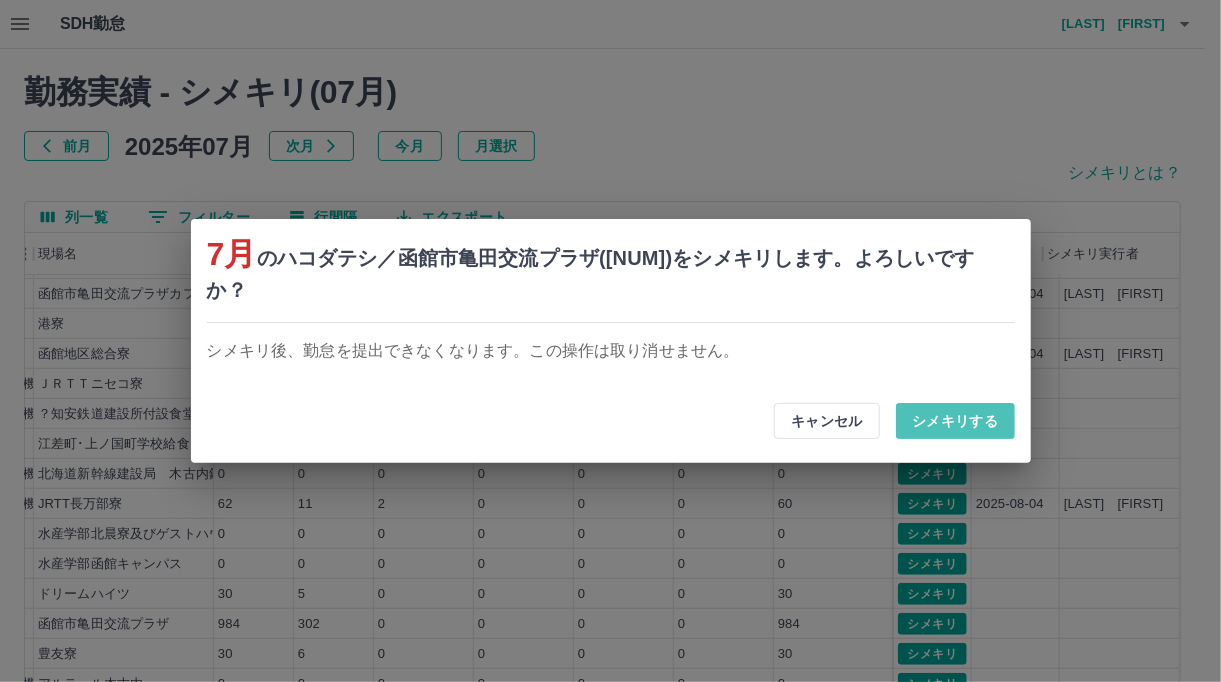 click on "シメキリする" at bounding box center [955, 421] 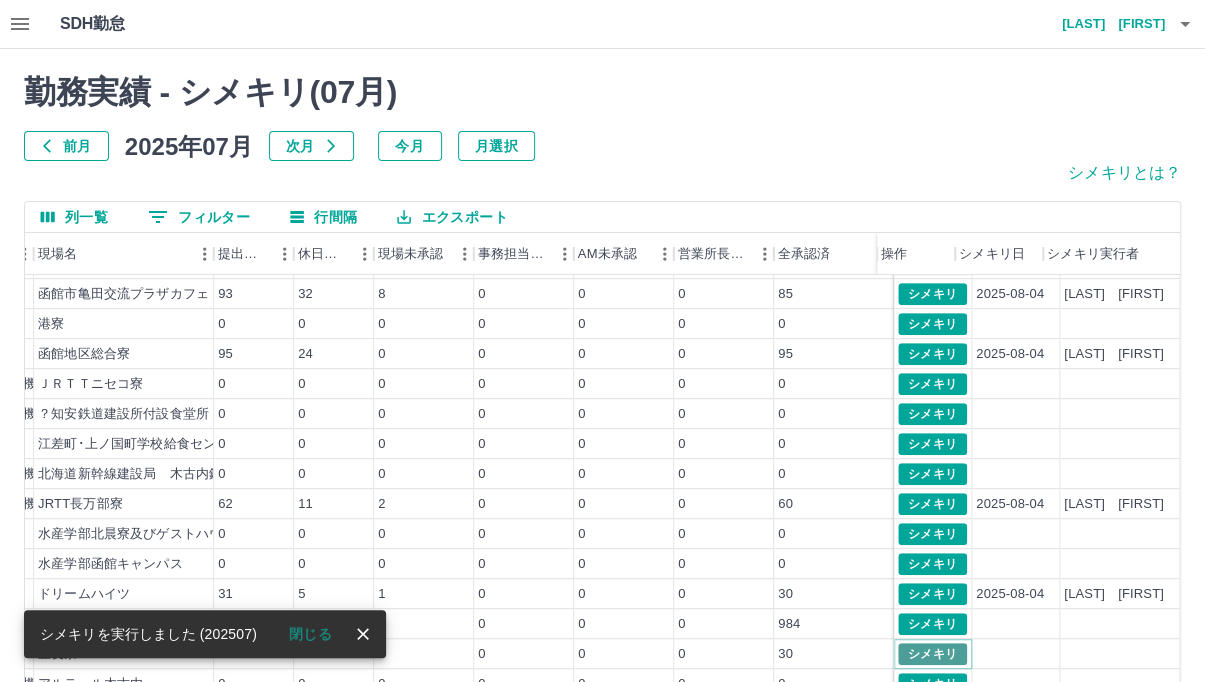 click on "シメキリ" at bounding box center (932, 654) 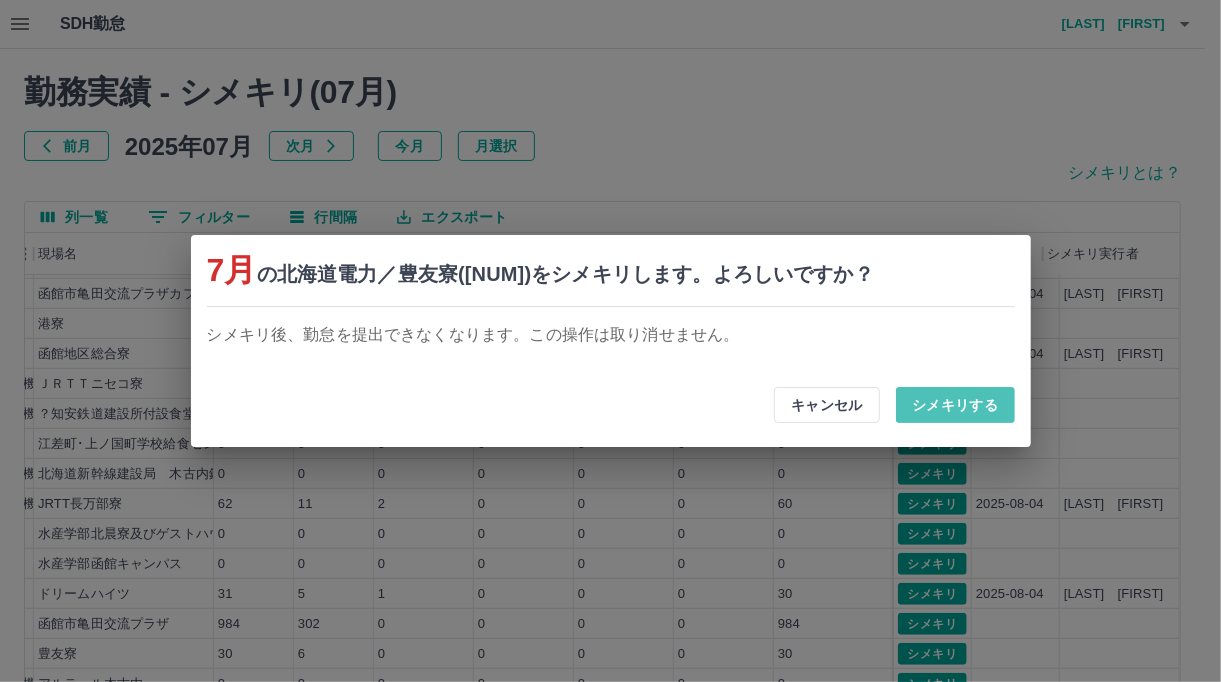 click on "シメキリする" at bounding box center (955, 405) 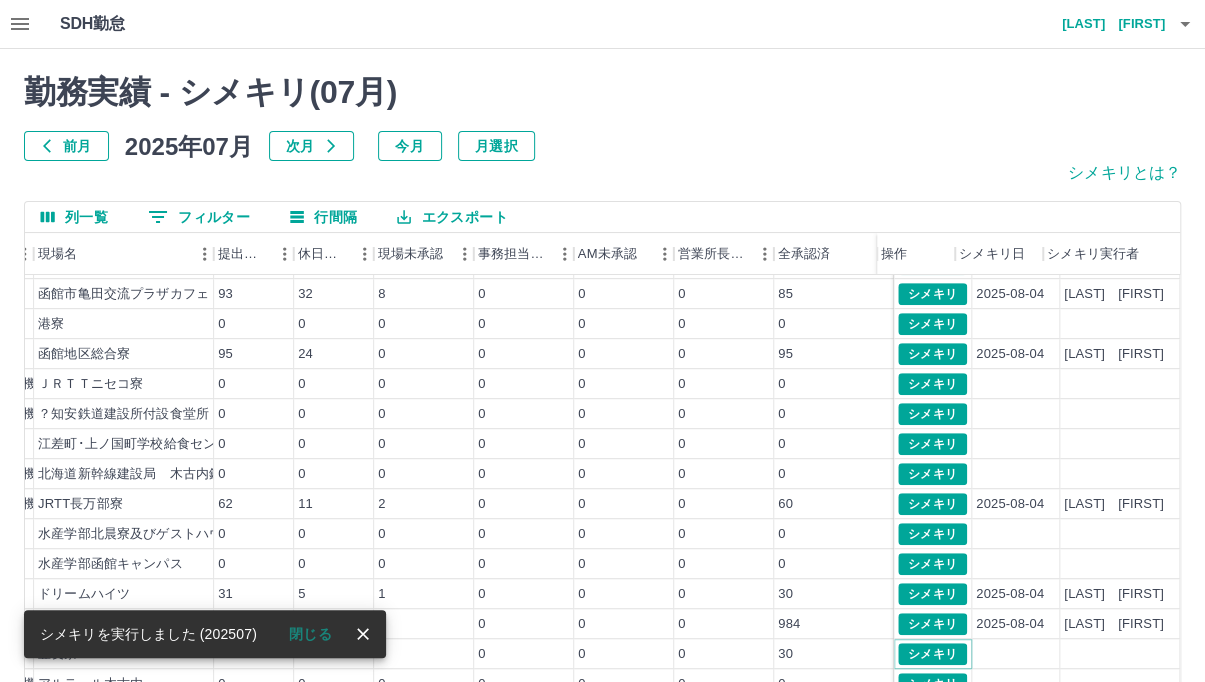 scroll, scrollTop: 695, scrollLeft: 271, axis: both 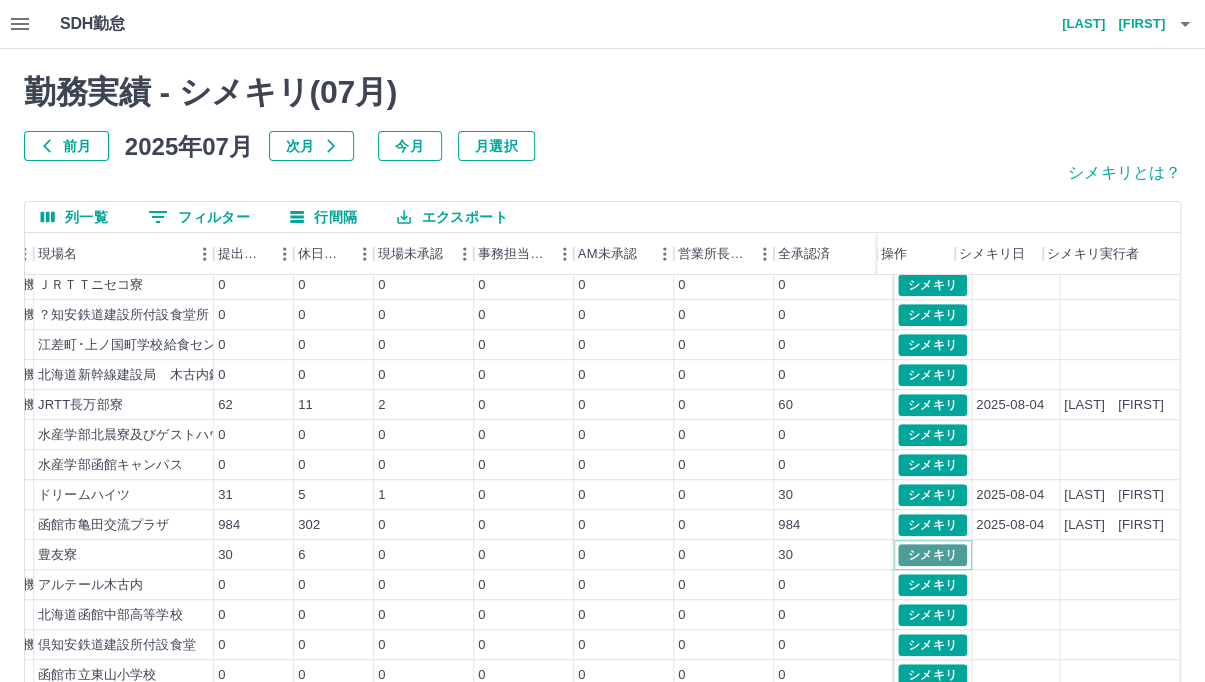 click on "シメキリ" at bounding box center (932, 555) 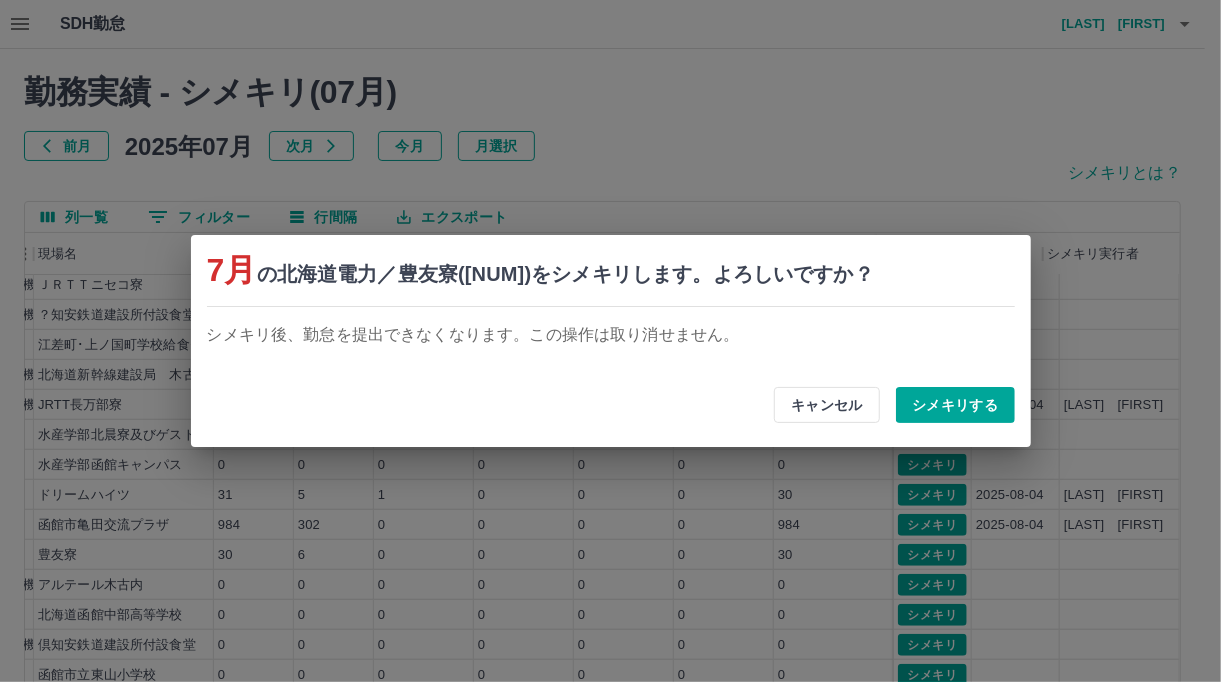 click on "シメキリする" at bounding box center (955, 405) 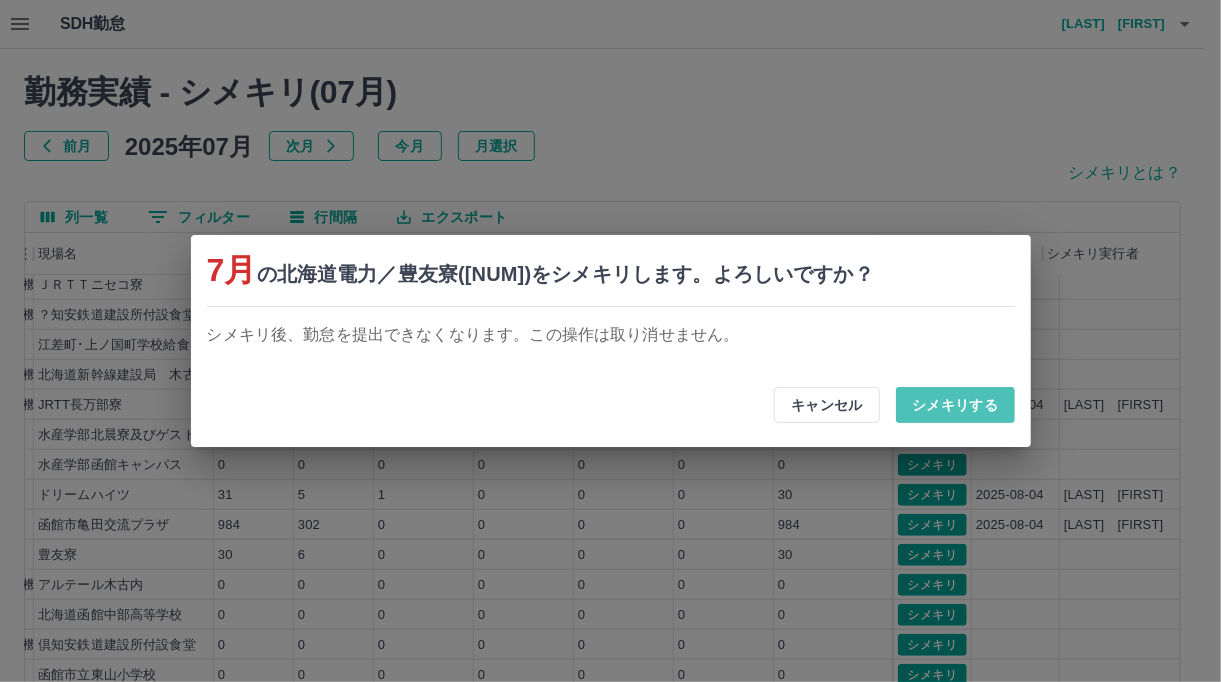click on "シメキリする" at bounding box center [955, 405] 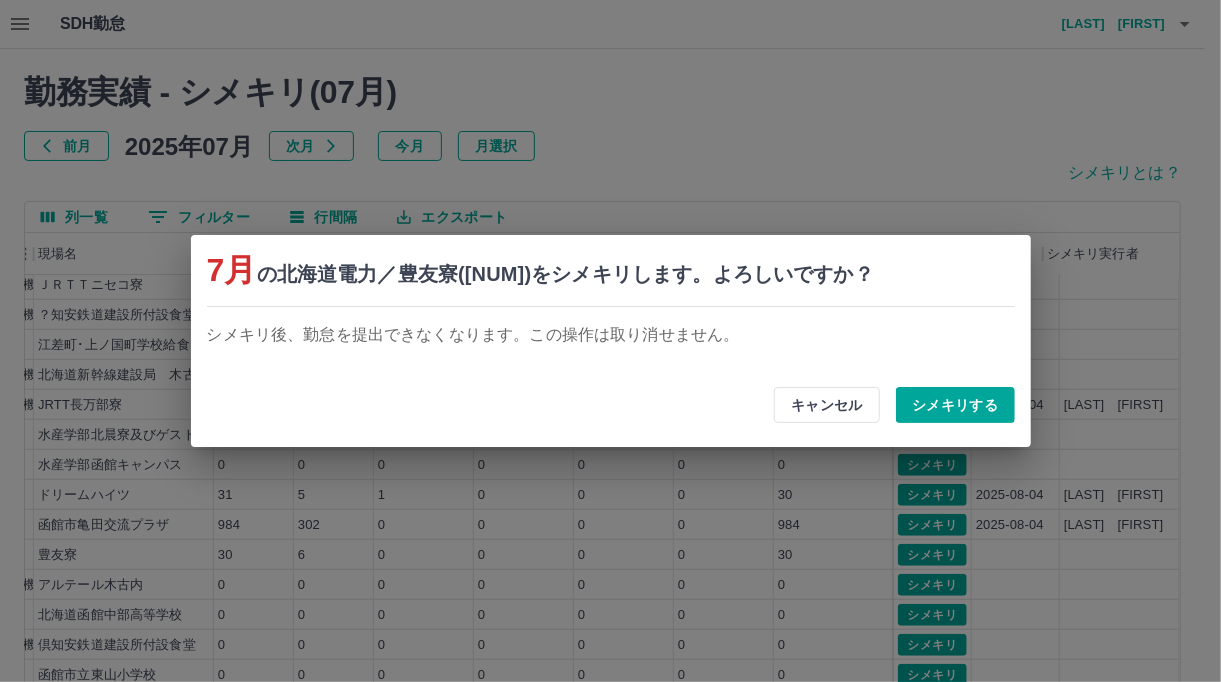 click on "シメキリする" at bounding box center [955, 405] 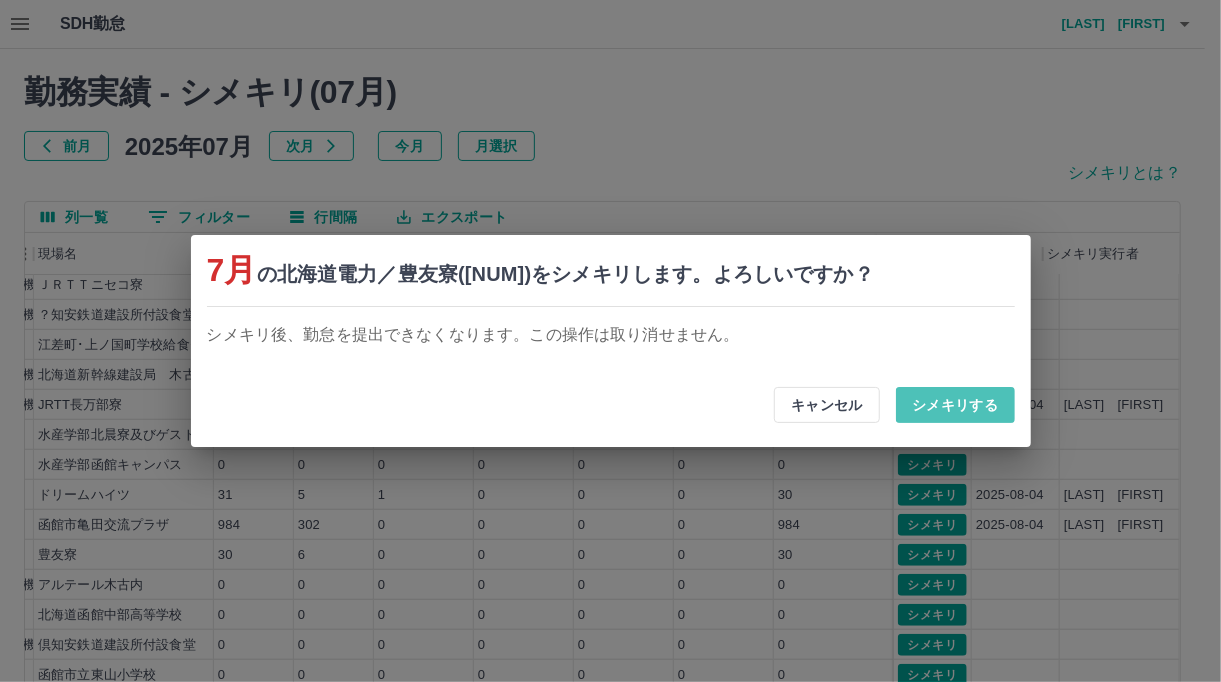 click on "シメキリする" at bounding box center (955, 405) 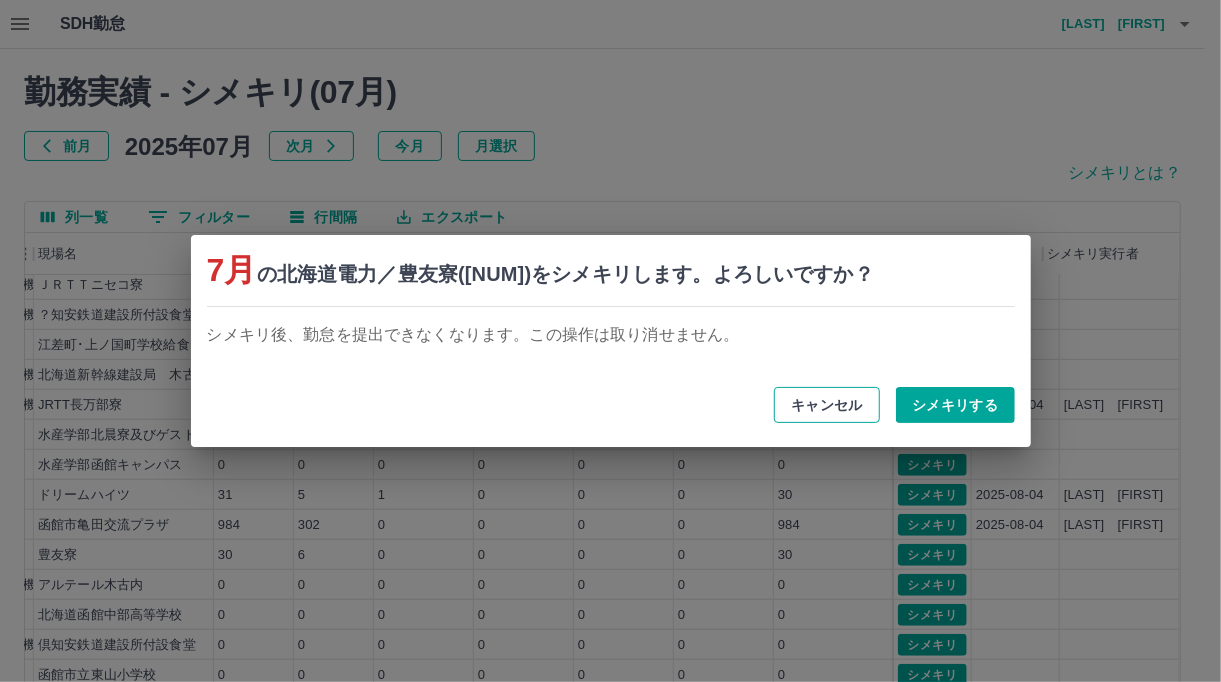 click on "キャンセル" at bounding box center (827, 405) 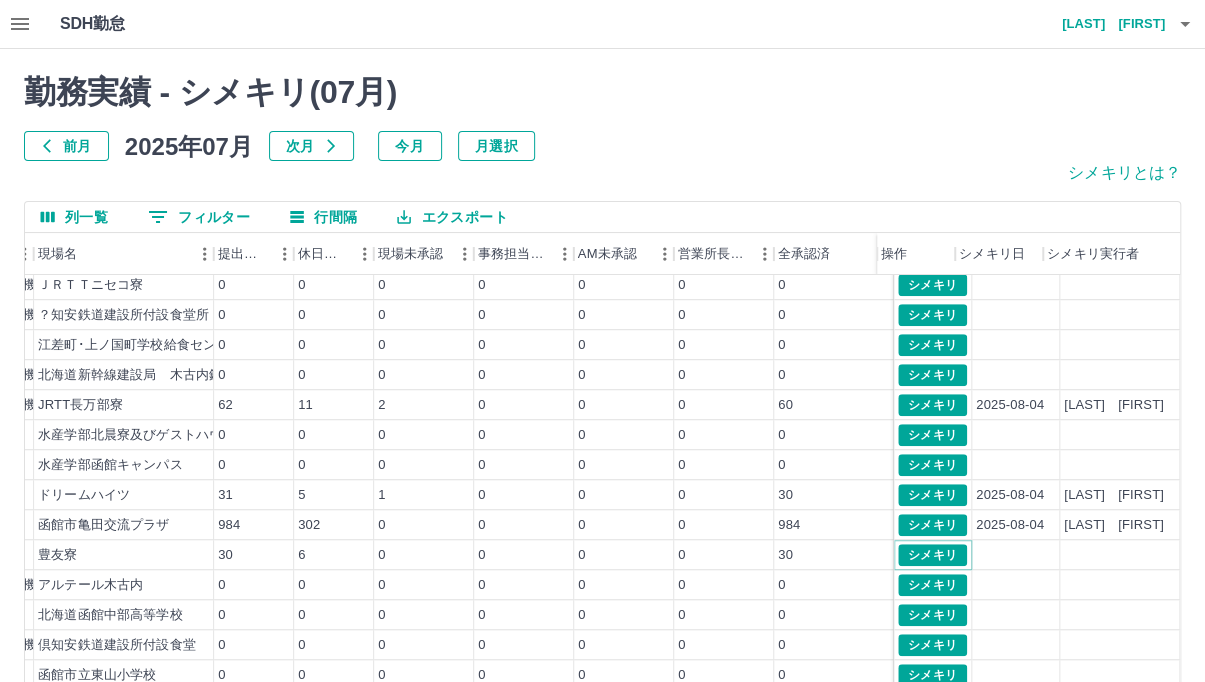 scroll, scrollTop: 794, scrollLeft: 271, axis: both 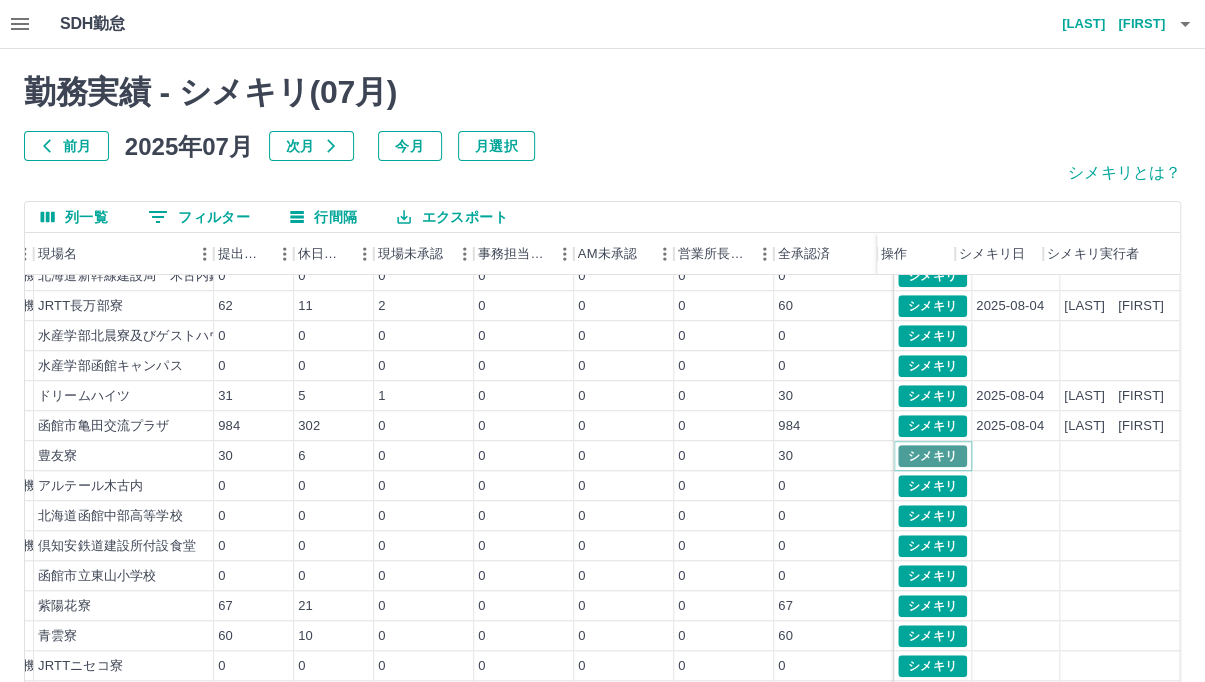 click on "シメキリ" at bounding box center [932, 456] 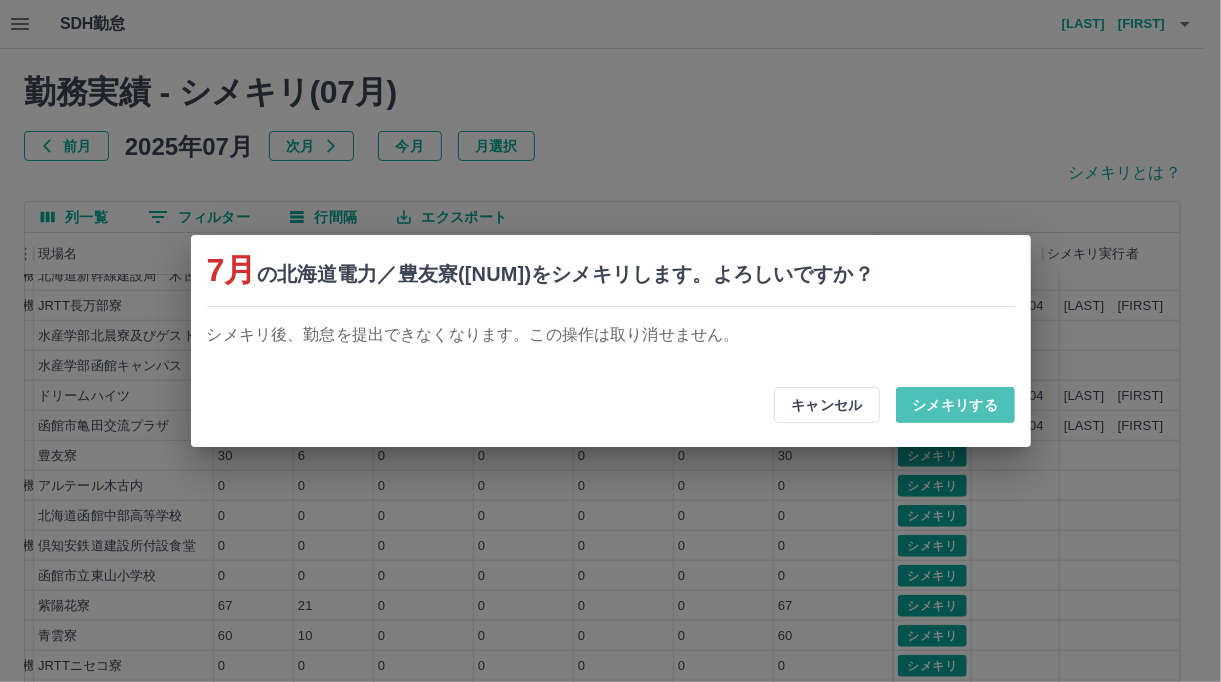 click on "シメキリする" at bounding box center (955, 405) 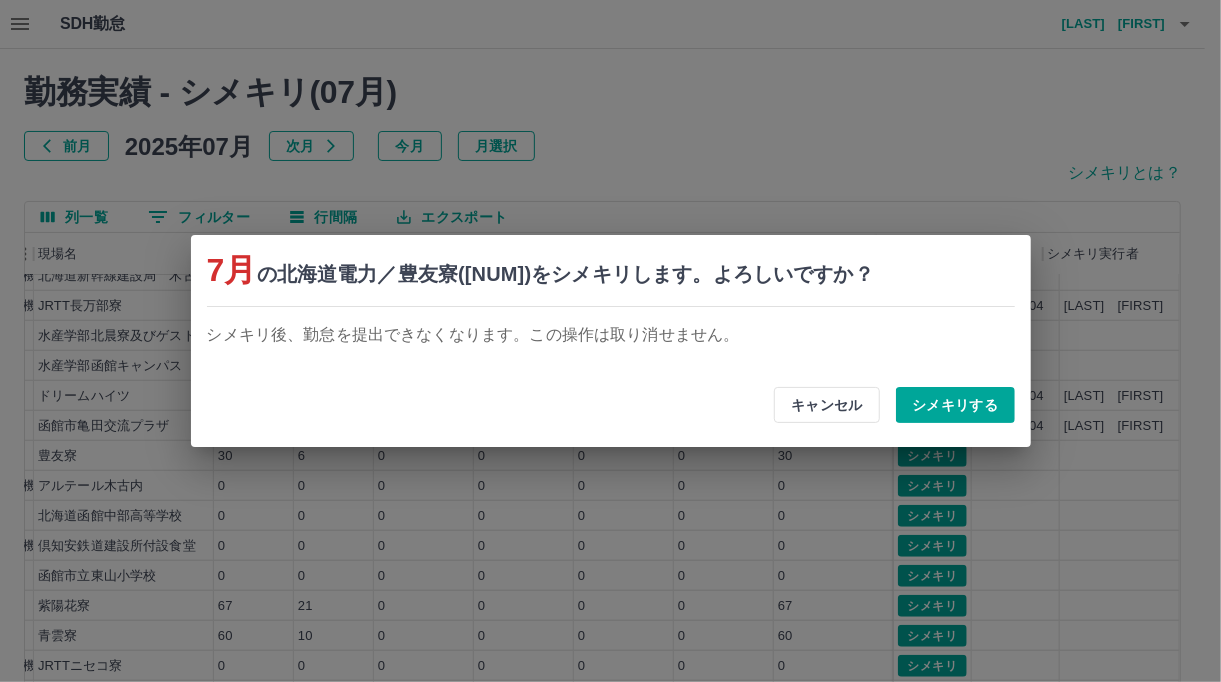 click on "シメキリする" at bounding box center (955, 405) 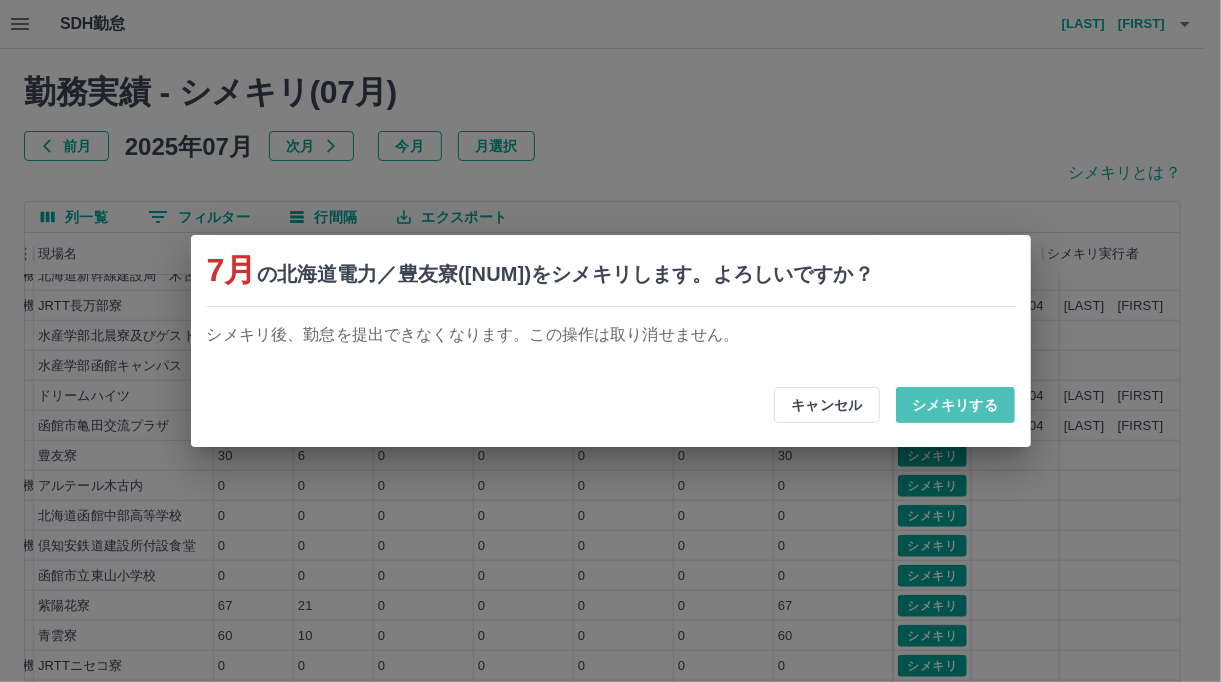 click on "シメキリする" at bounding box center (955, 405) 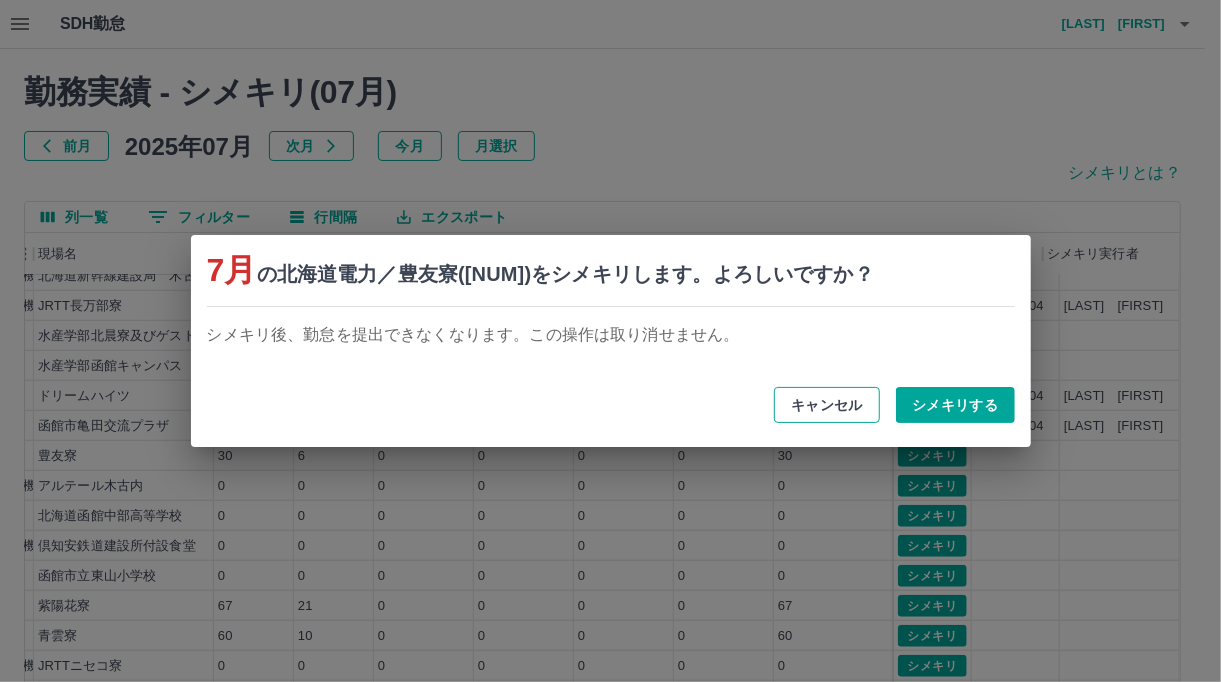 click on "キャンセル" at bounding box center [827, 405] 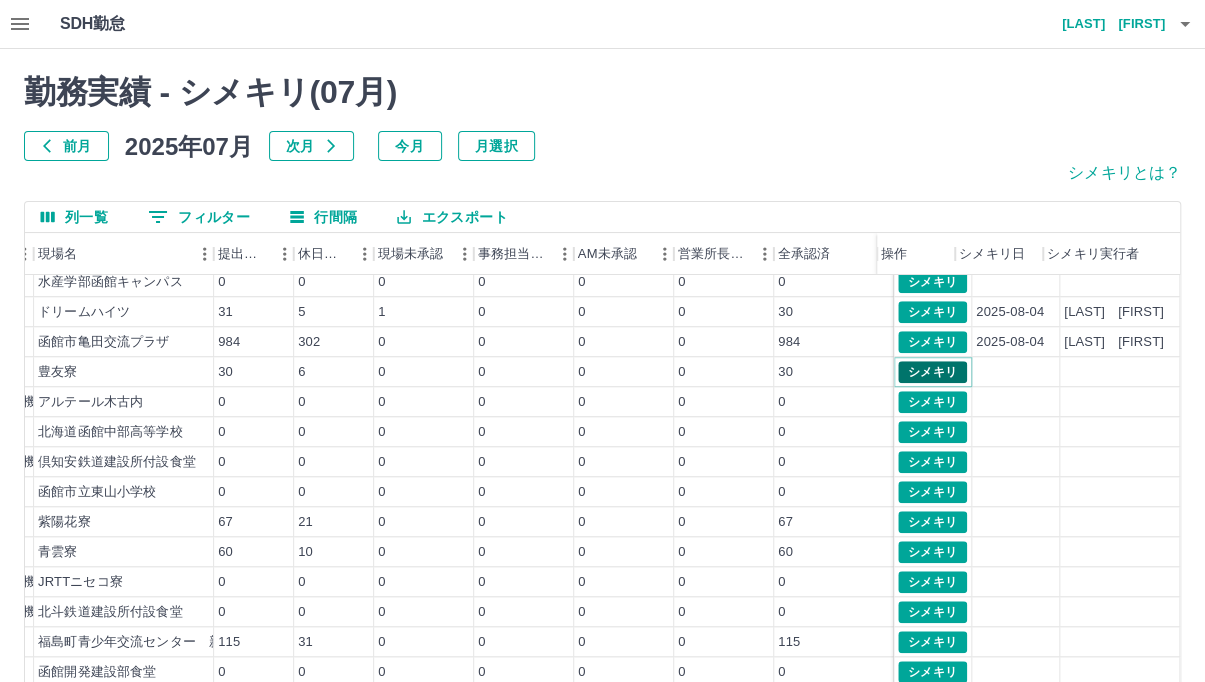 scroll, scrollTop: 894, scrollLeft: 271, axis: both 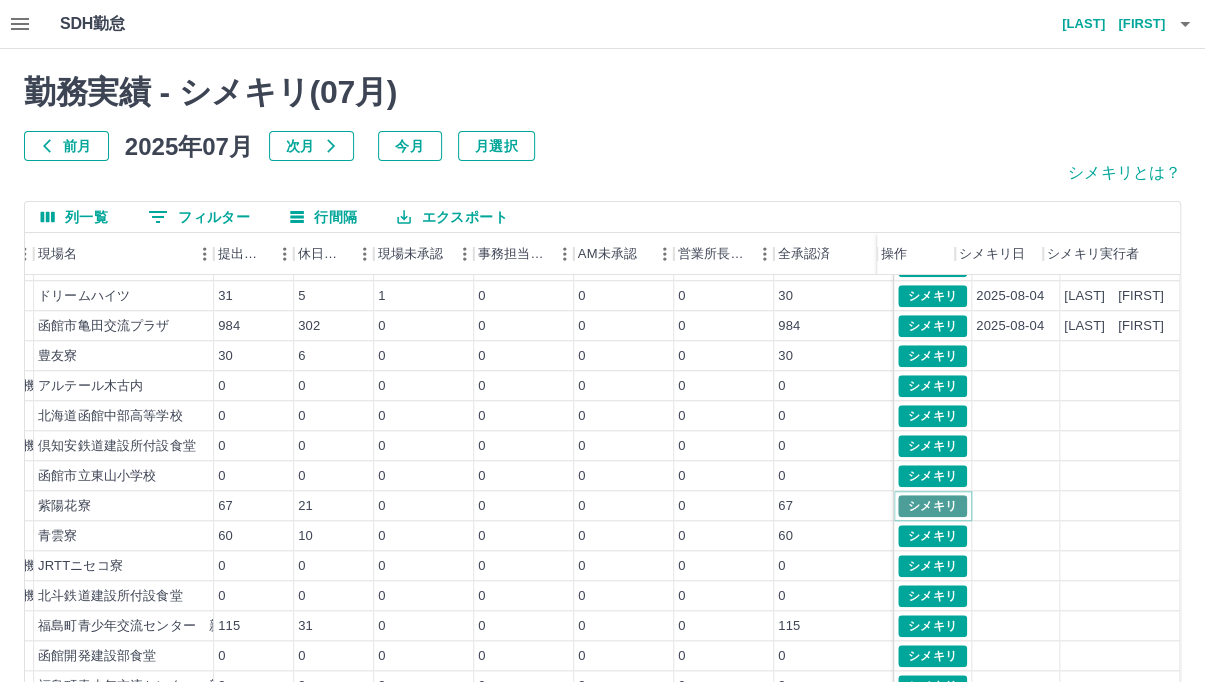 click on "シメキリ" at bounding box center (932, 506) 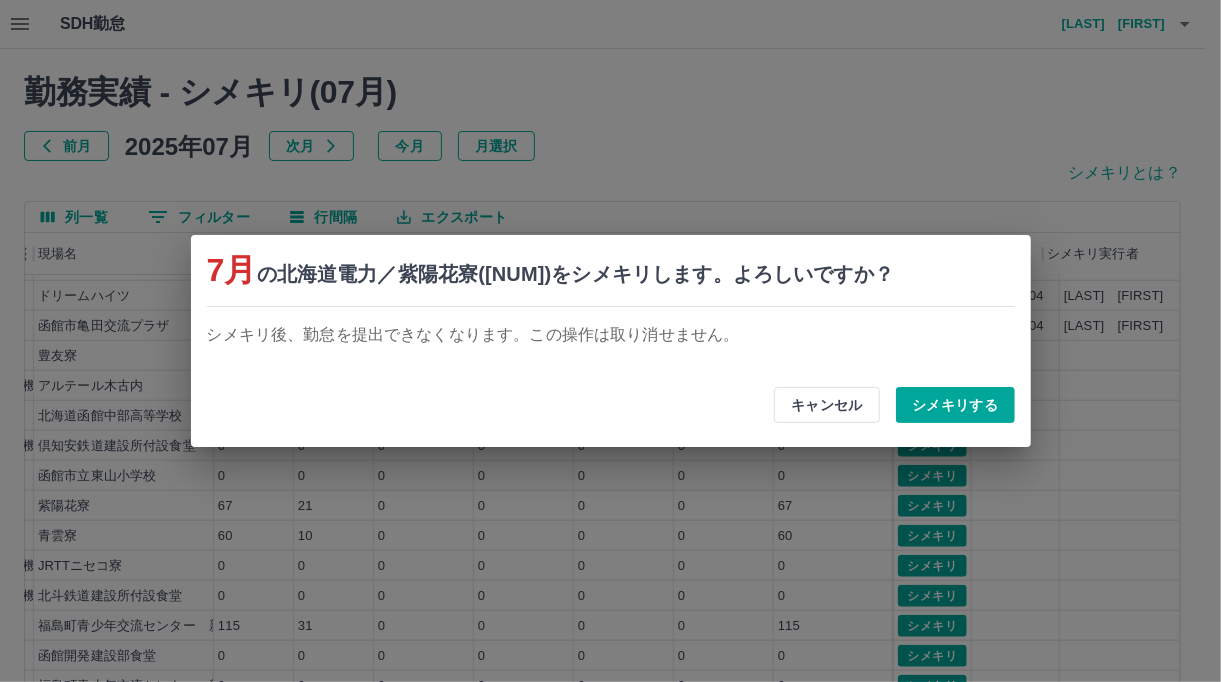 click on "シメキリする" at bounding box center (955, 405) 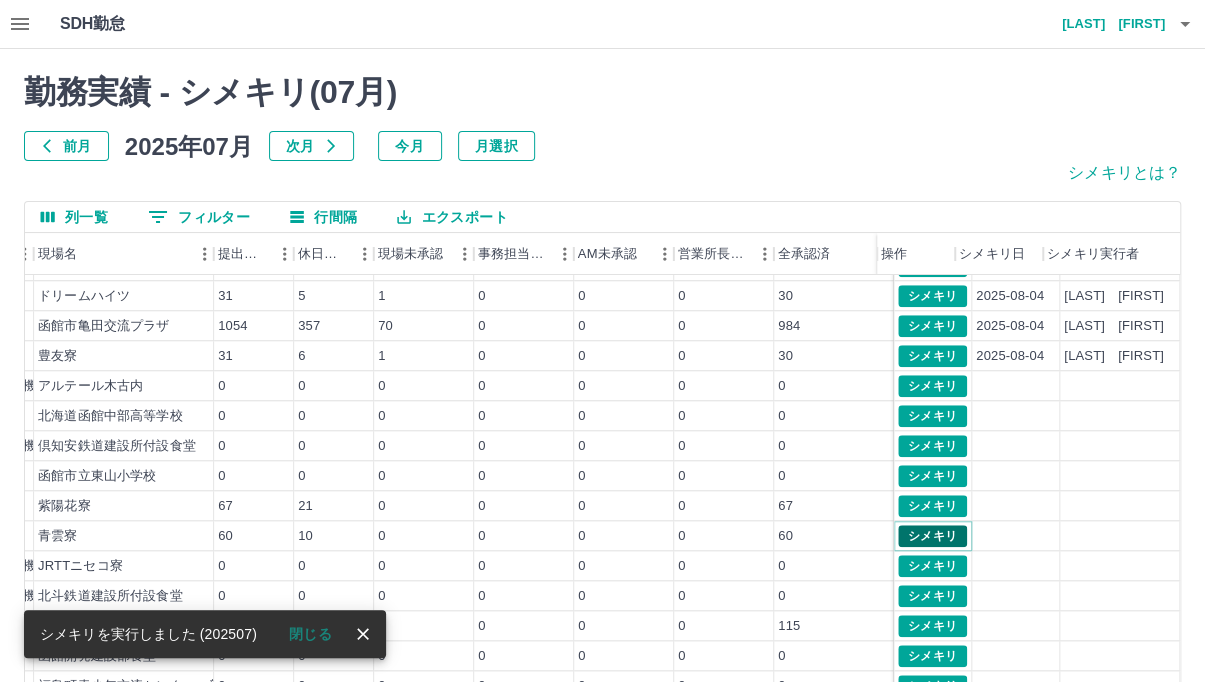 click on "シメキリ" at bounding box center (932, 536) 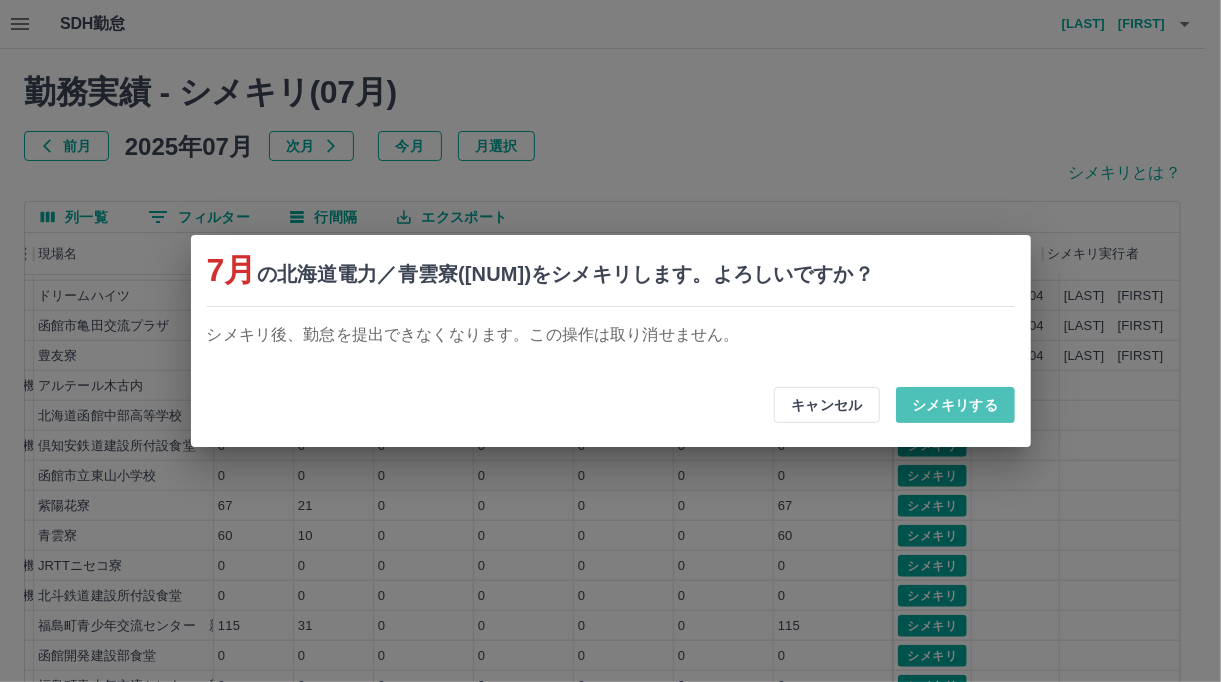 click on "シメキリする" at bounding box center [955, 405] 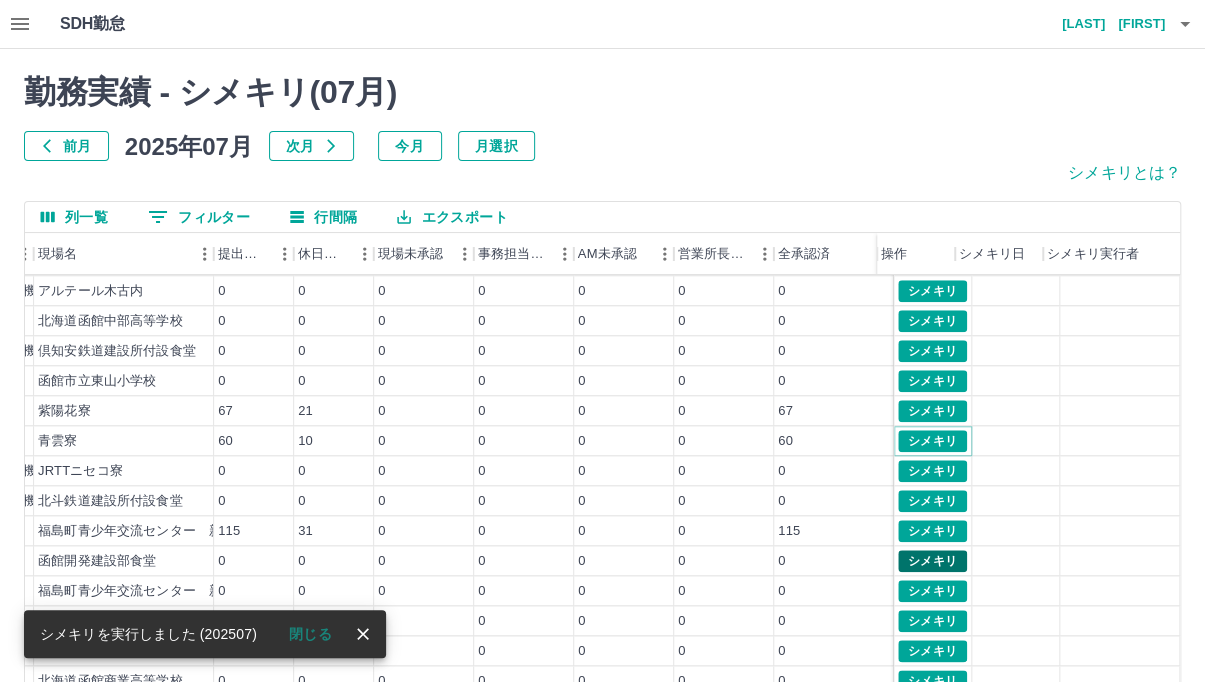 scroll, scrollTop: 993, scrollLeft: 271, axis: both 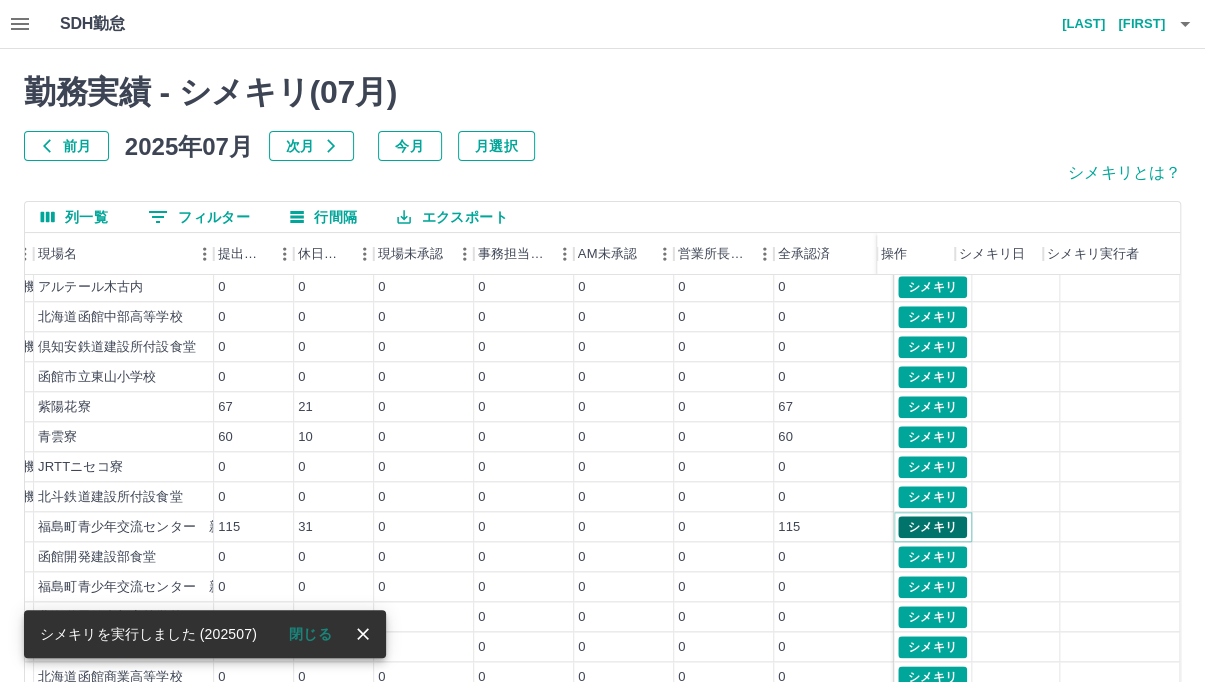 click on "シメキリ" at bounding box center [932, 527] 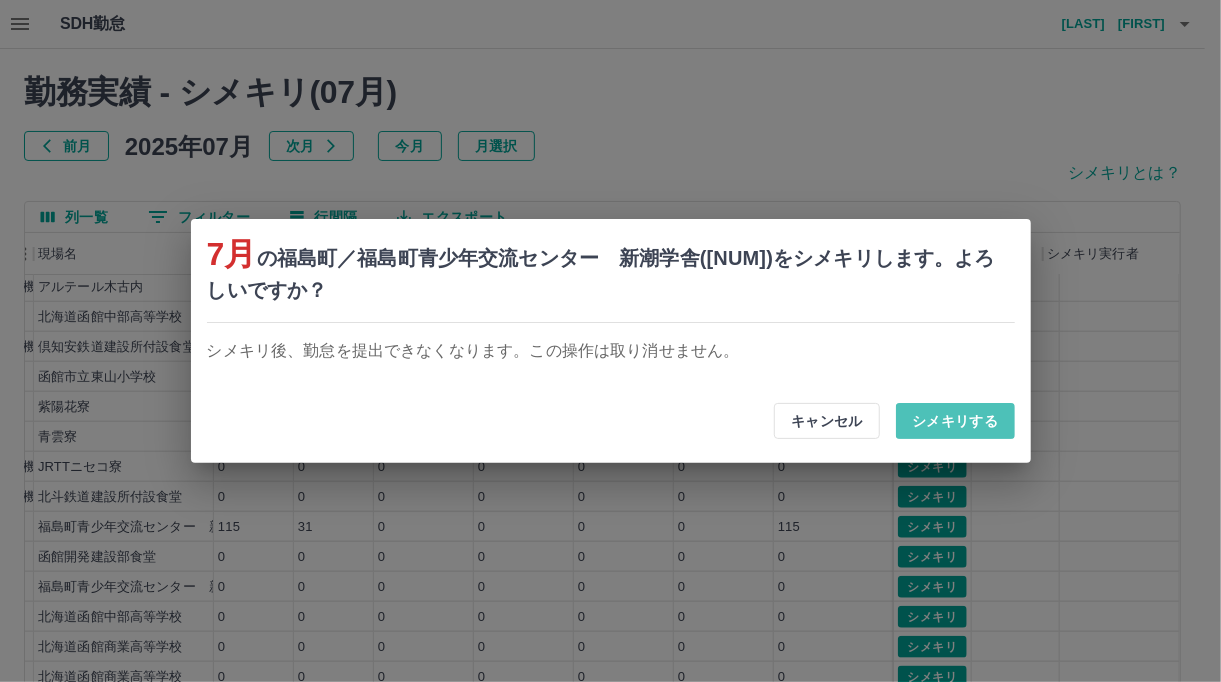 click on "シメキリする" at bounding box center (955, 421) 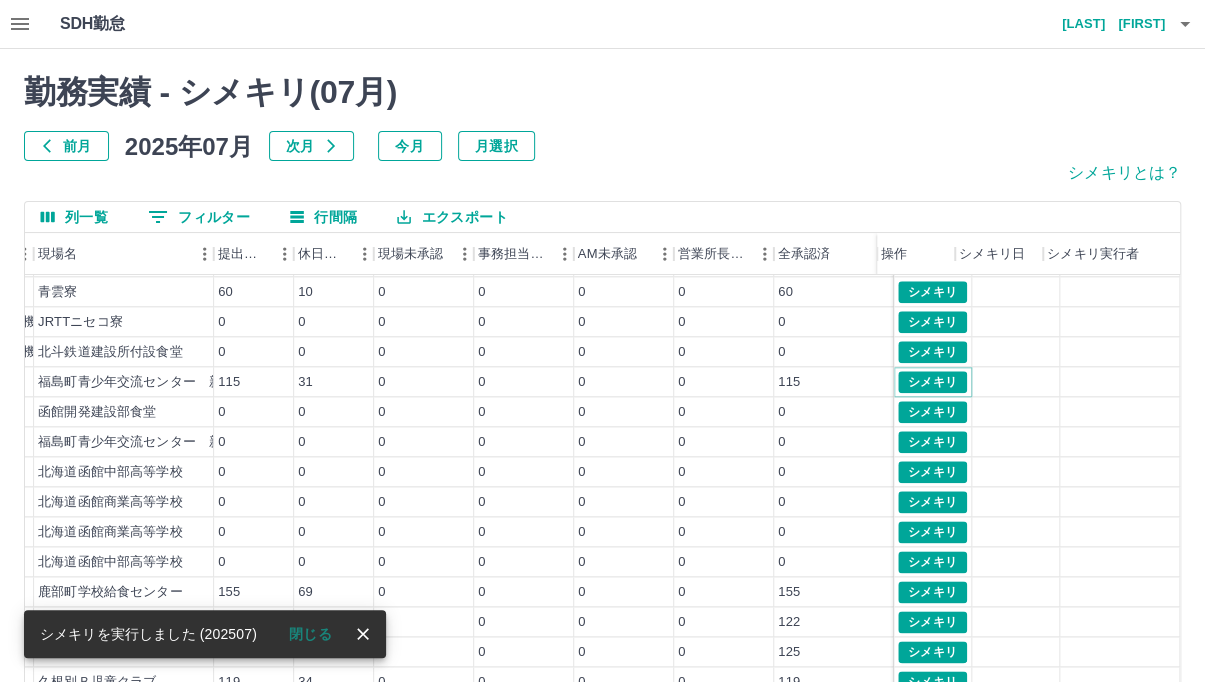 scroll, scrollTop: 1142, scrollLeft: 271, axis: both 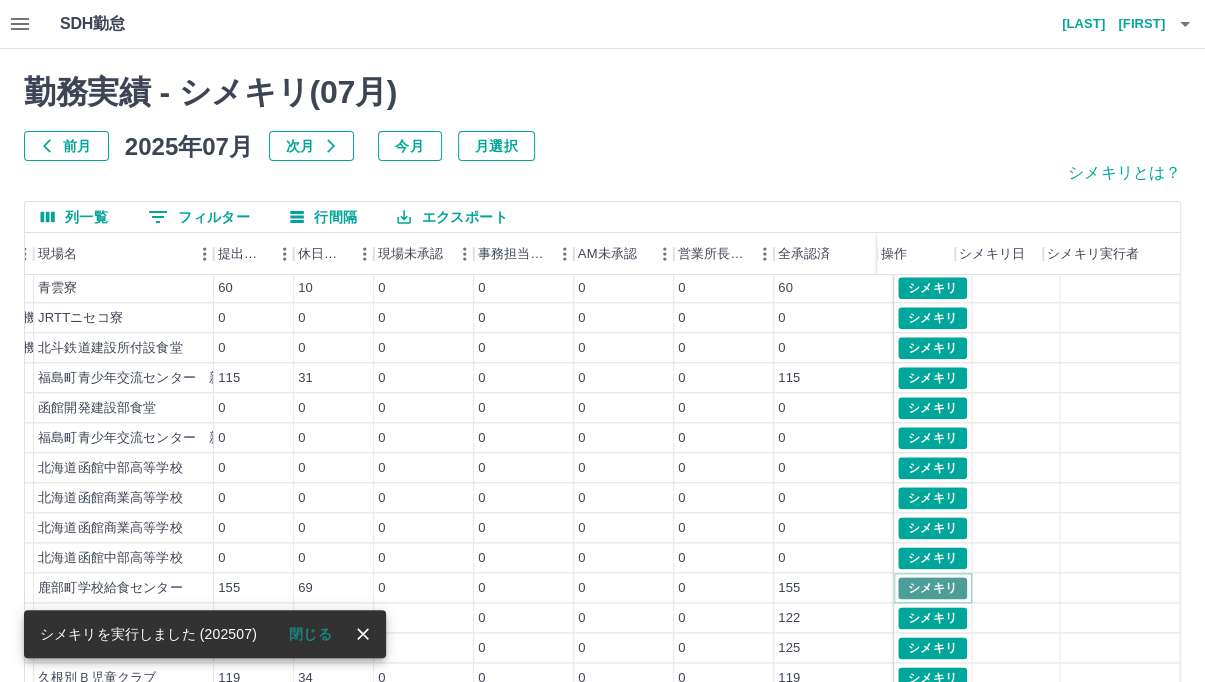 click on "シメキリ" at bounding box center [932, 588] 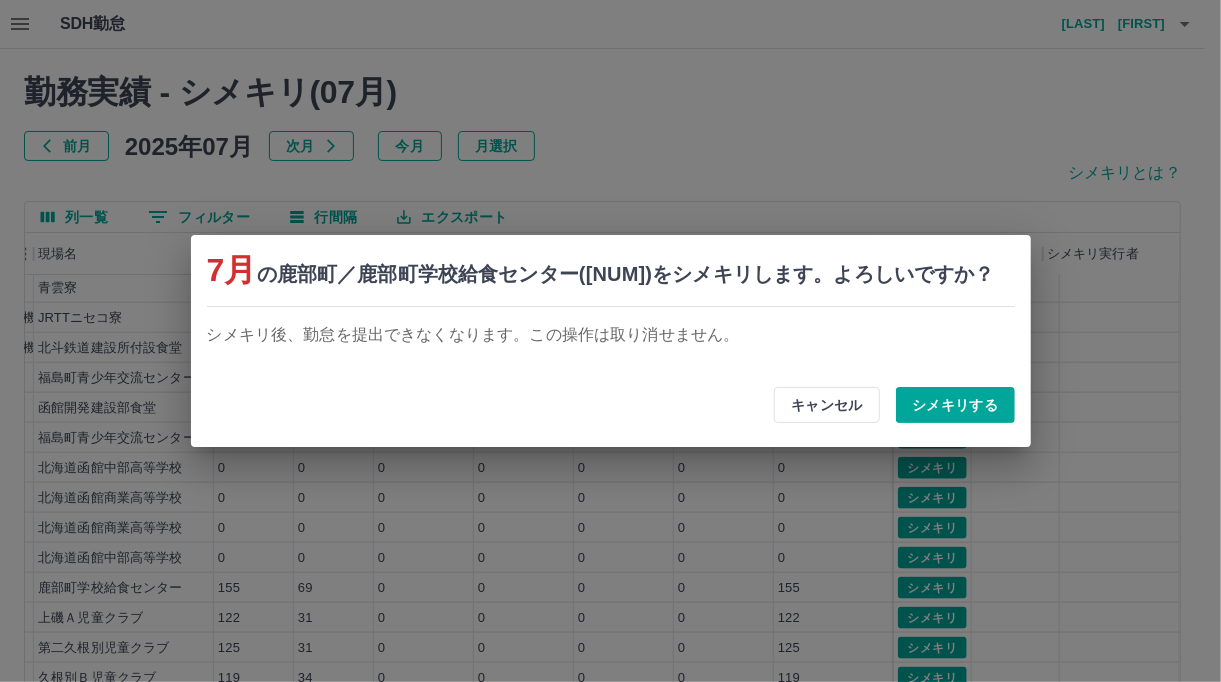 click on "シメキリする" at bounding box center [955, 405] 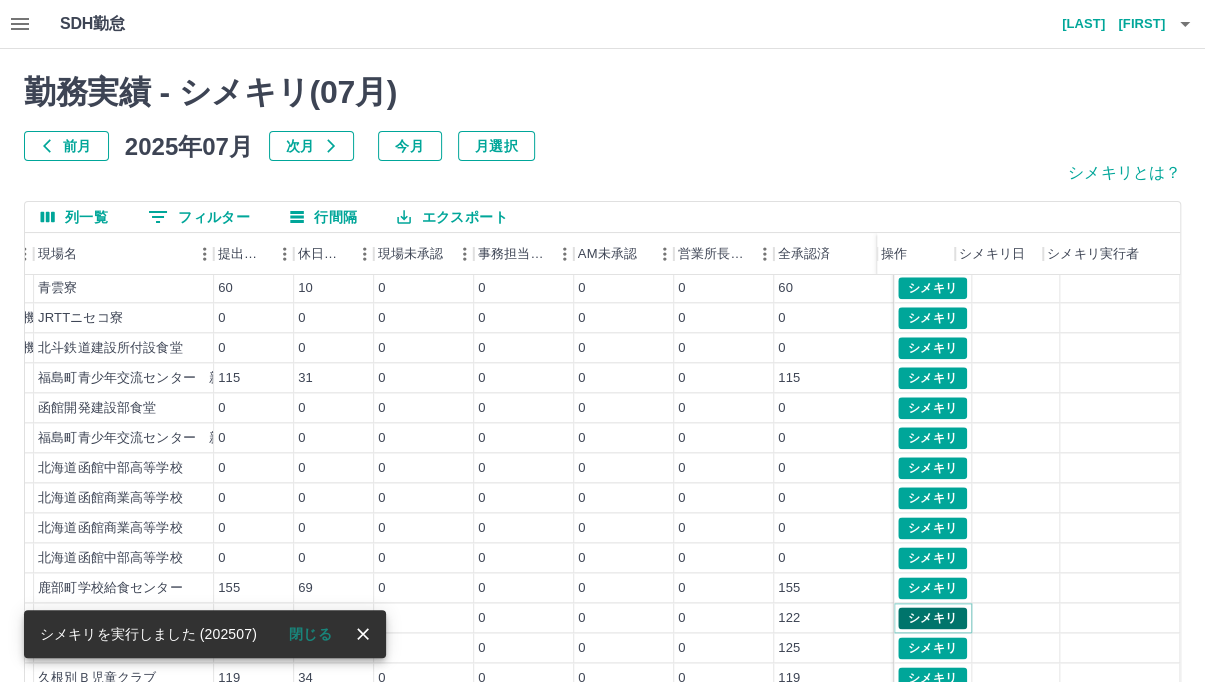 click on "シメキリ" at bounding box center [932, 618] 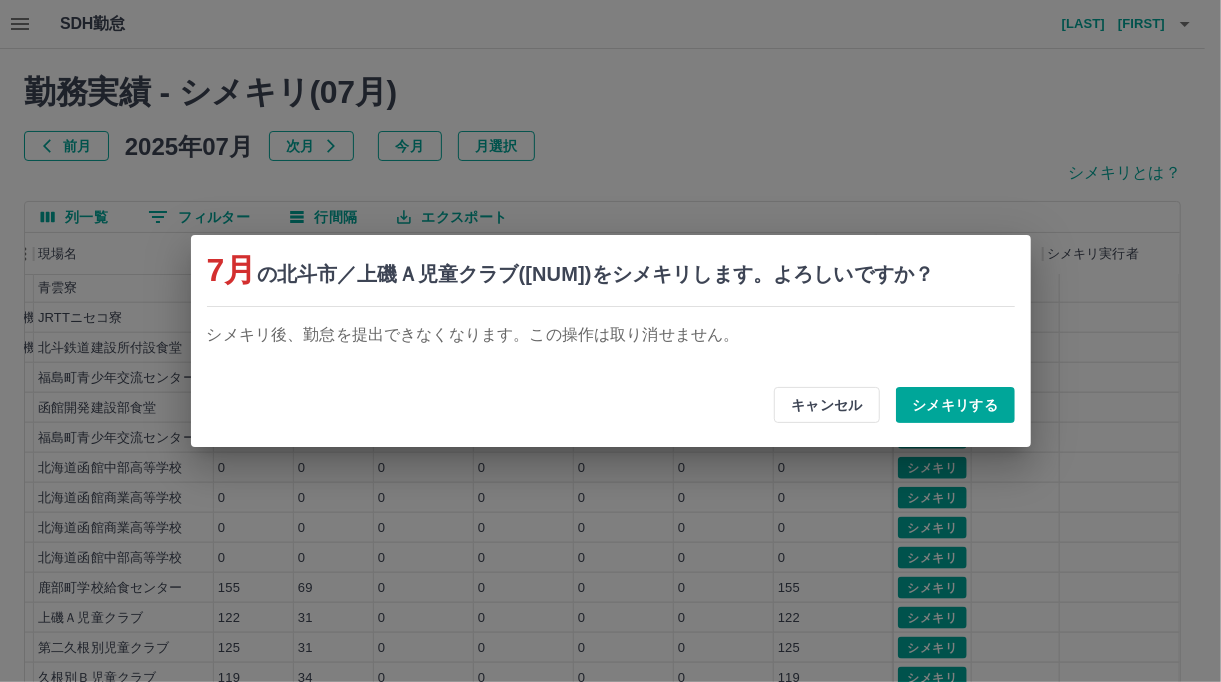 click on "シメキリする" at bounding box center [955, 405] 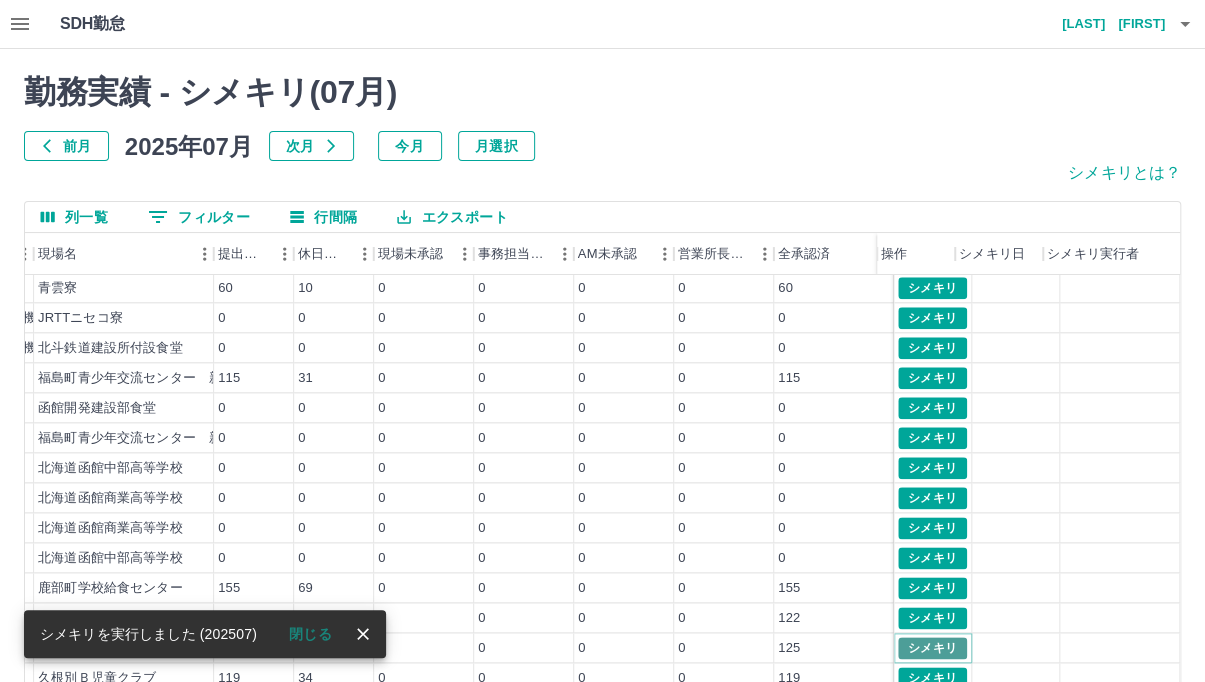 click on "シメキリ" at bounding box center [932, 648] 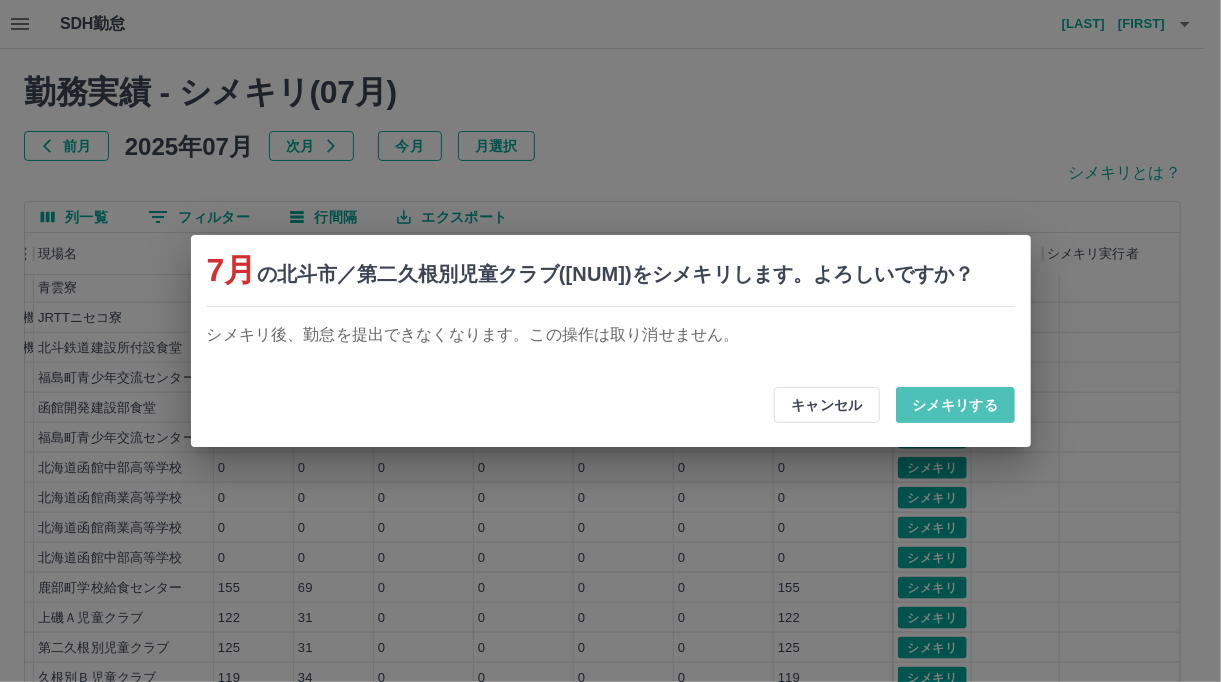 click on "シメキリする" at bounding box center (955, 405) 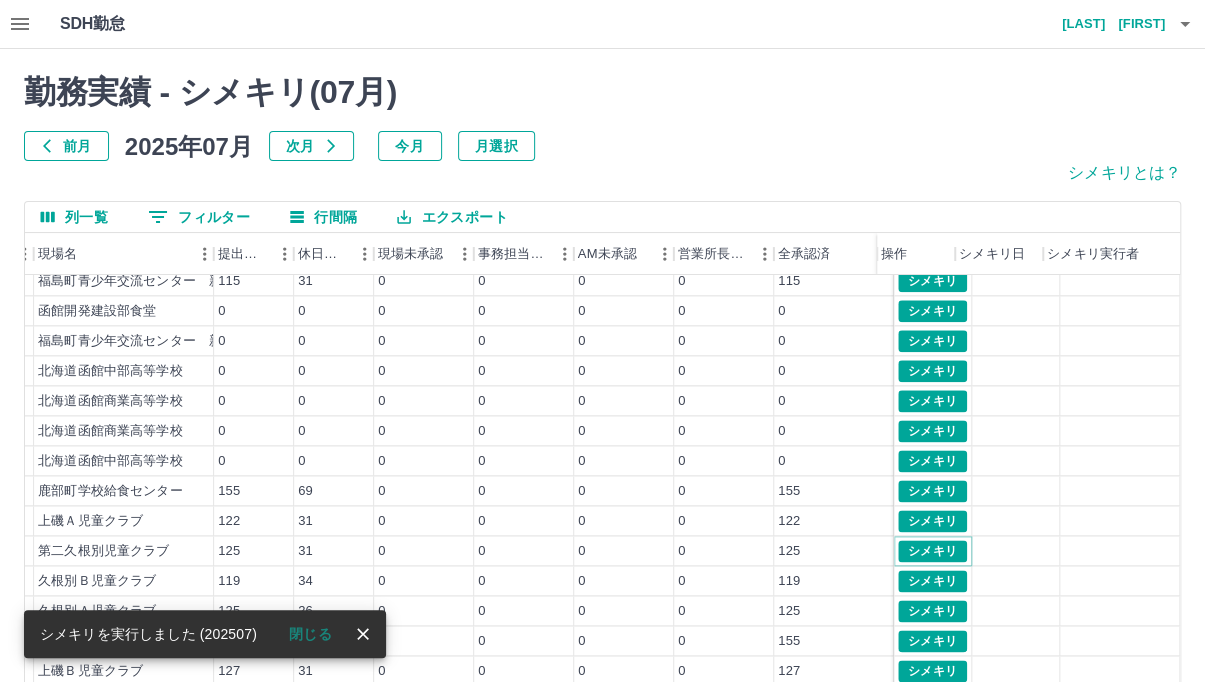 scroll, scrollTop: 1242, scrollLeft: 271, axis: both 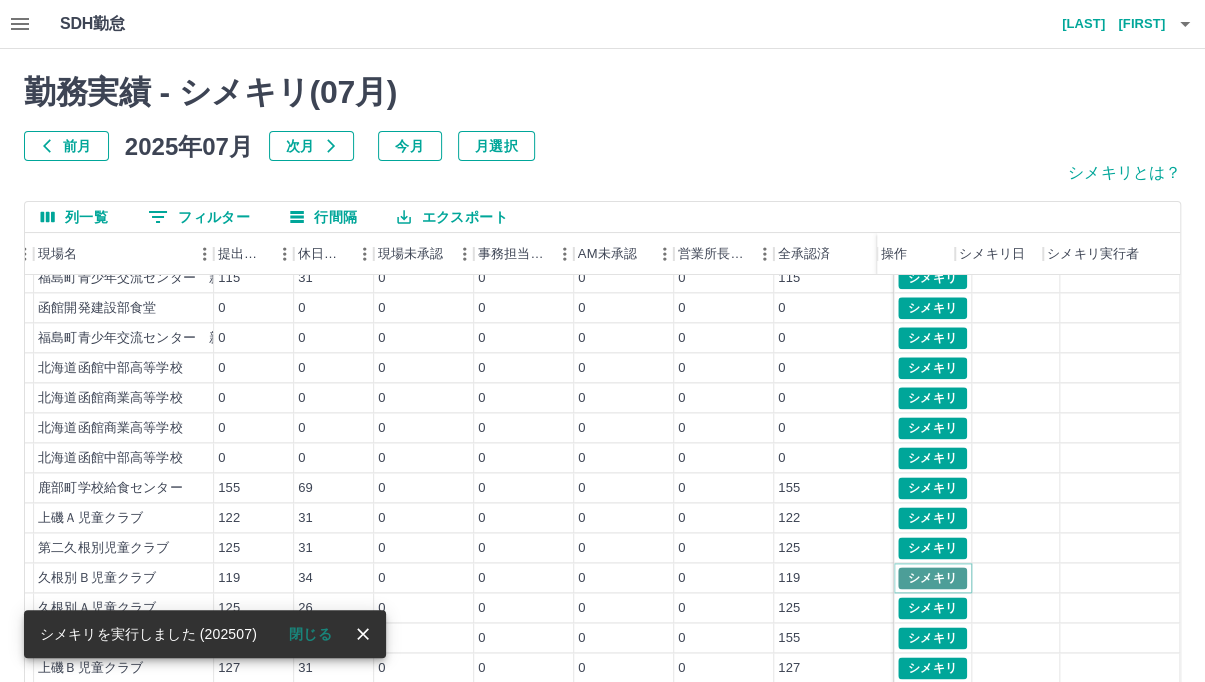 click on "シメキリ" at bounding box center [932, 578] 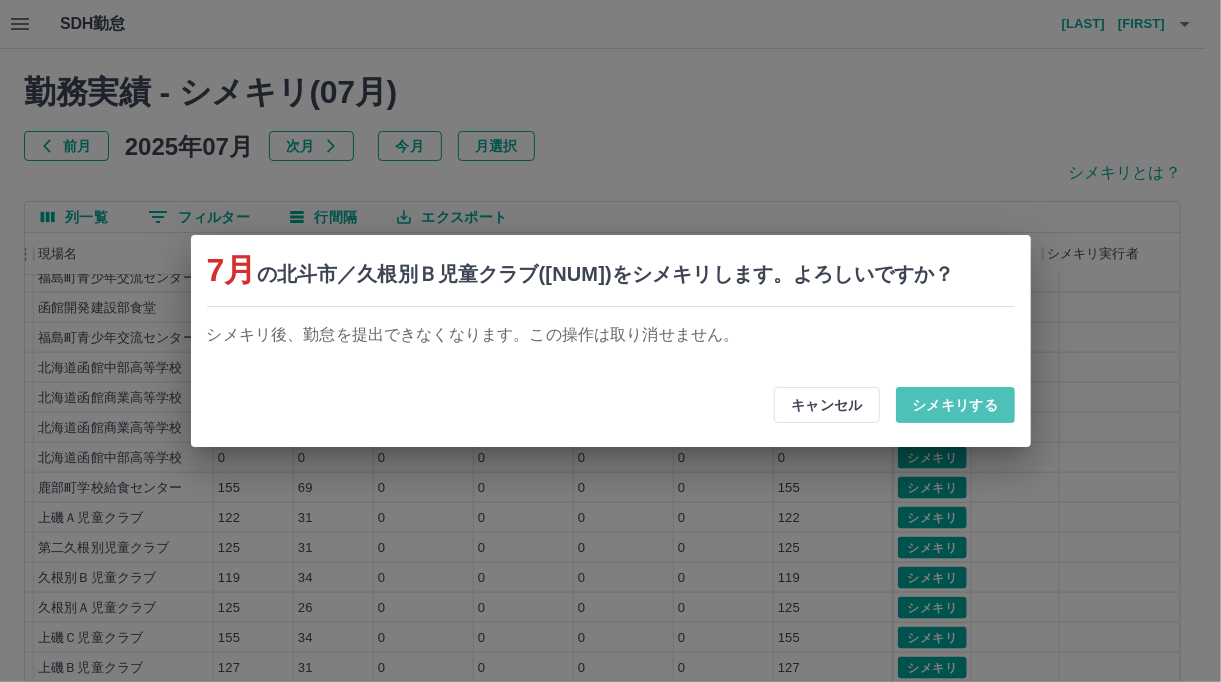 click on "シメキリする" at bounding box center (955, 405) 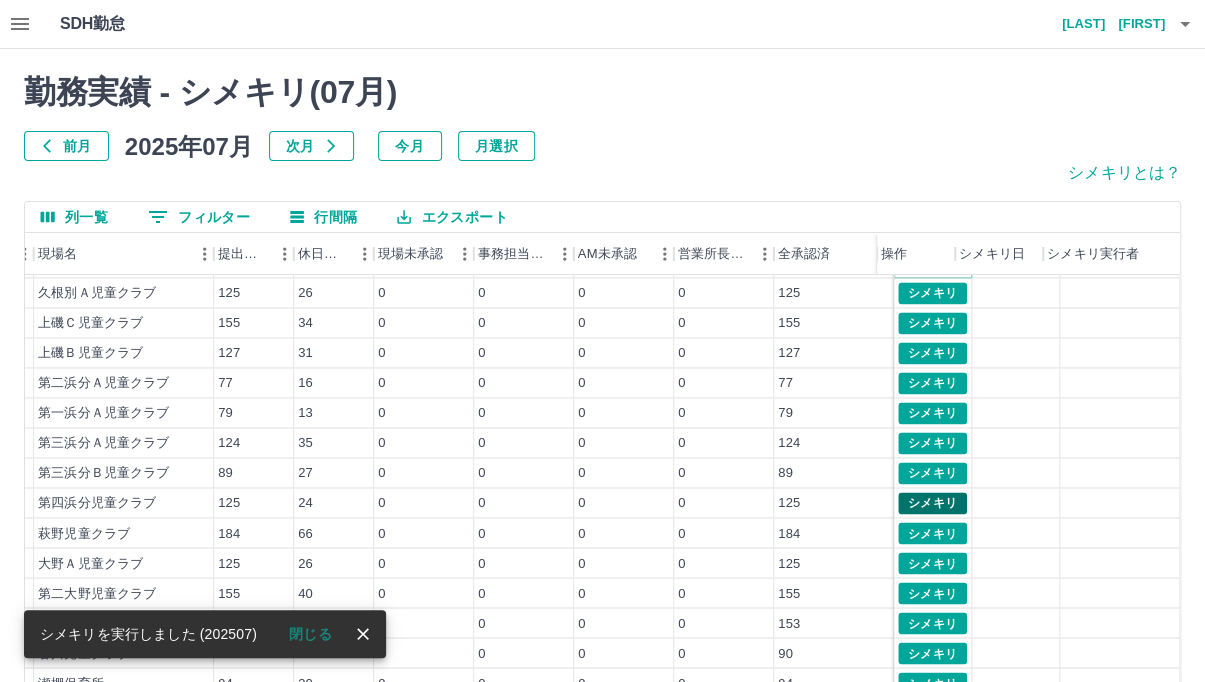 scroll, scrollTop: 1573, scrollLeft: 271, axis: both 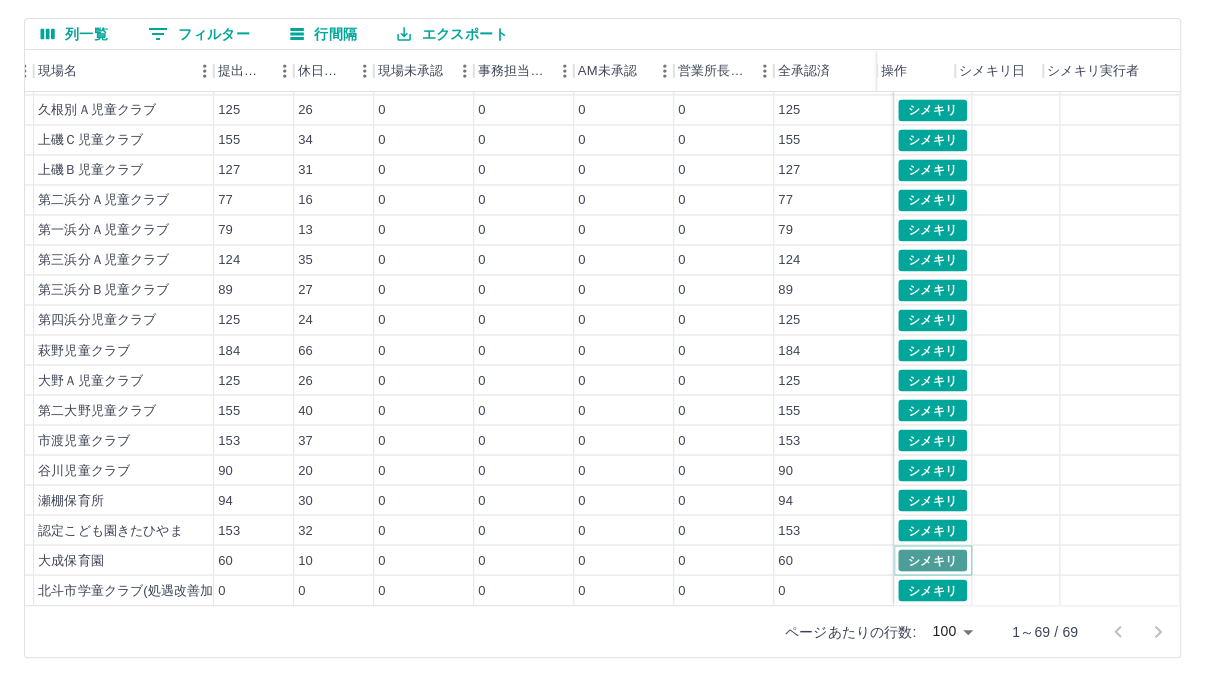 click on "シメキリ" at bounding box center (932, 560) 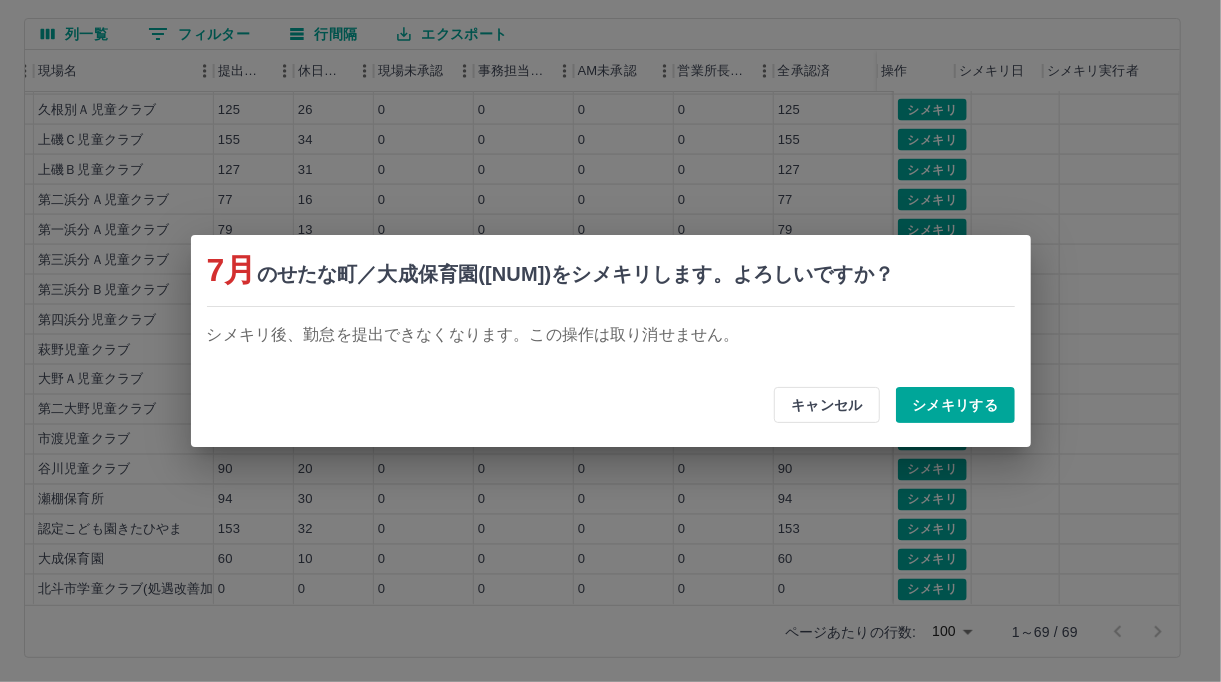 click on "シメキリする" at bounding box center [955, 405] 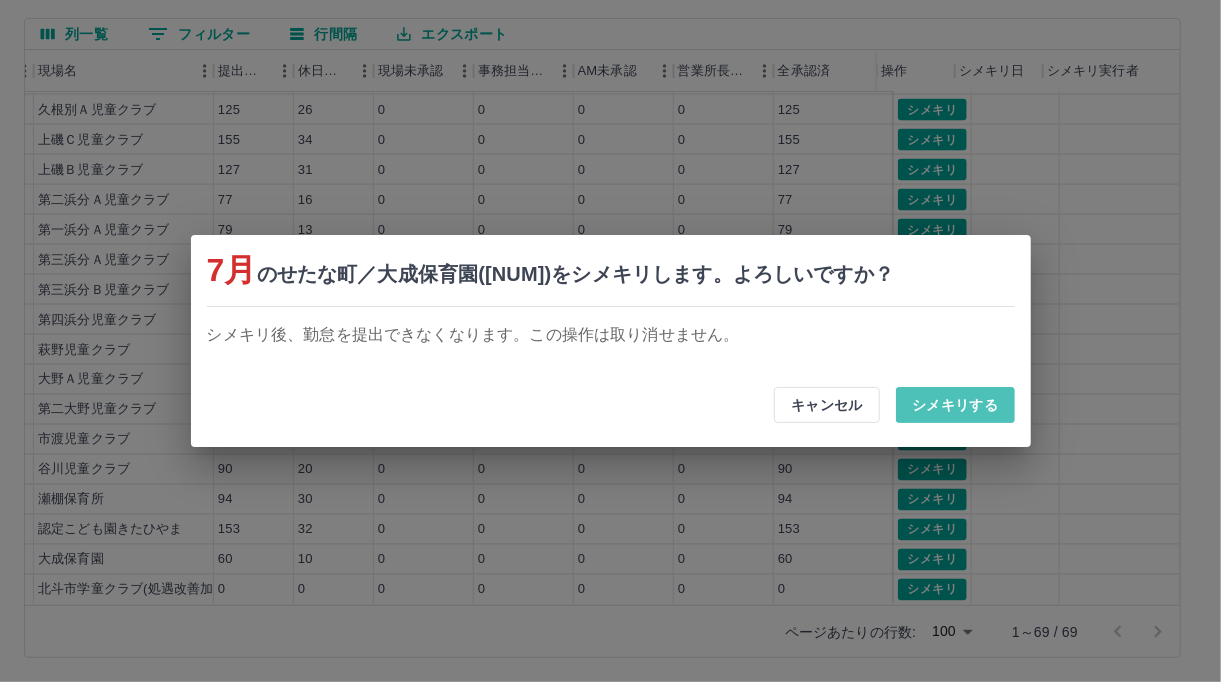 click on "シメキリする" at bounding box center (955, 405) 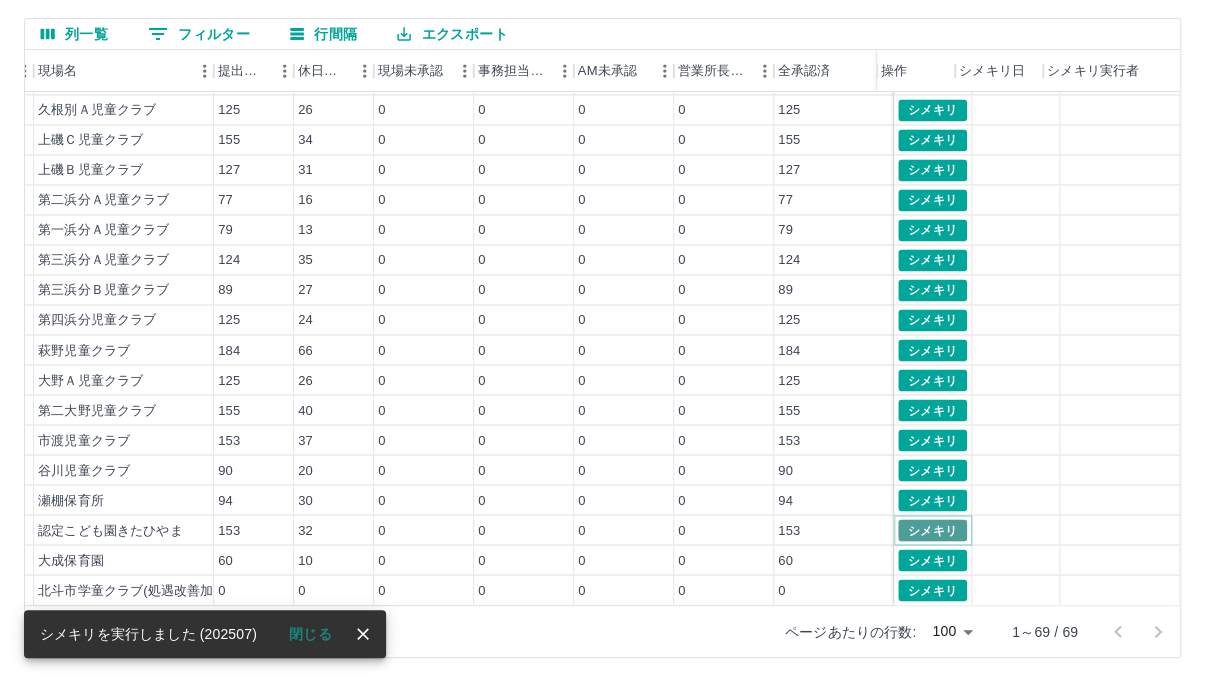click on "シメキリ" at bounding box center [932, 530] 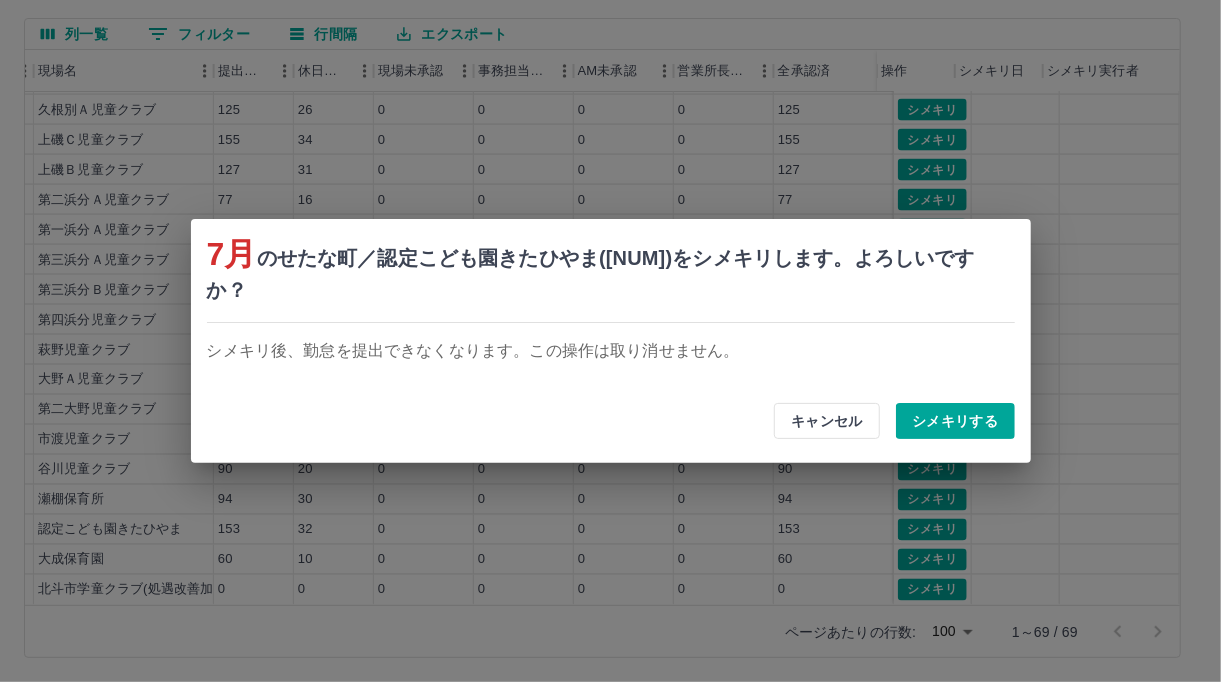 click on "シメキリする" at bounding box center (955, 421) 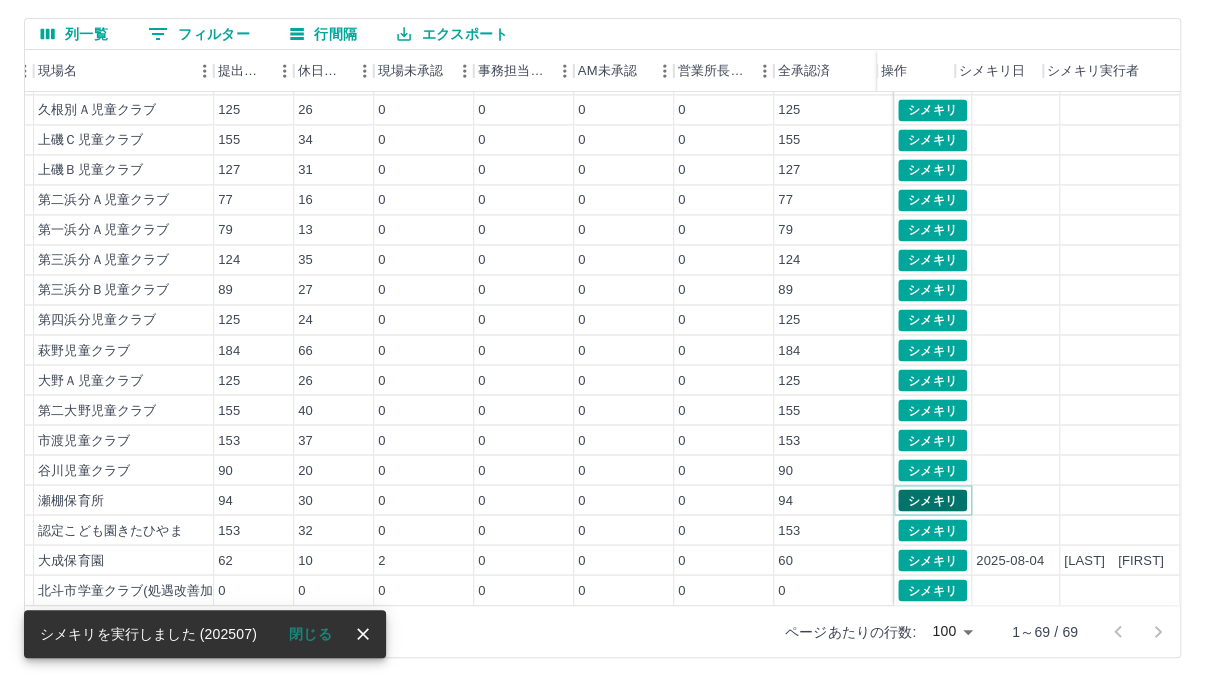 click on "シメキリ" at bounding box center [932, 500] 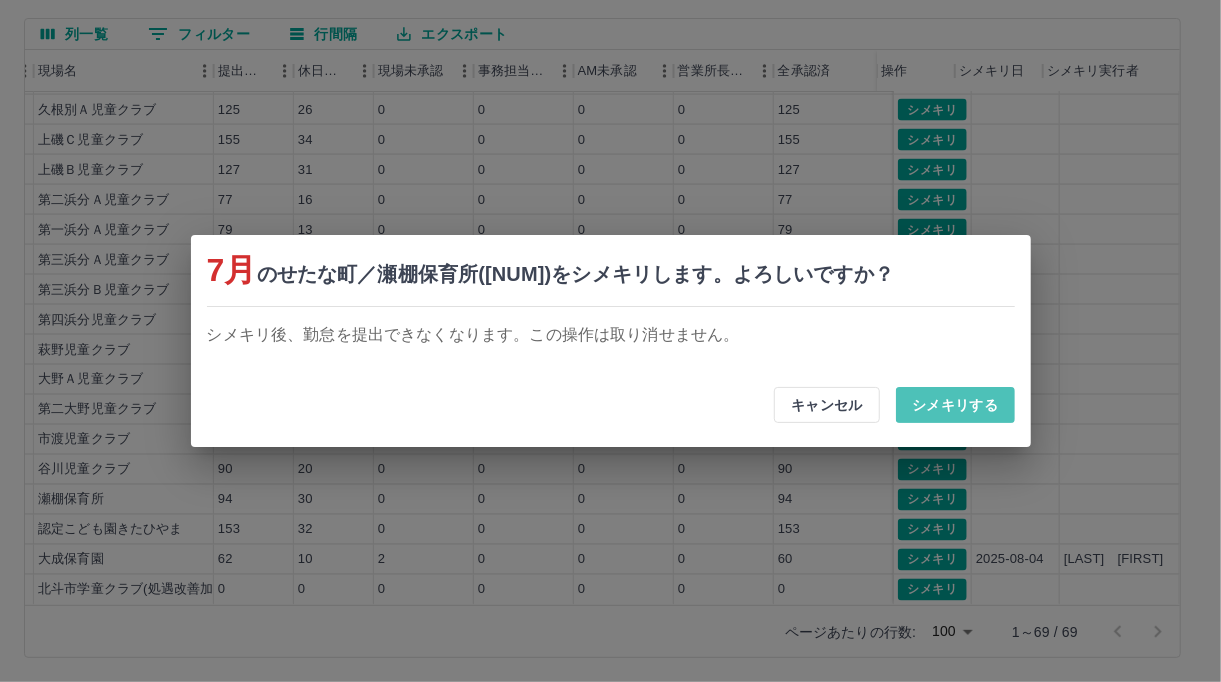 click on "シメキリする" at bounding box center (955, 405) 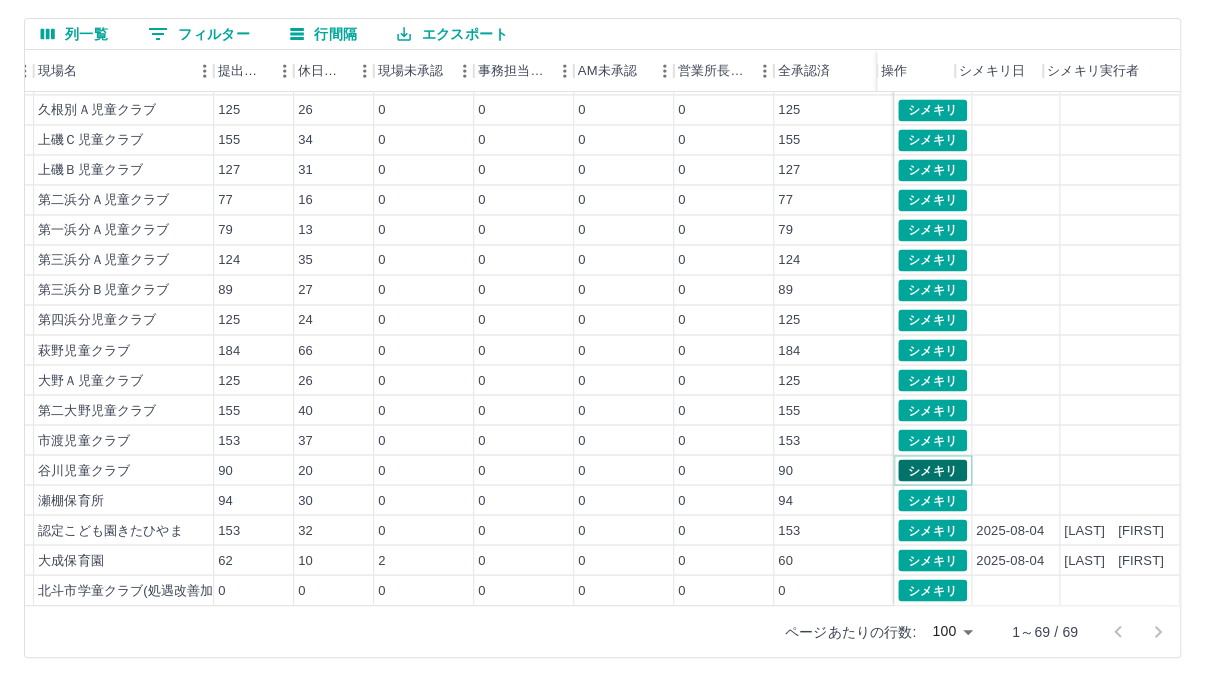 click on "シメキリ" at bounding box center (932, 470) 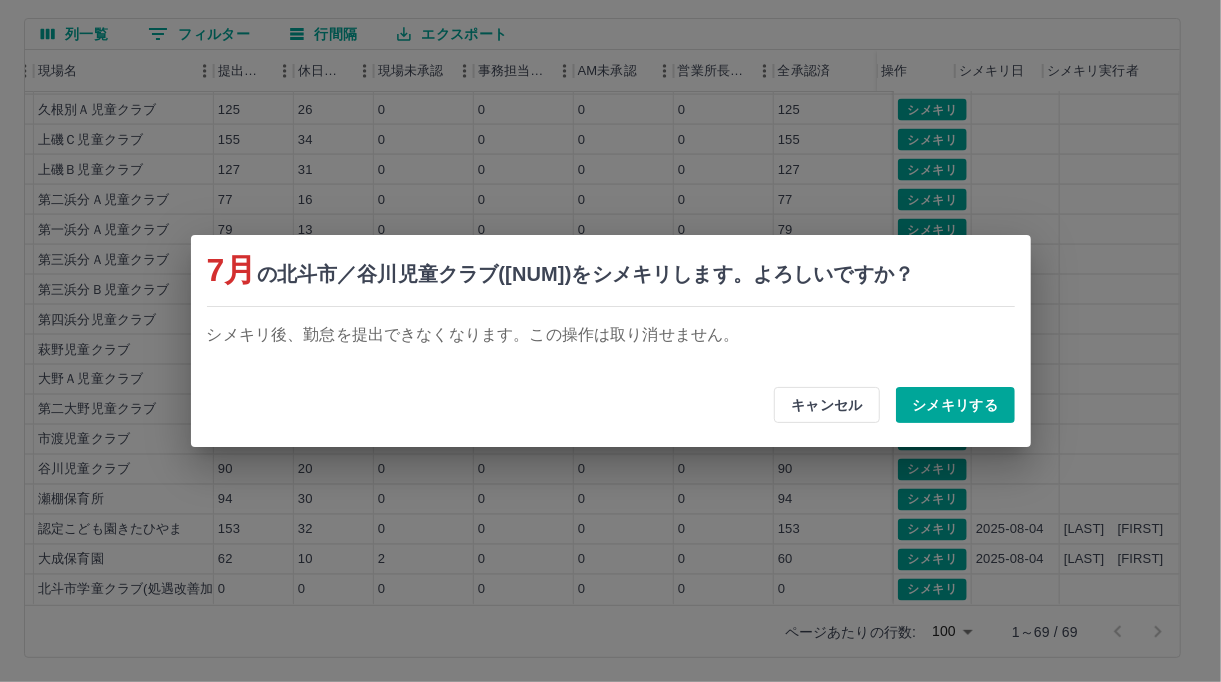click on "シメキリする" at bounding box center (955, 405) 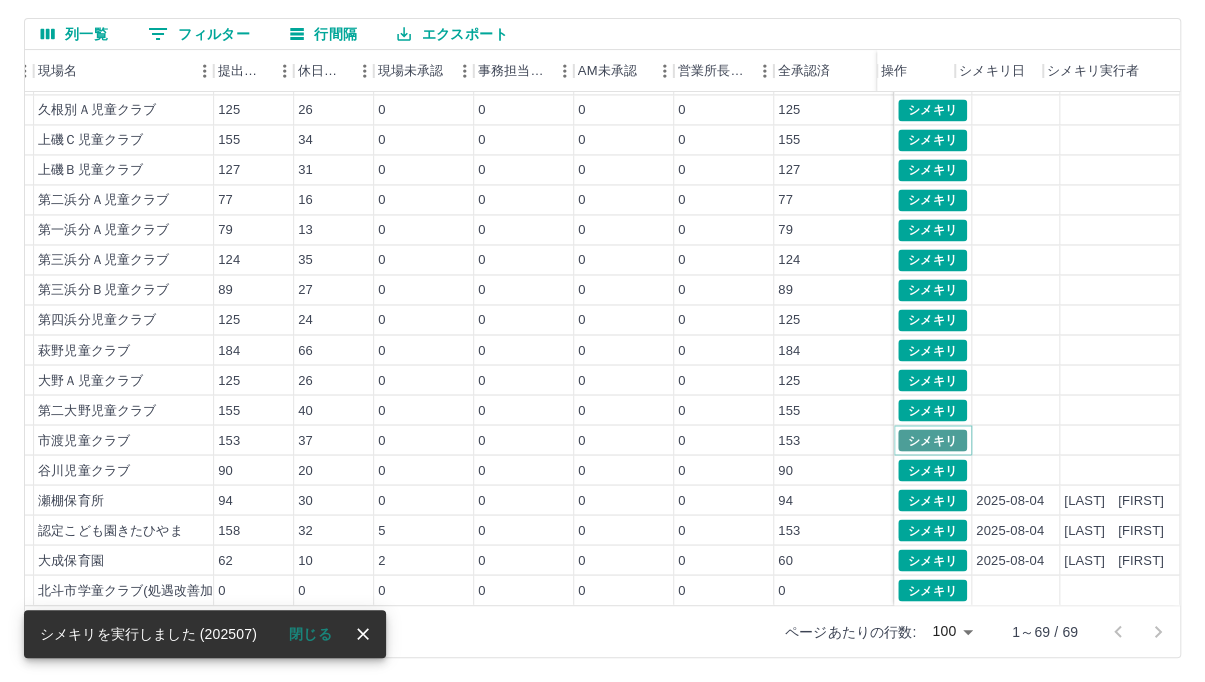 click on "シメキリ" at bounding box center [932, 440] 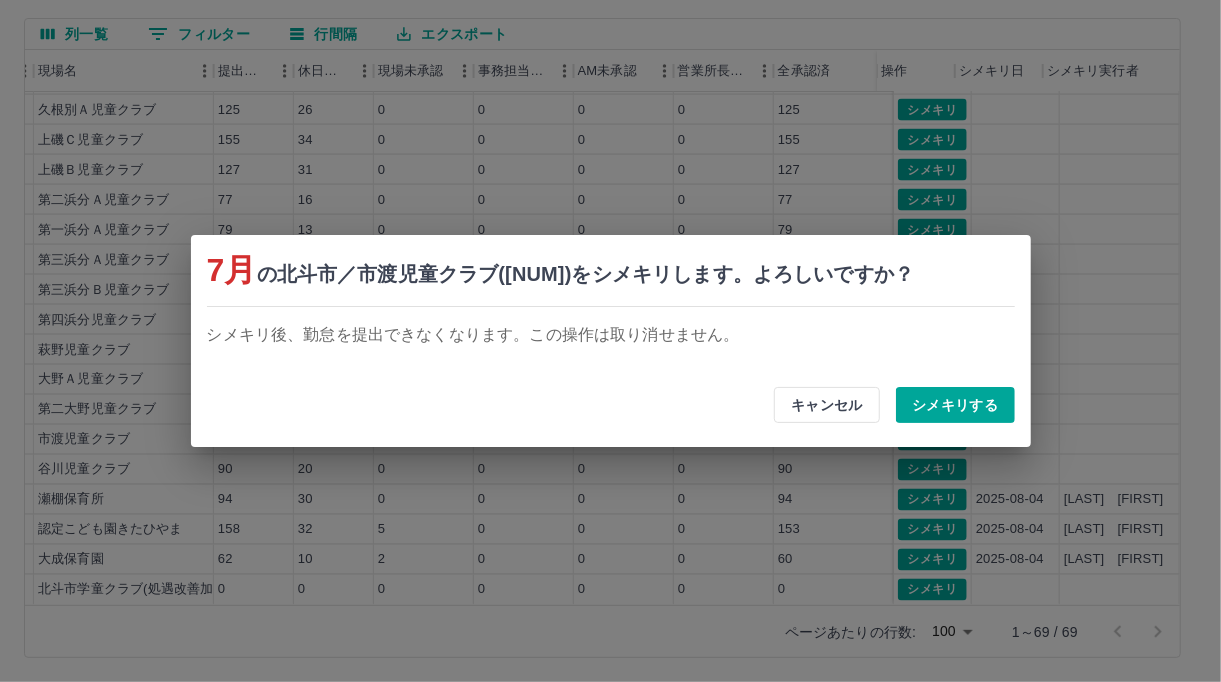 click on "シメキリする" at bounding box center (955, 405) 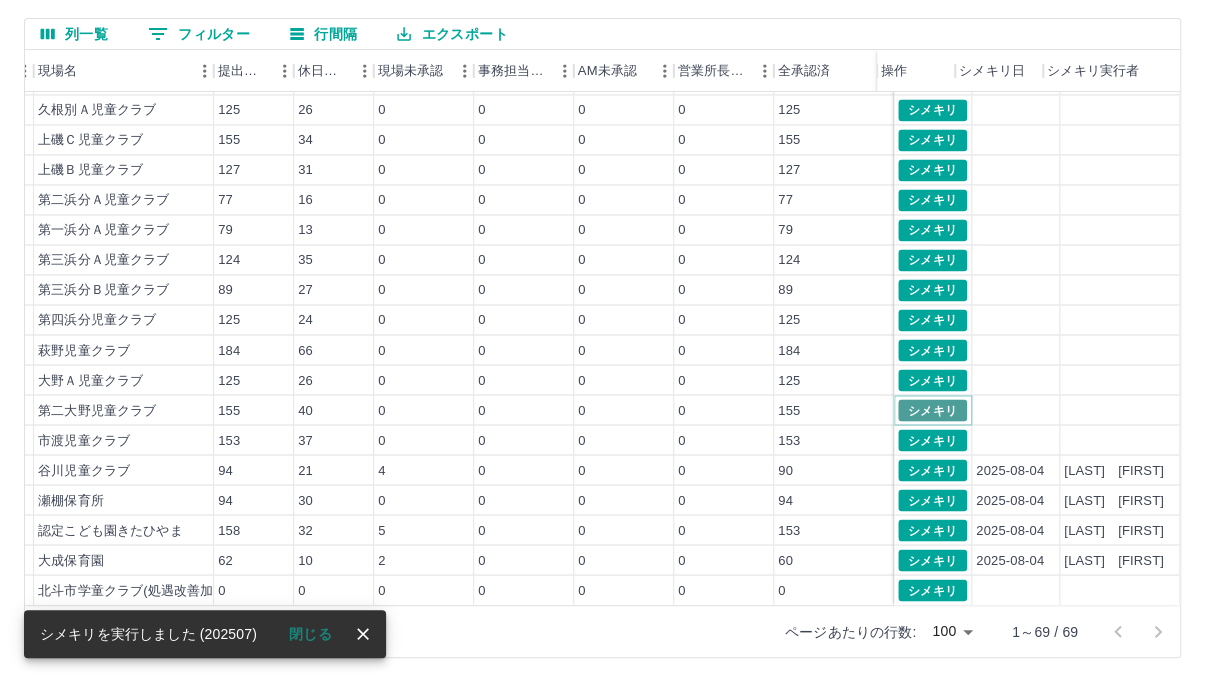 click on "シメキリ" at bounding box center (932, 410) 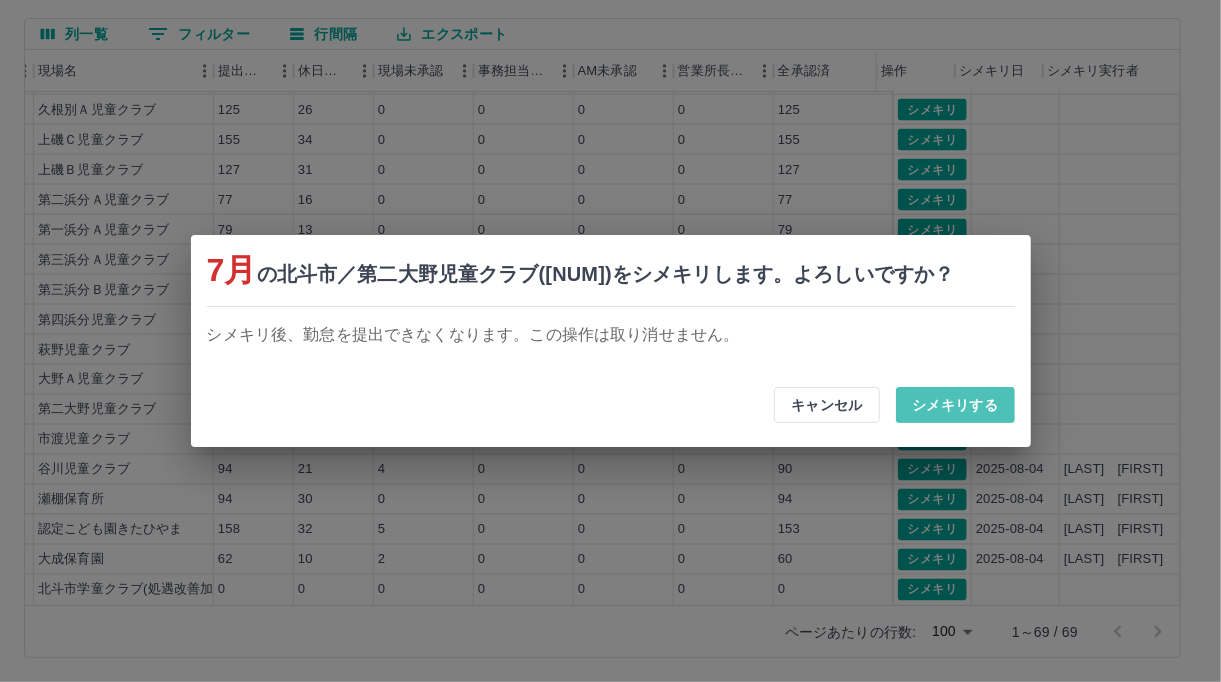 click on "シメキリする" at bounding box center [955, 405] 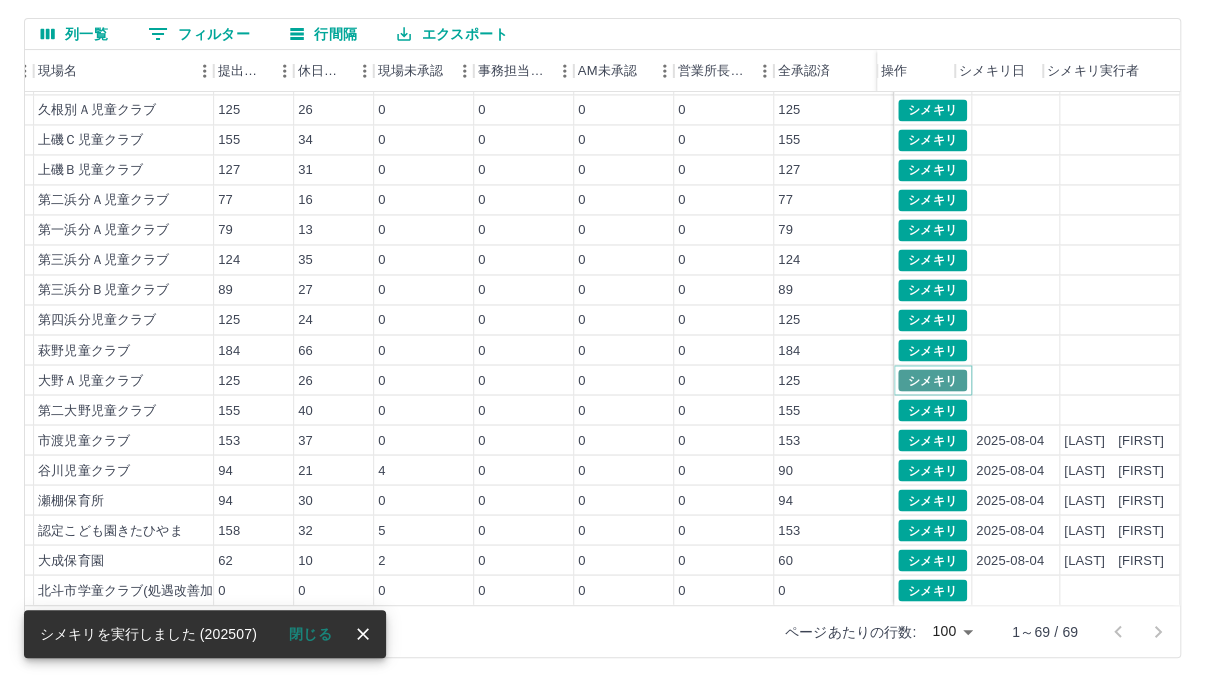 click on "シメキリ" at bounding box center (932, 380) 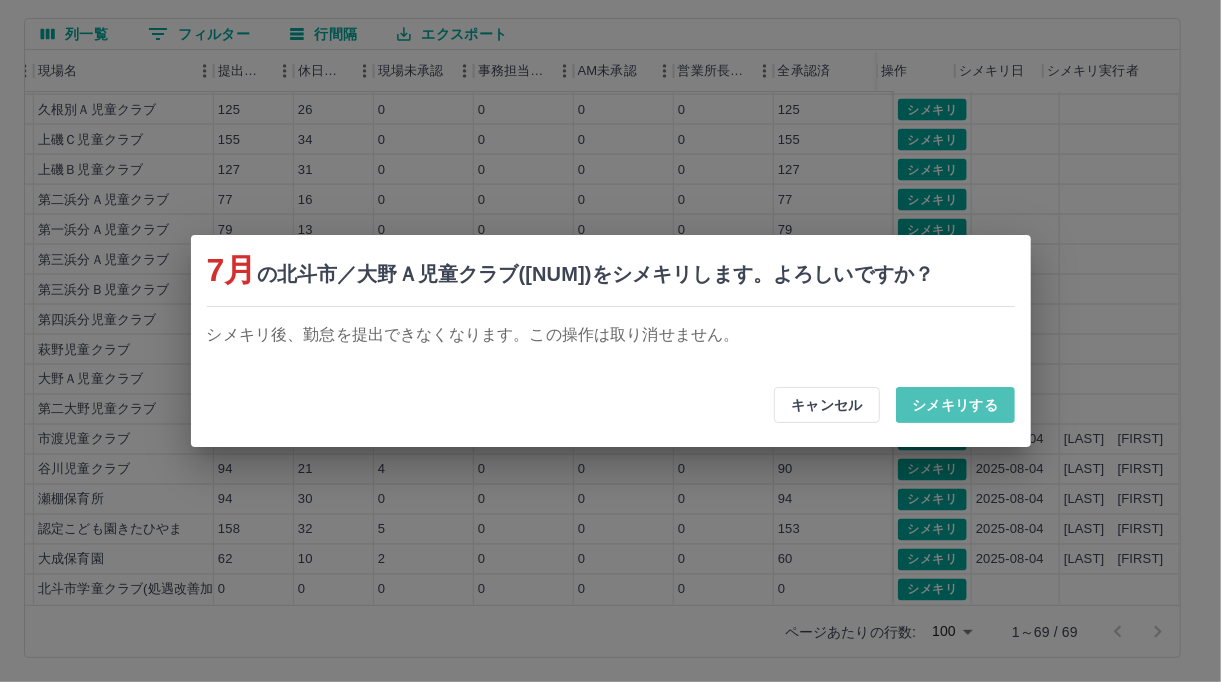 click on "シメキリする" at bounding box center (955, 405) 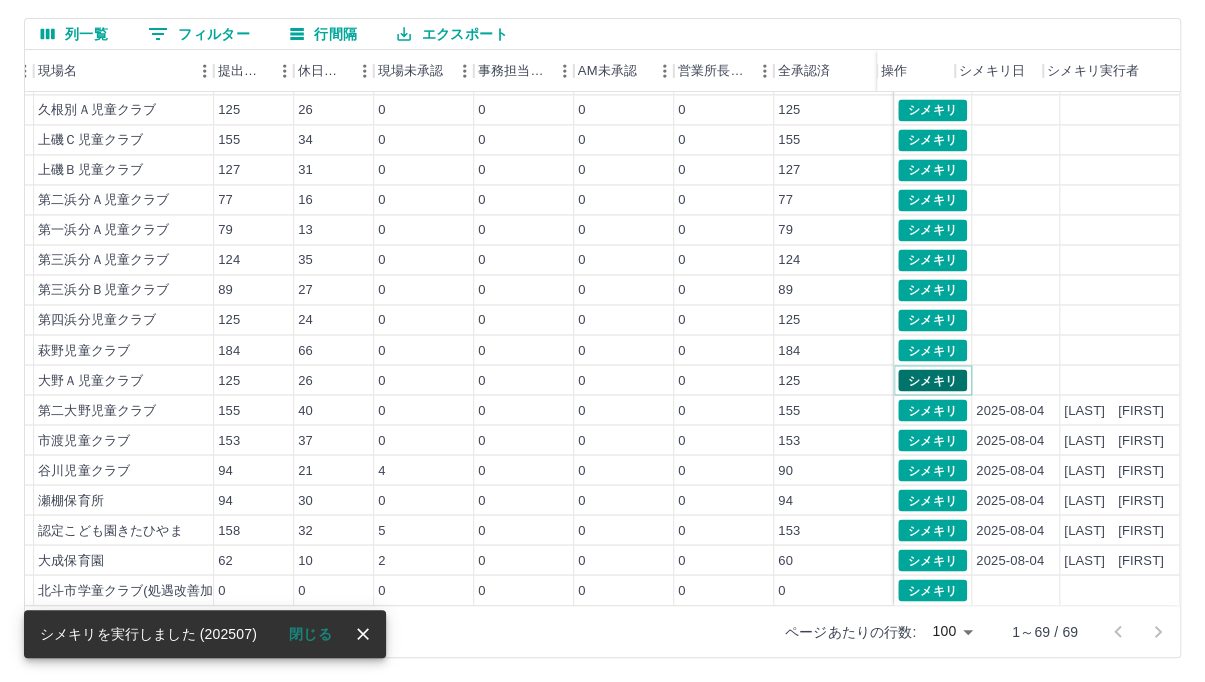click on "シメキリ" at bounding box center [932, 380] 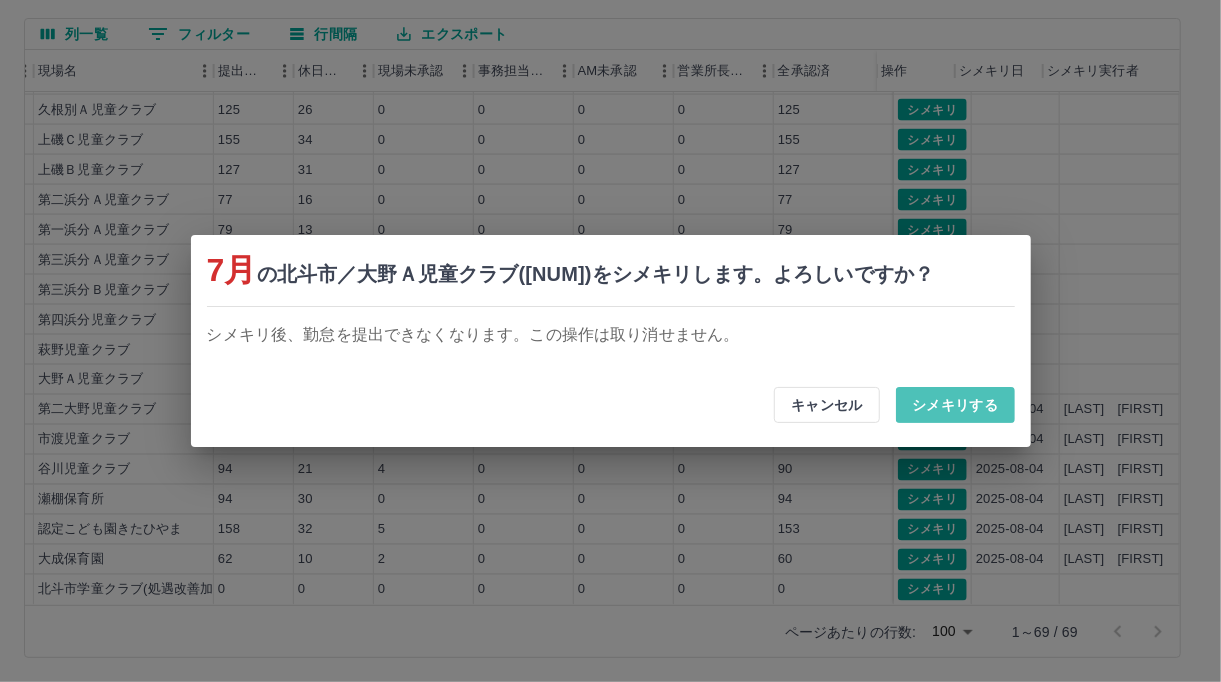 click on "シメキリする" at bounding box center [955, 405] 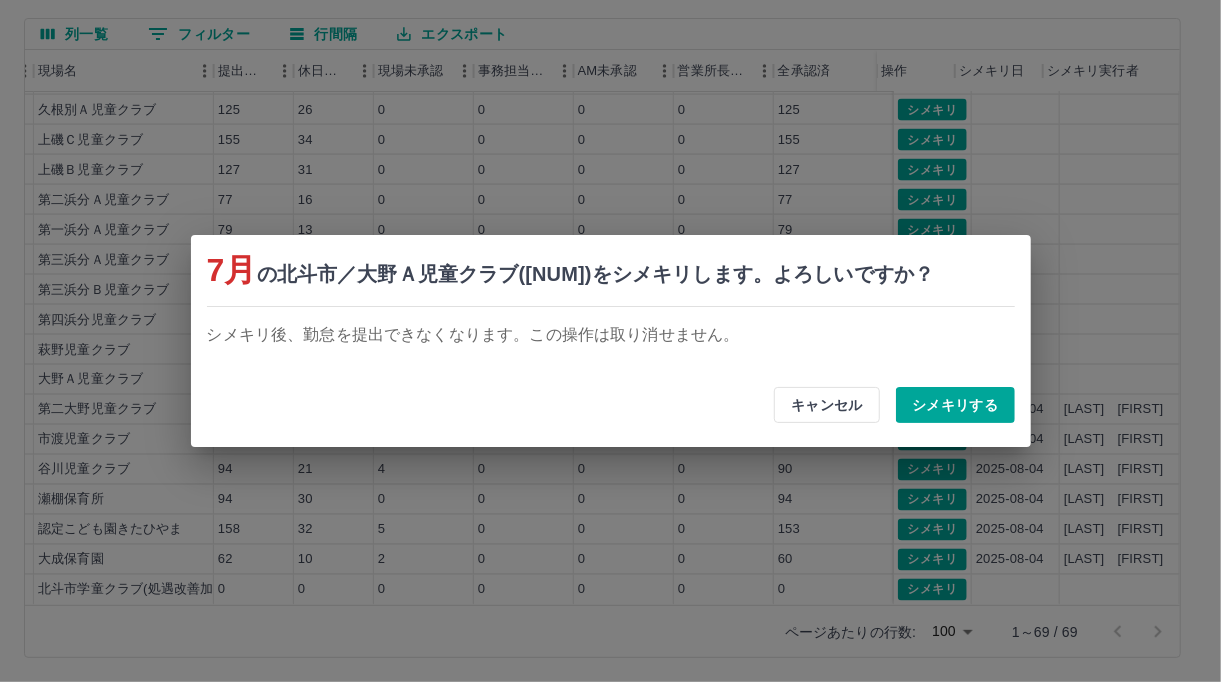 click on "シメキリする" at bounding box center (955, 405) 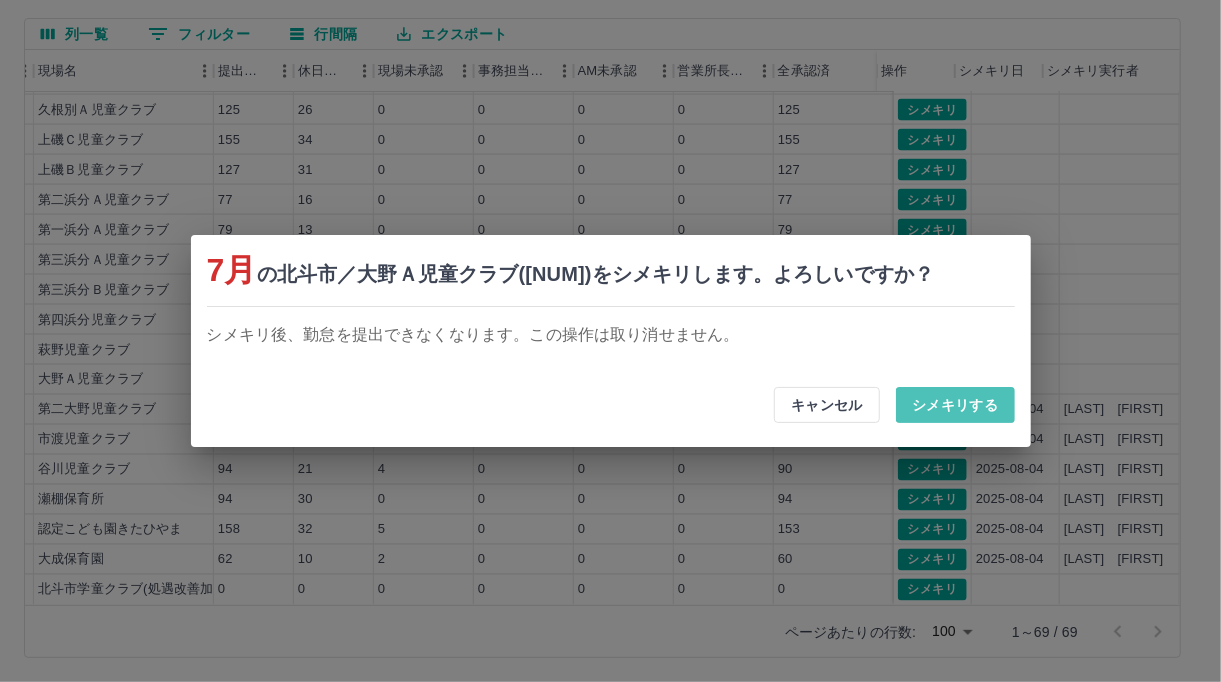 click on "シメキリする" at bounding box center (955, 405) 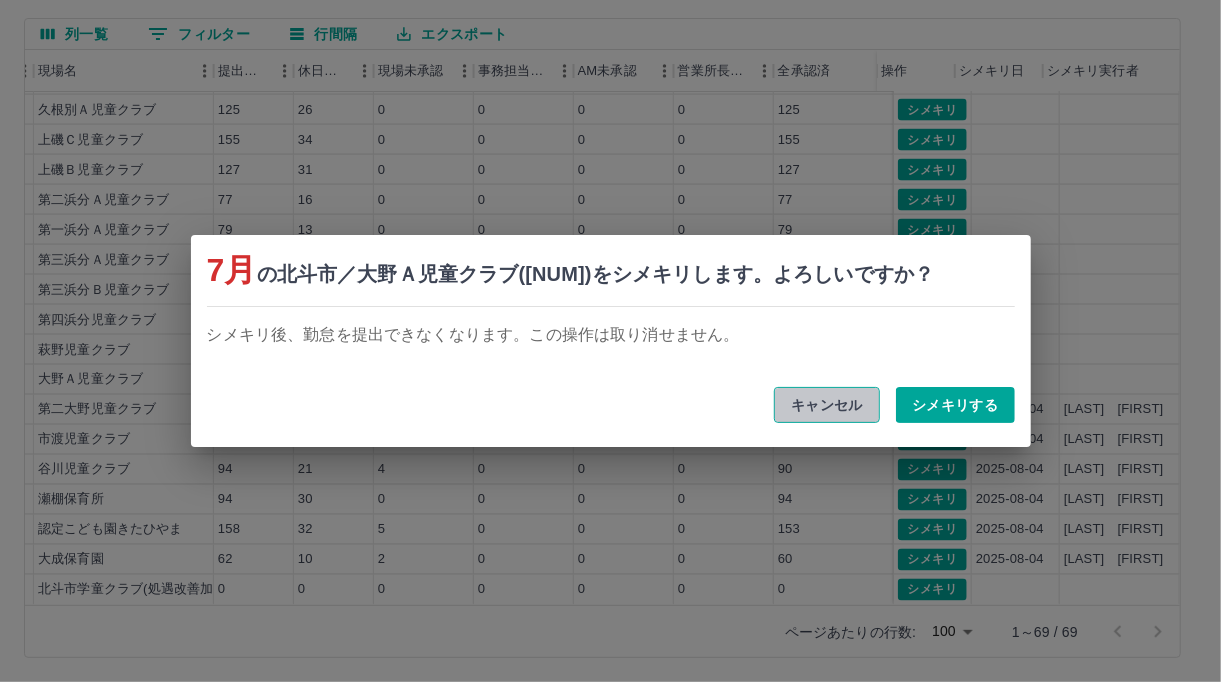 click on "キャンセル" at bounding box center [827, 405] 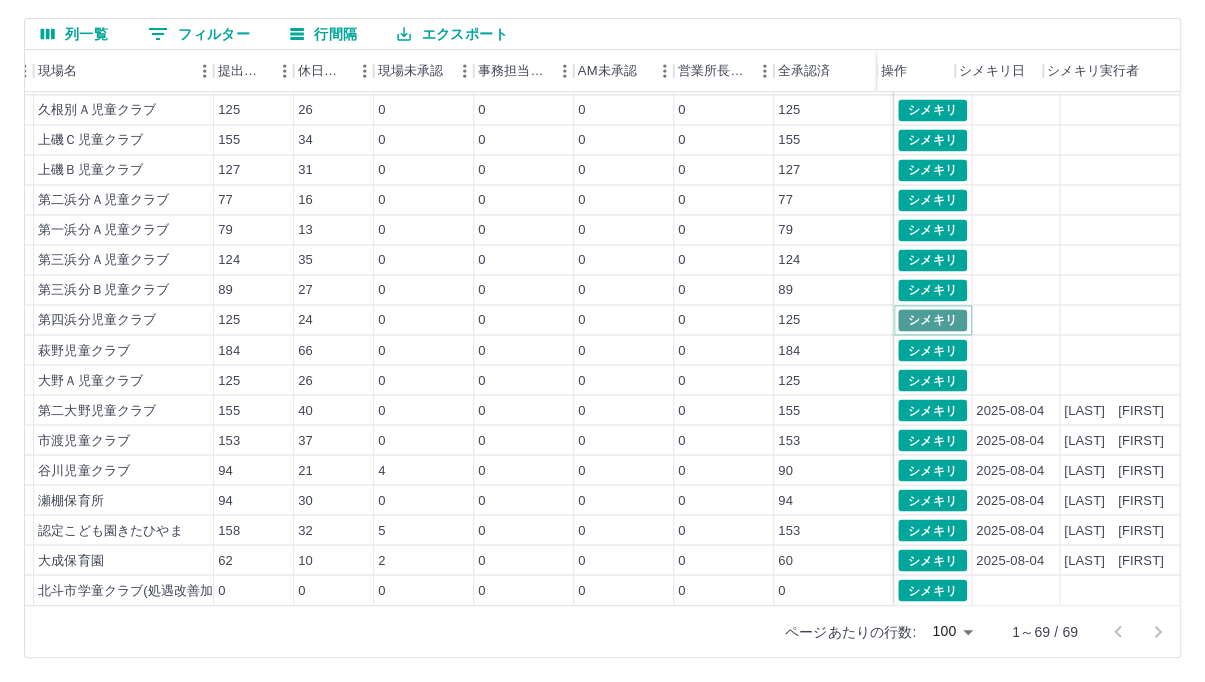 click on "シメキリ" at bounding box center [932, 320] 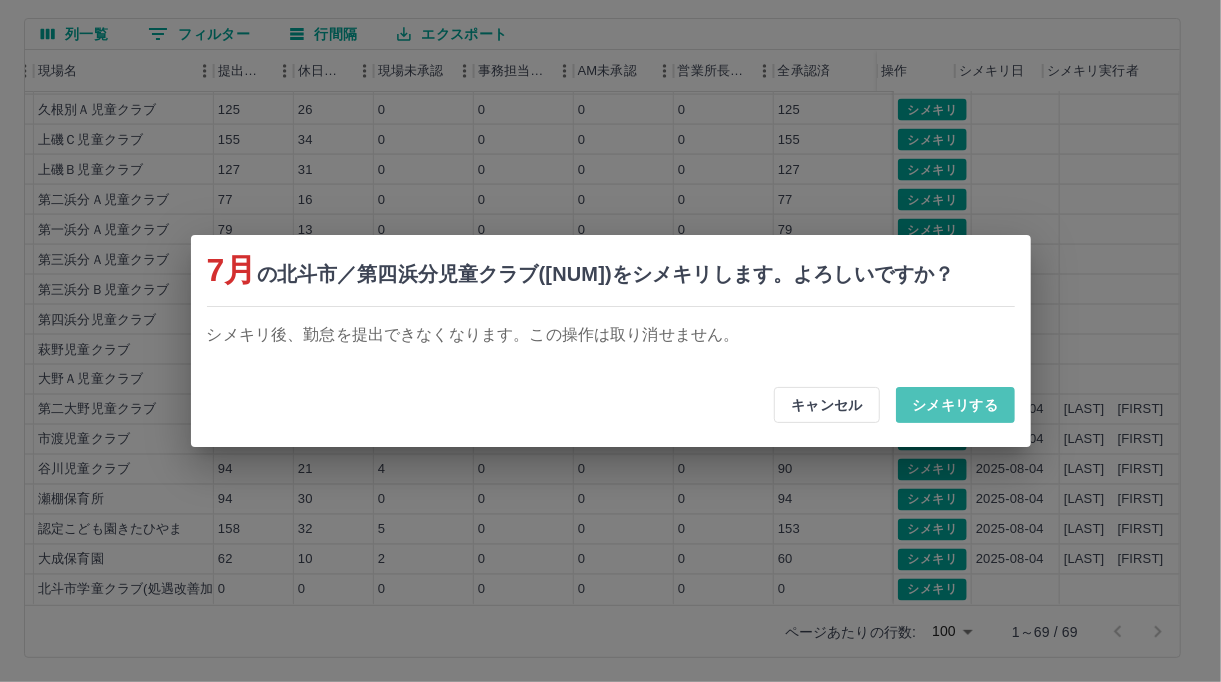 click on "シメキリする" at bounding box center (955, 405) 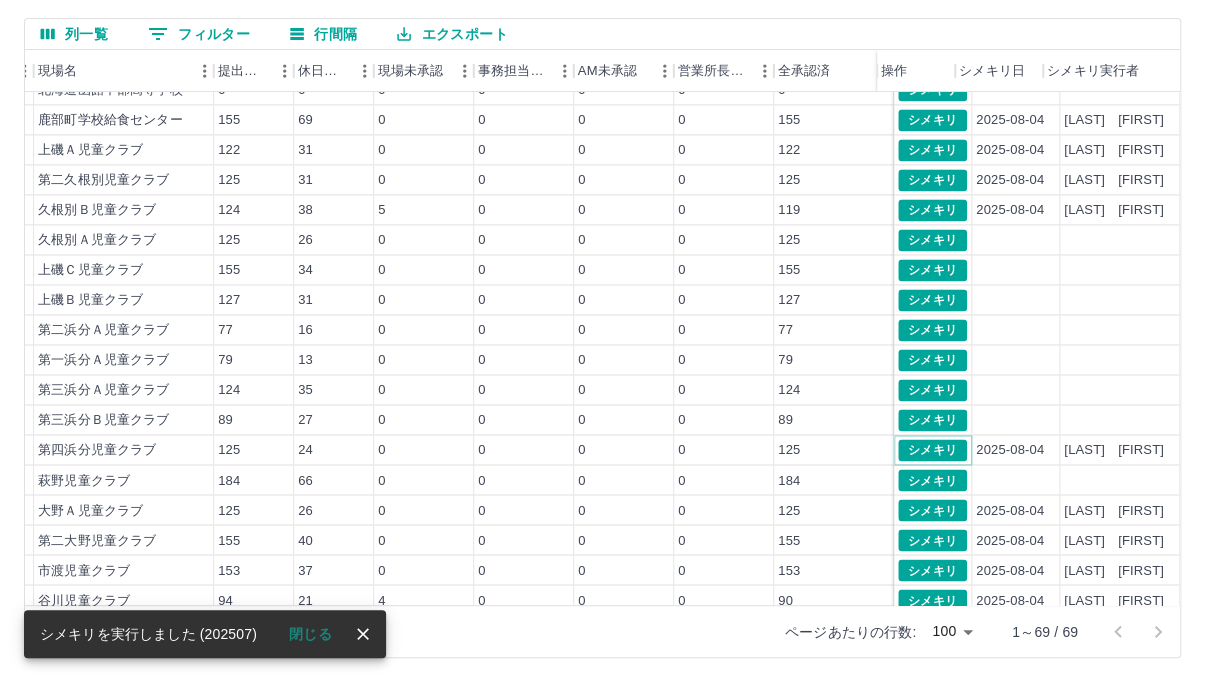 scroll, scrollTop: 1424, scrollLeft: 271, axis: both 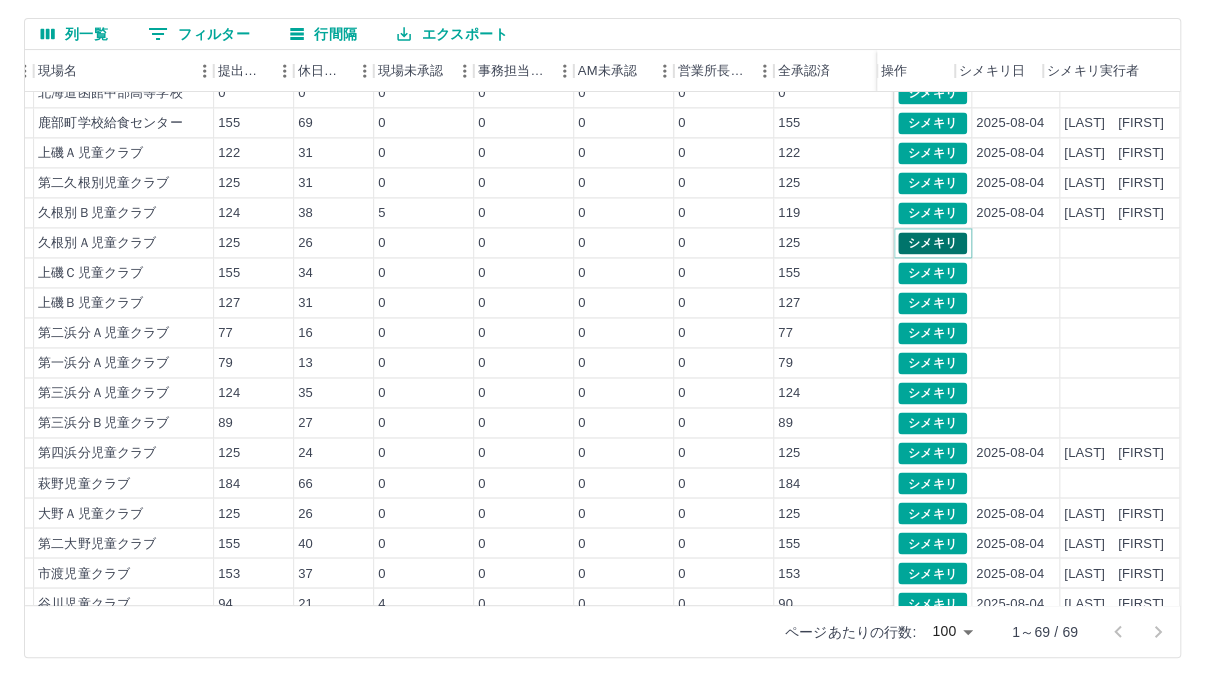 click on "シメキリ" at bounding box center [932, 243] 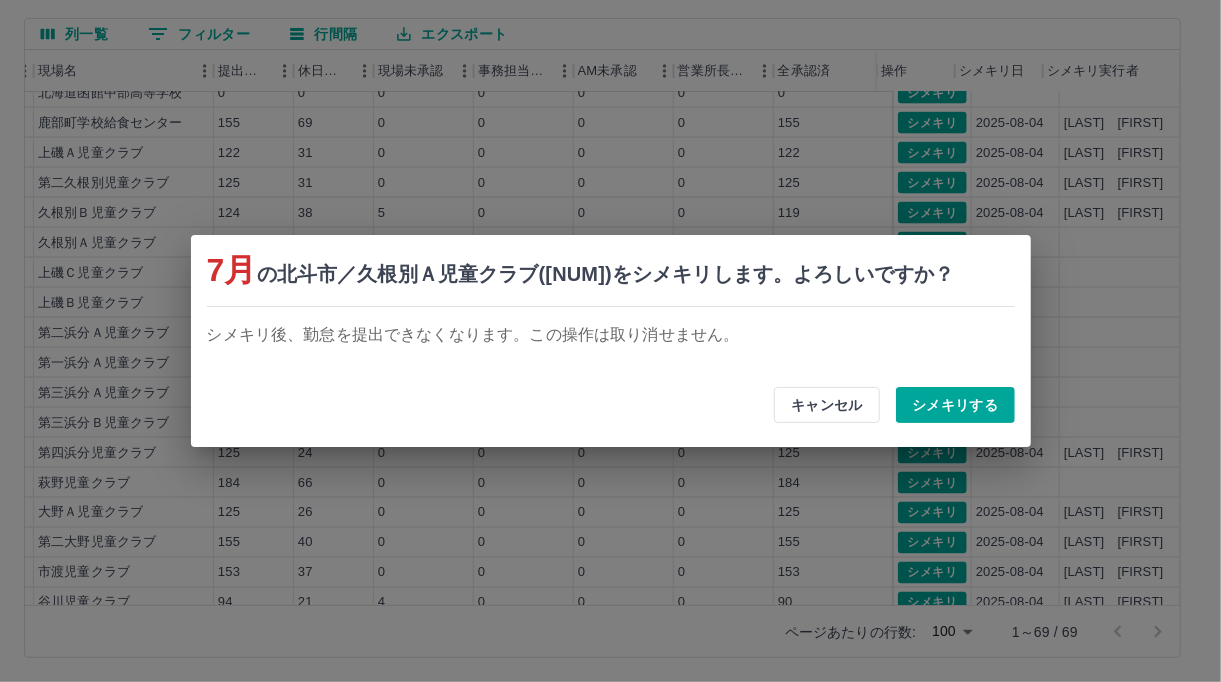 click on "シメキリする" at bounding box center (955, 405) 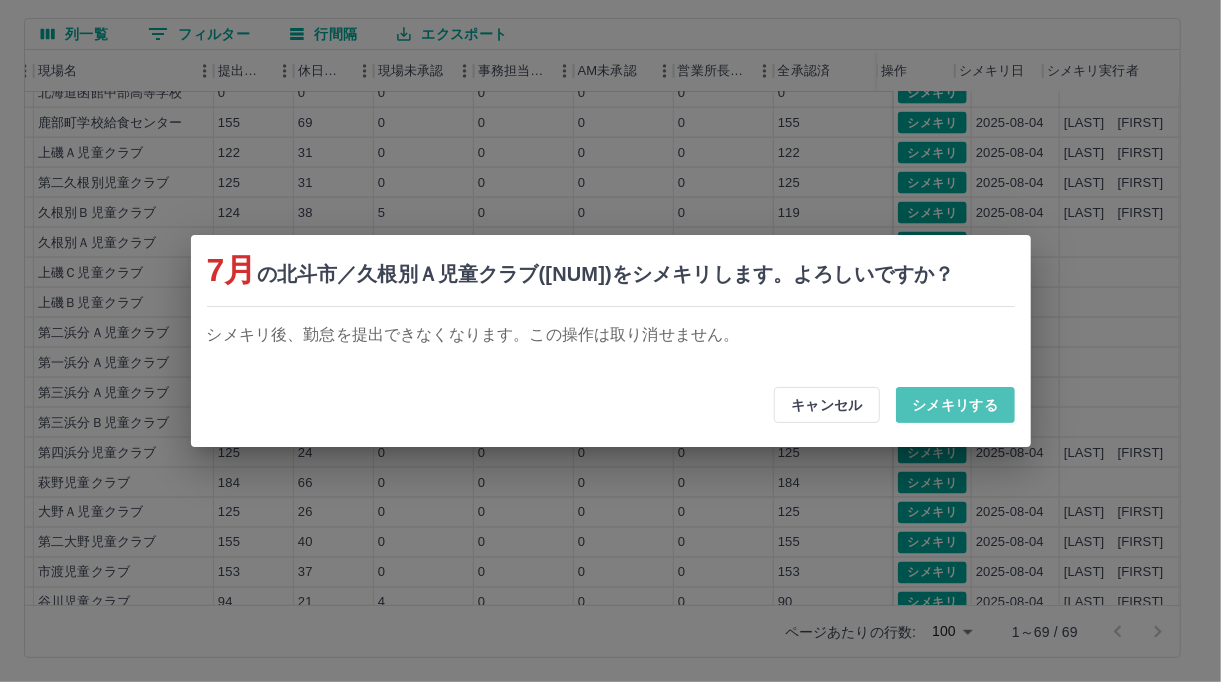 click on "シメキリする" at bounding box center [955, 405] 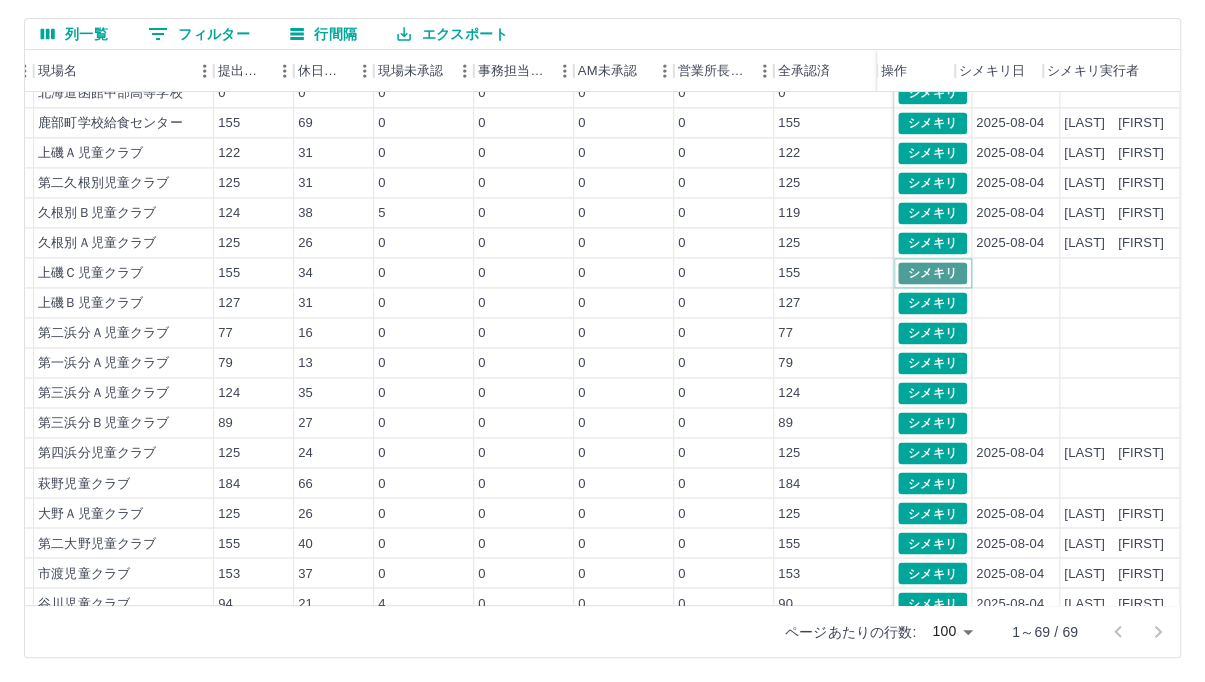 click on "シメキリ" at bounding box center (932, 273) 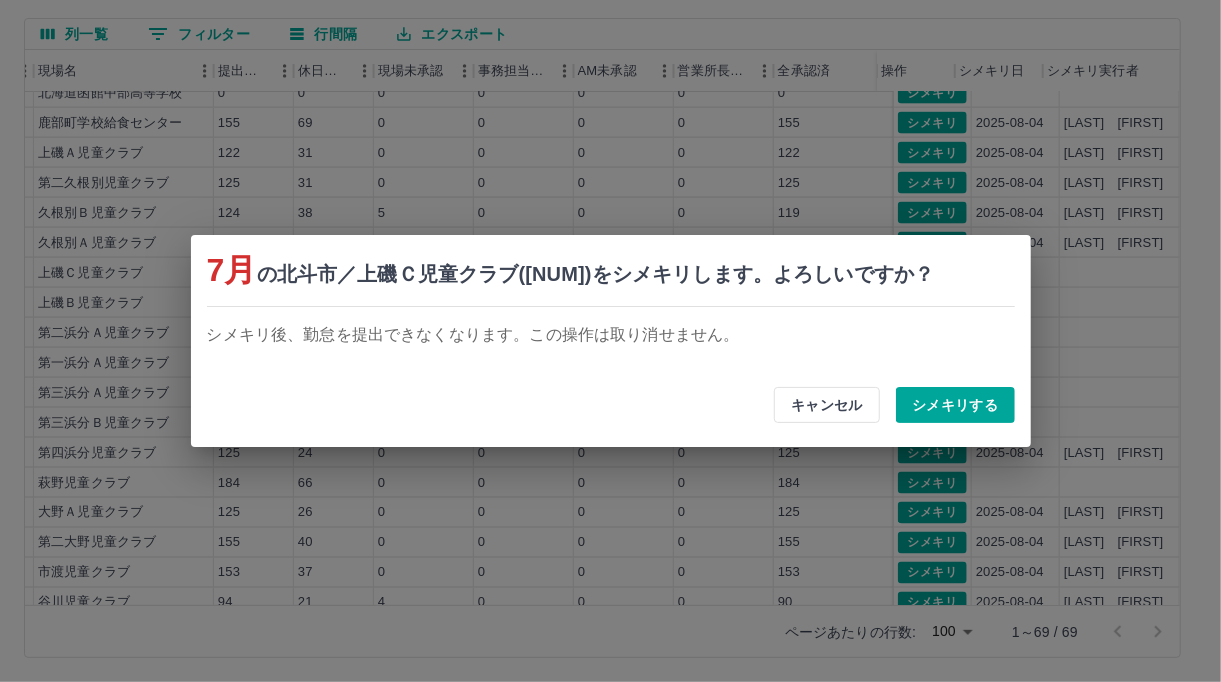 click on "シメキリする" at bounding box center [955, 405] 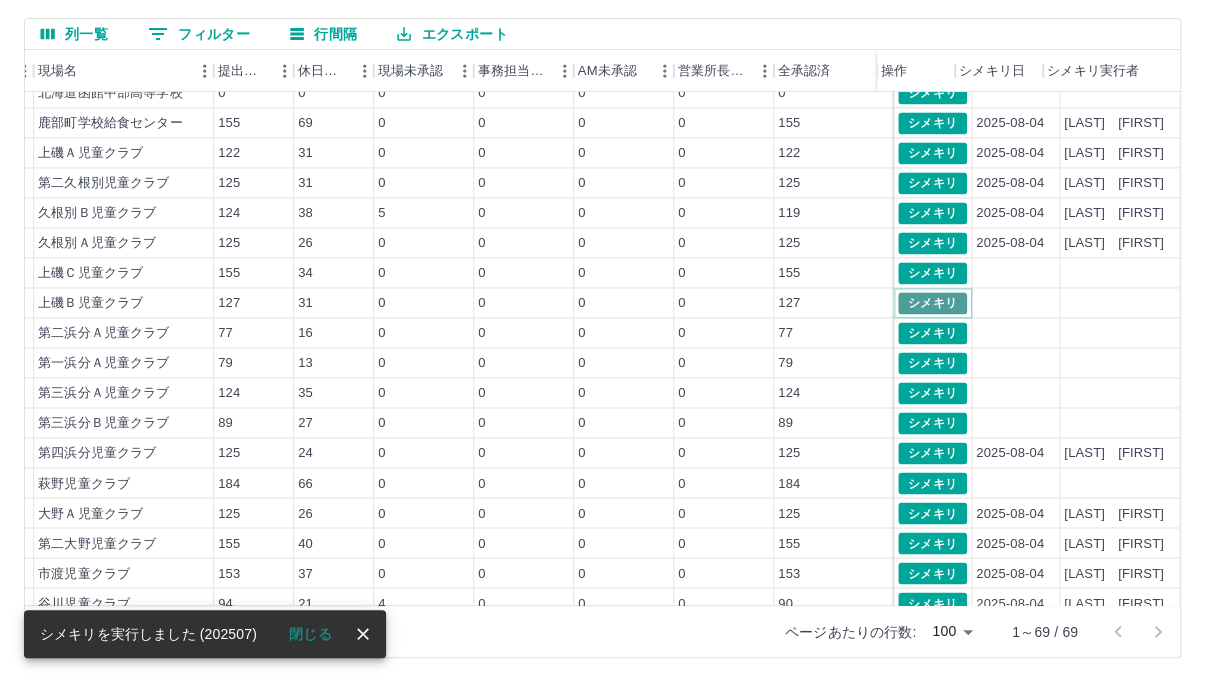 click on "シメキリ" at bounding box center [932, 303] 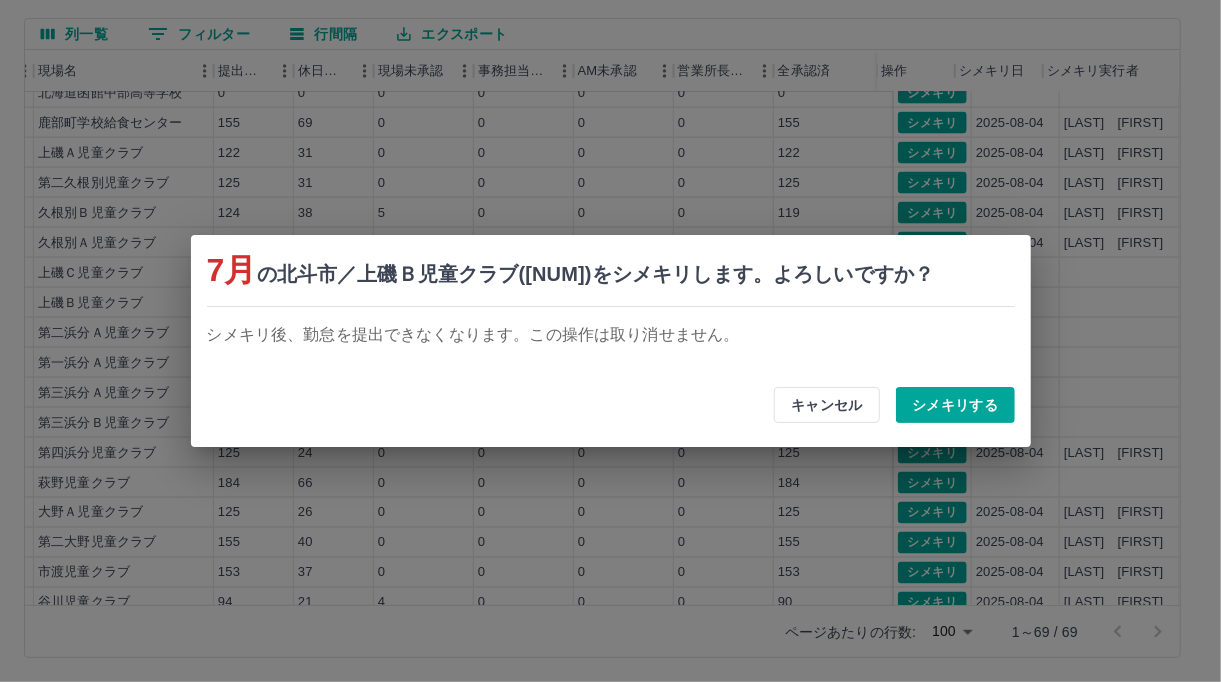 click on "シメキリする" at bounding box center (955, 405) 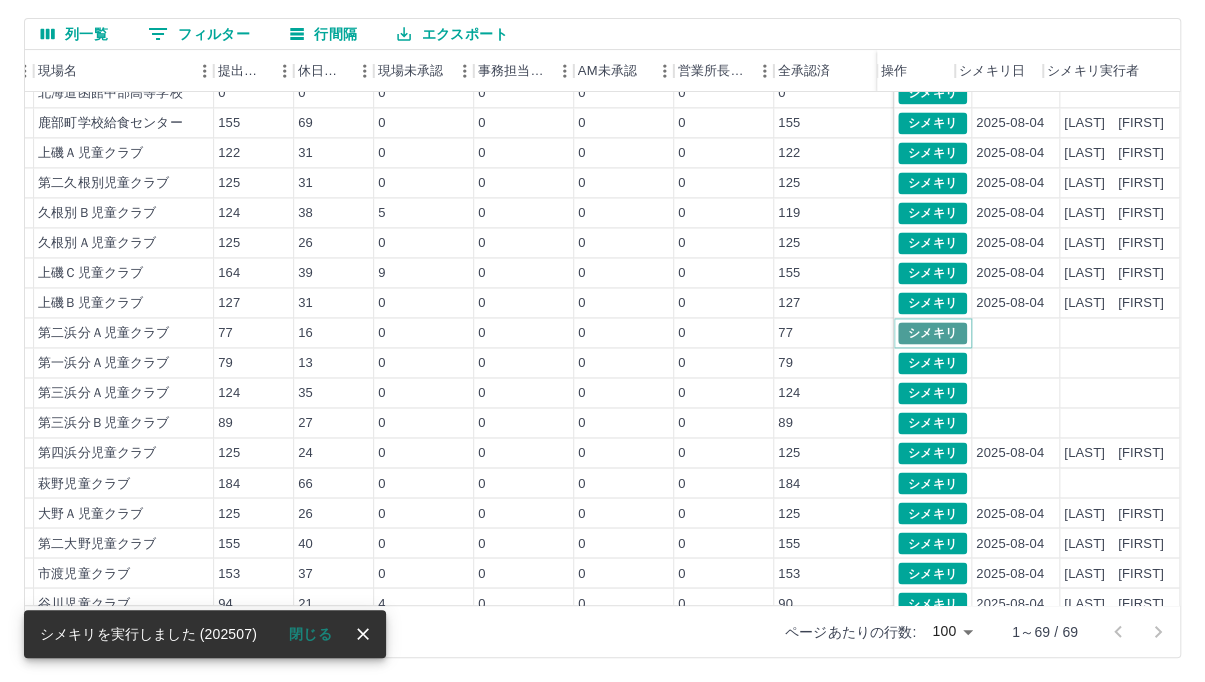click on "シメキリ" at bounding box center (932, 333) 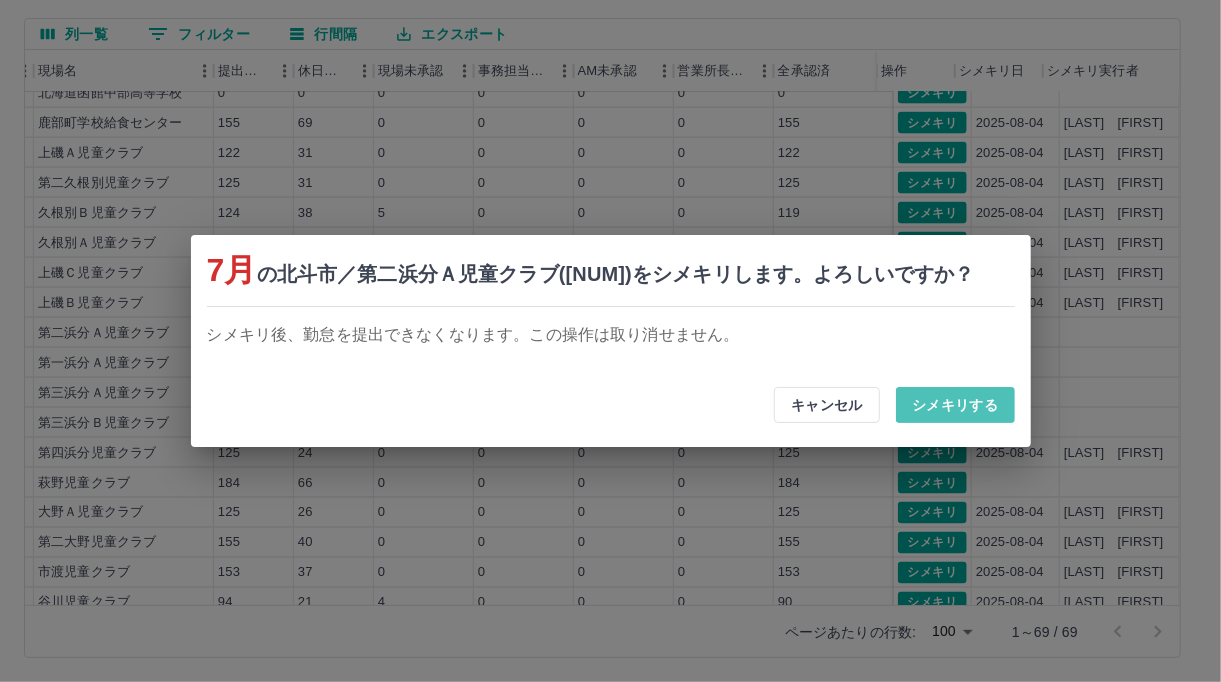 click on "シメキリする" at bounding box center [955, 405] 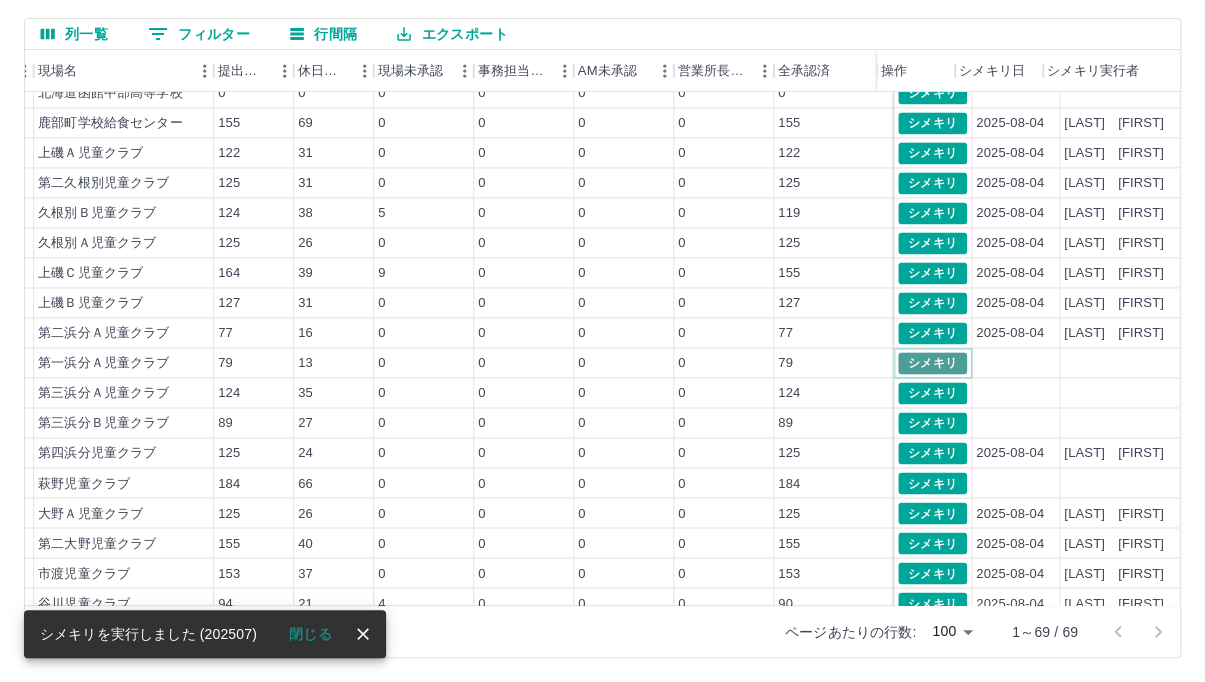 click on "シメキリ" at bounding box center (932, 363) 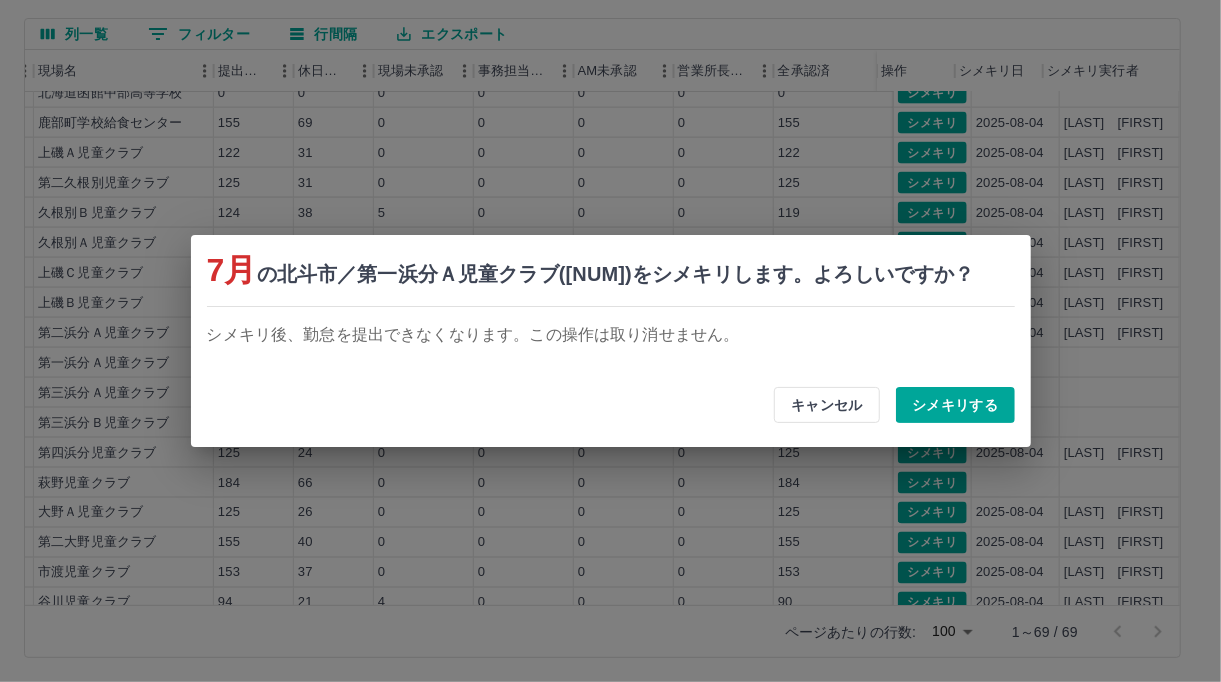 click on "シメキリする" at bounding box center (955, 405) 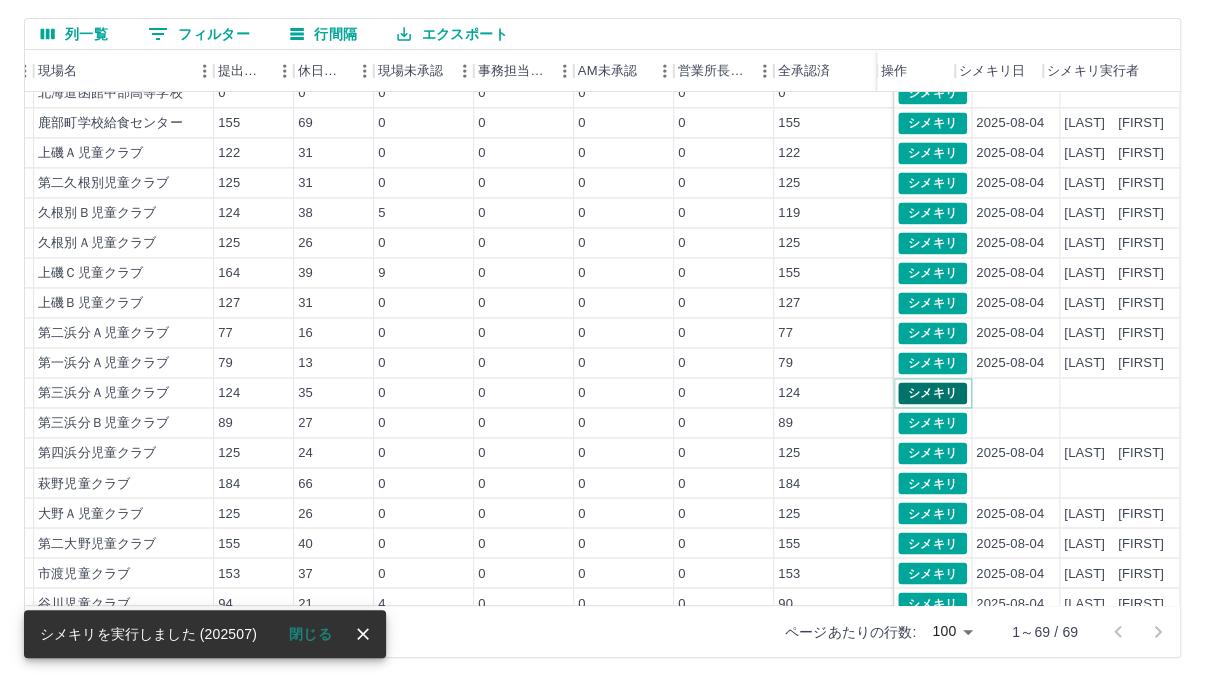 click on "シメキリ" at bounding box center [932, 393] 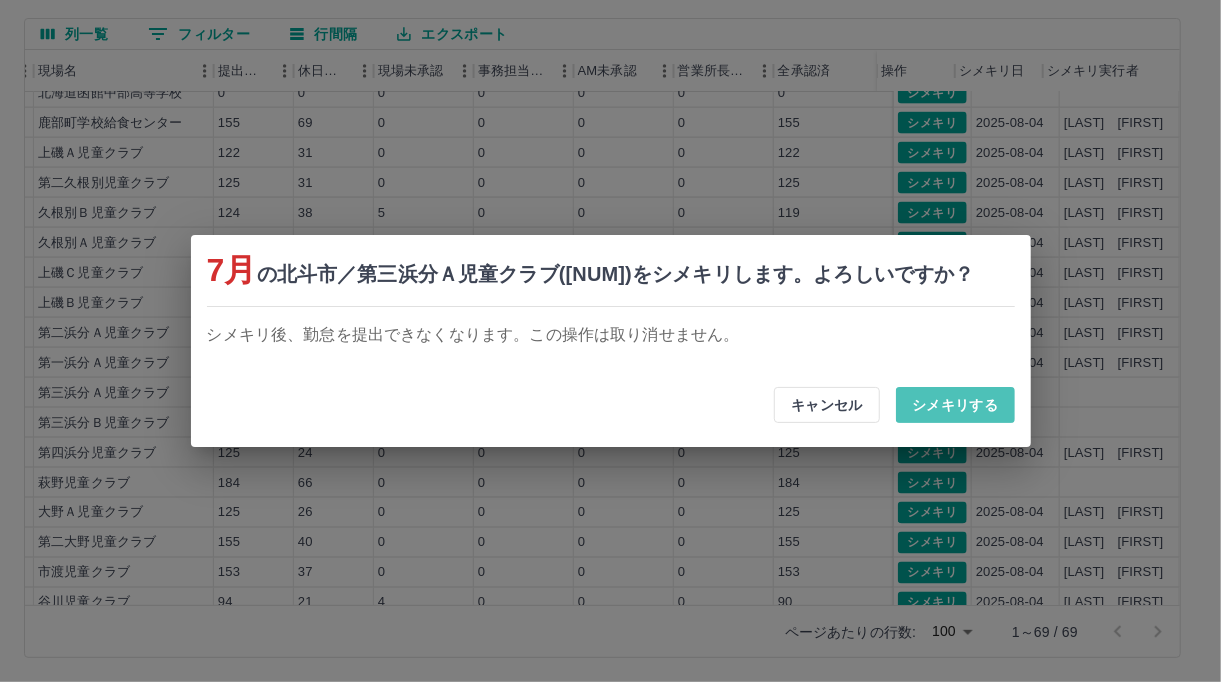click on "シメキリする" at bounding box center [955, 405] 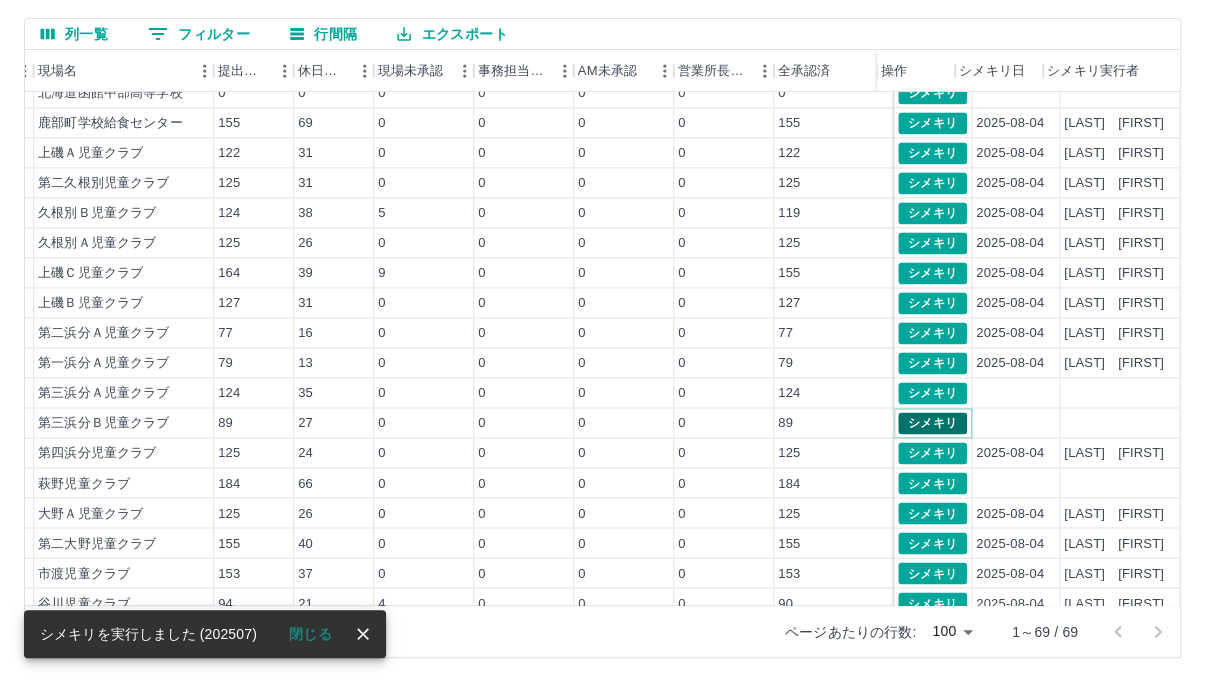 click on "シメキリ" at bounding box center [932, 423] 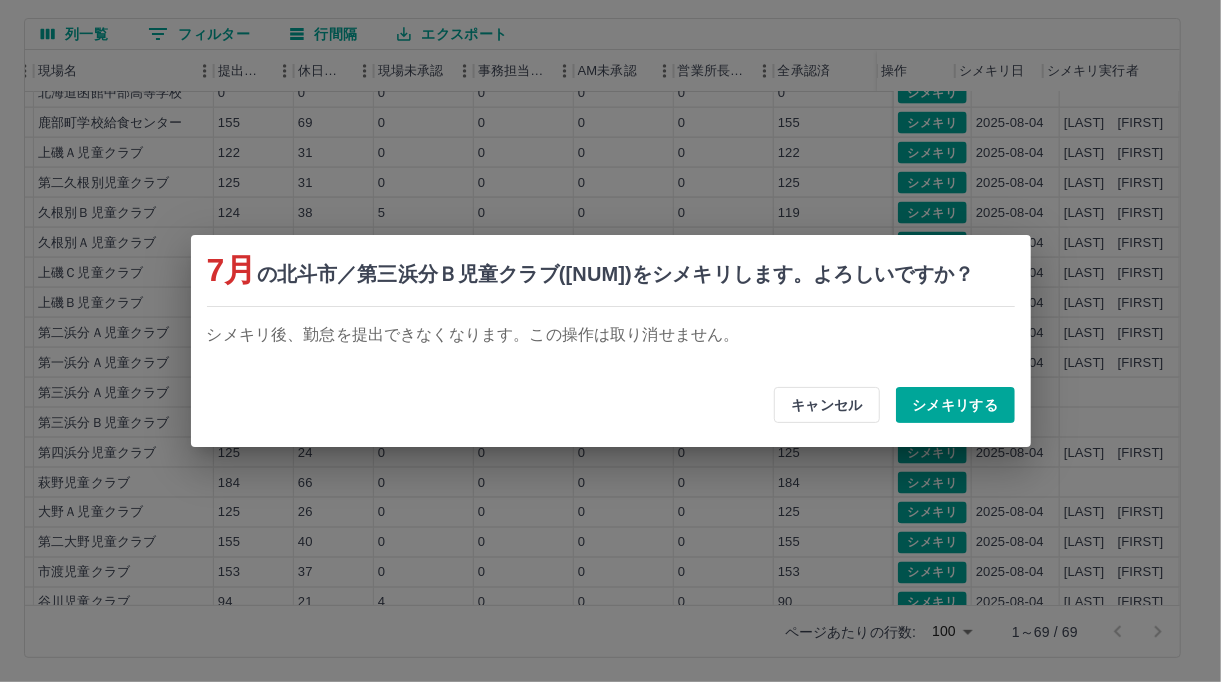 click on "シメキリする" at bounding box center (955, 405) 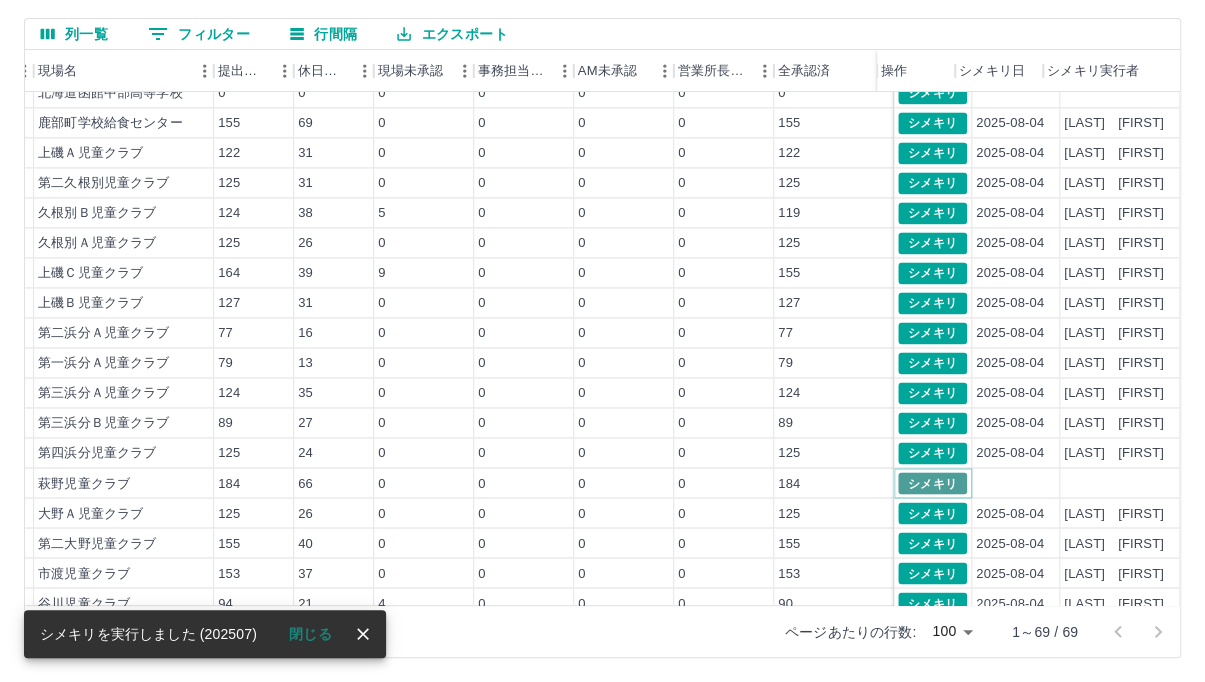 click on "シメキリ" at bounding box center [932, 483] 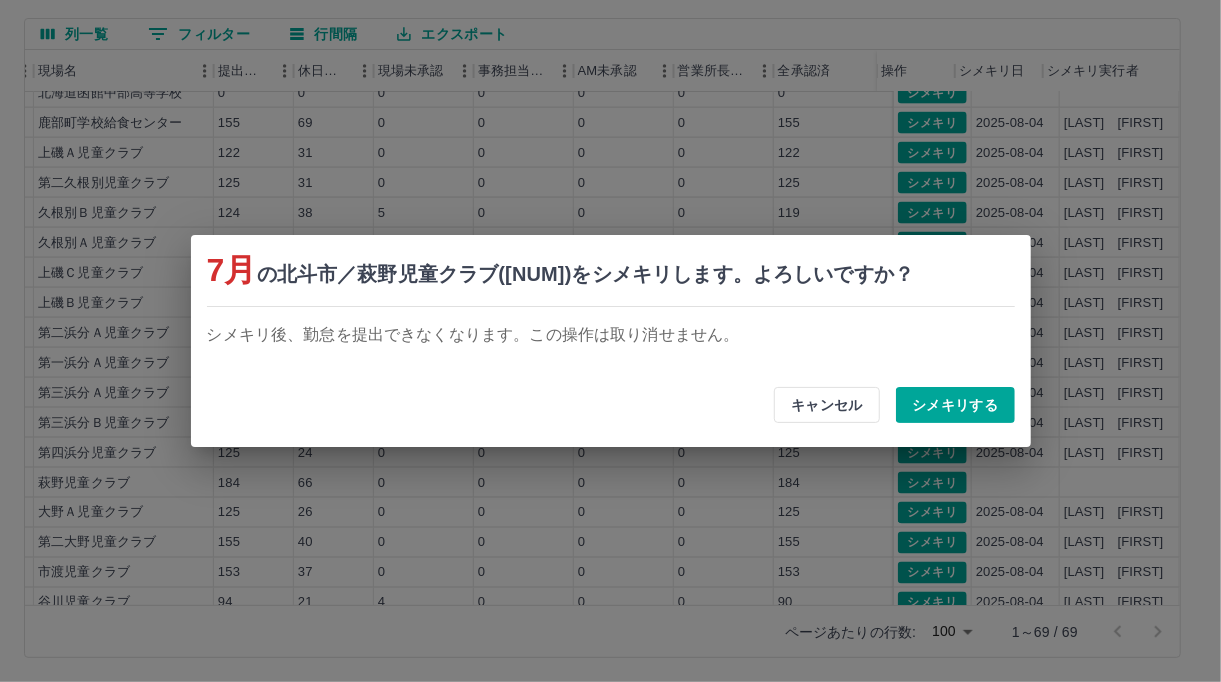 click on "シメキリする" at bounding box center [955, 405] 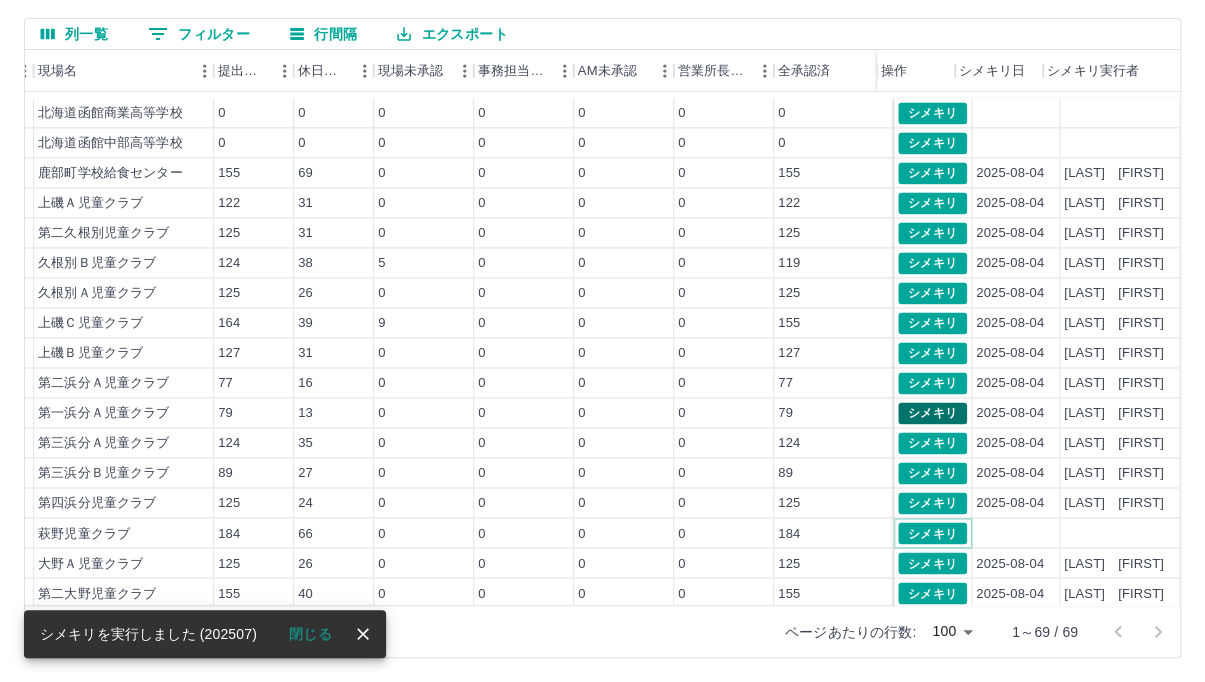 scroll, scrollTop: 1474, scrollLeft: 271, axis: both 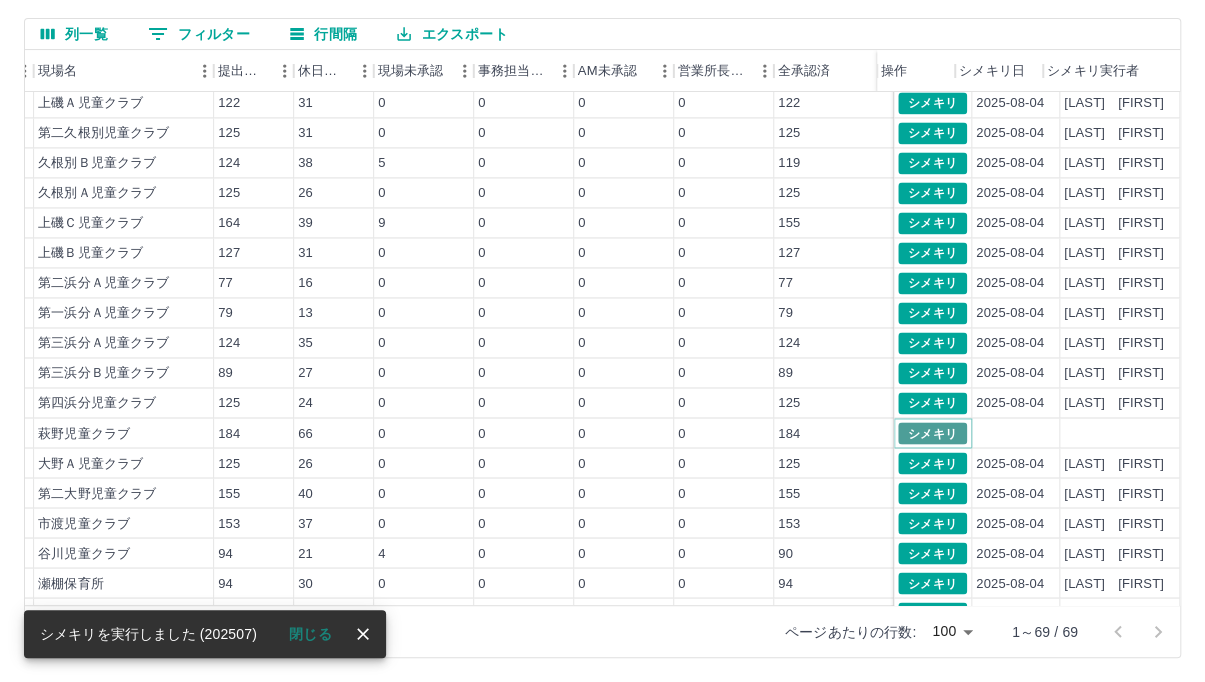 click on "シメキリ" at bounding box center (932, 433) 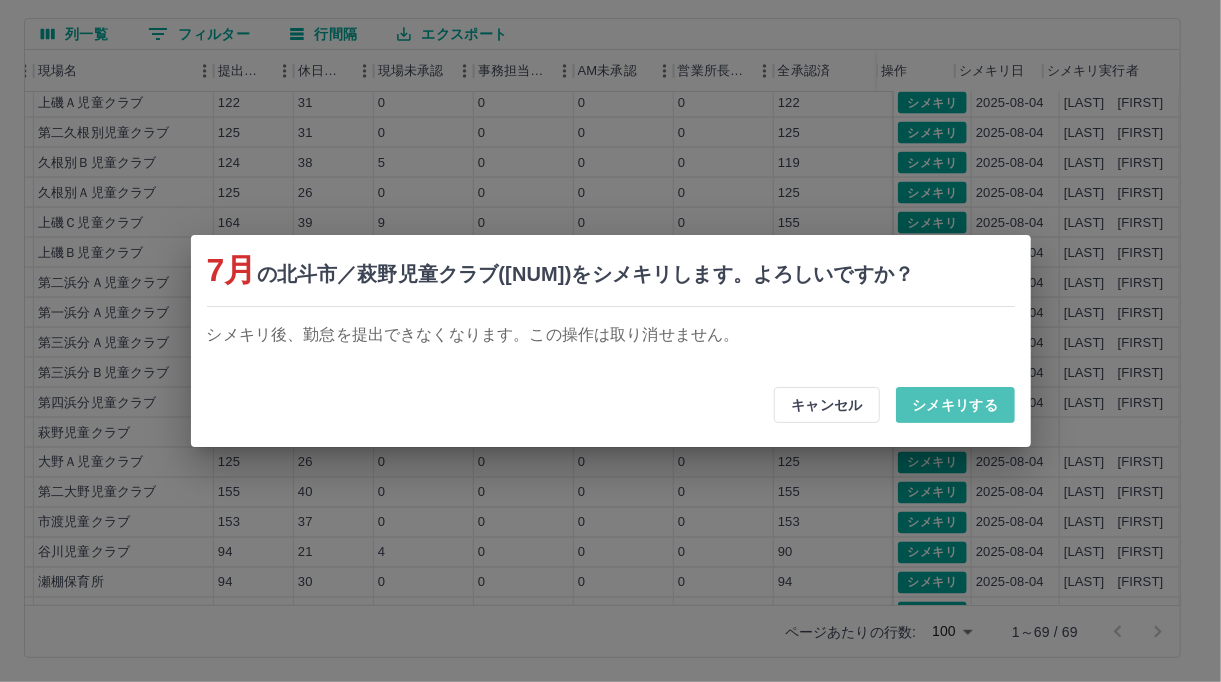 click on "シメキリする" at bounding box center [955, 405] 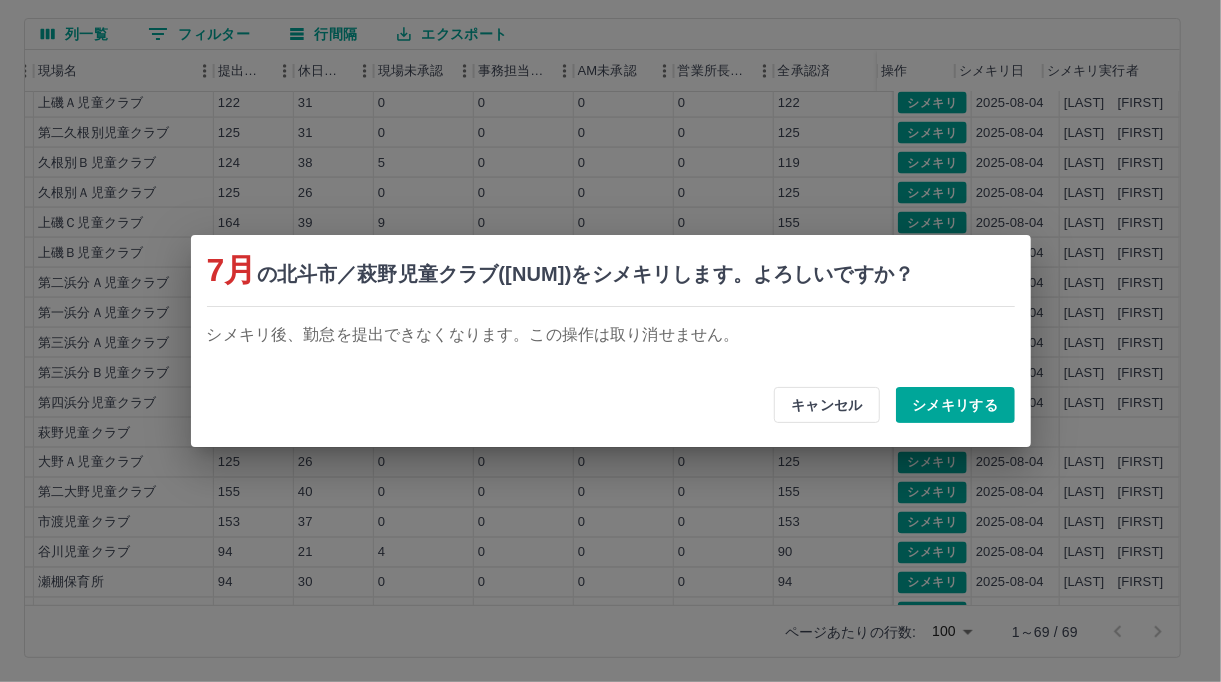 click on "シメキリする" at bounding box center (955, 405) 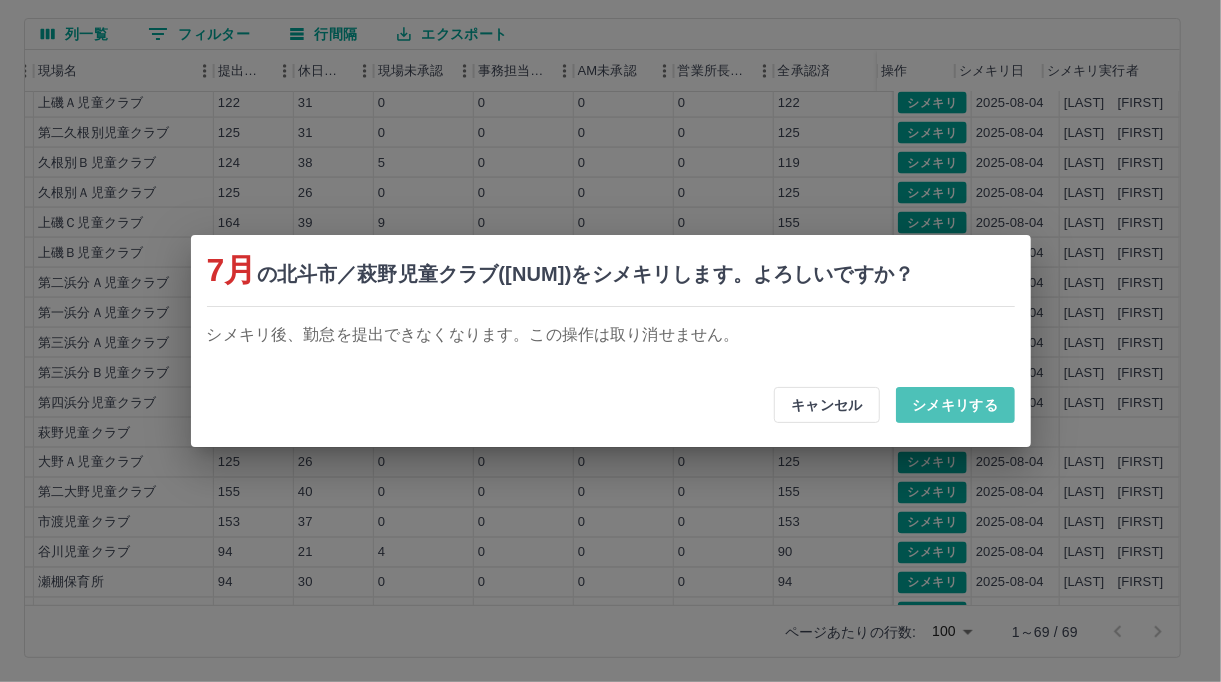 click on "シメキリする" at bounding box center (955, 405) 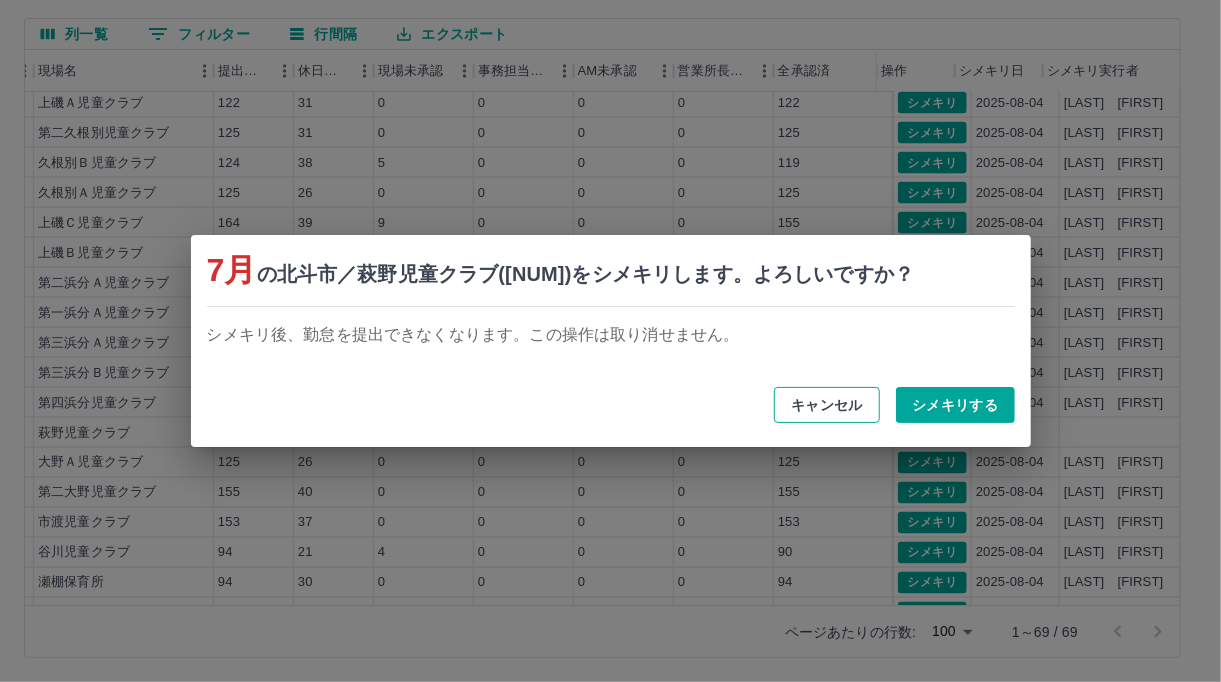 click on "キャンセル" at bounding box center (827, 405) 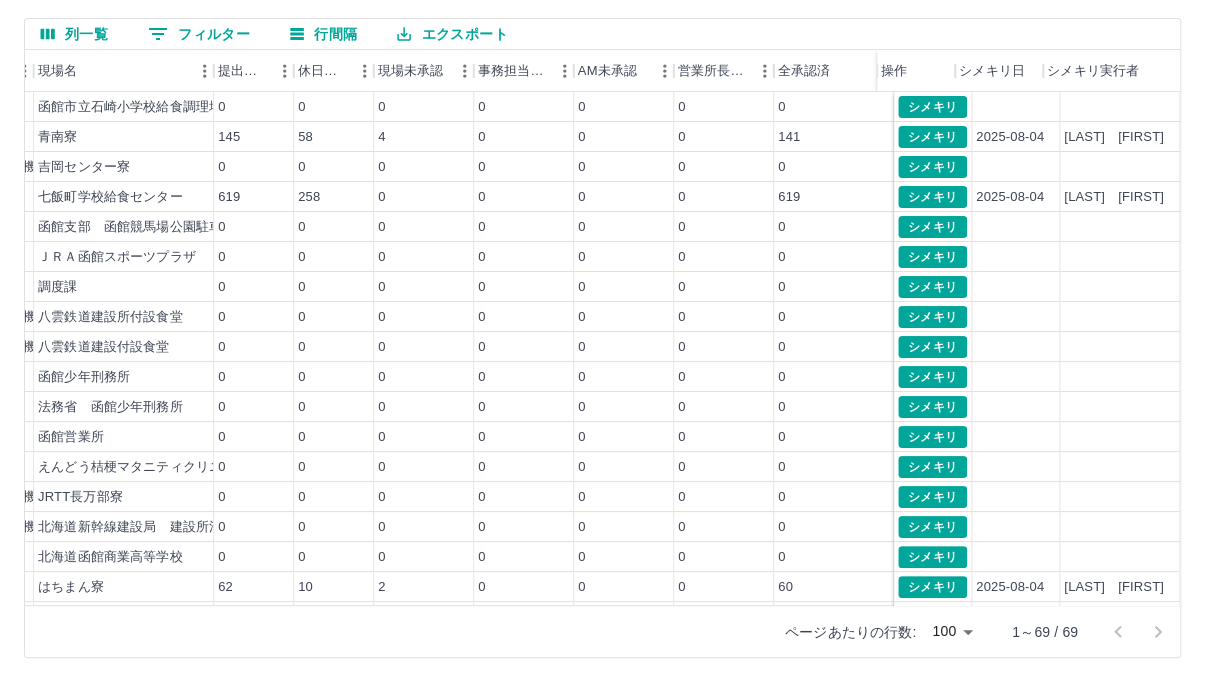 scroll, scrollTop: 0, scrollLeft: 271, axis: horizontal 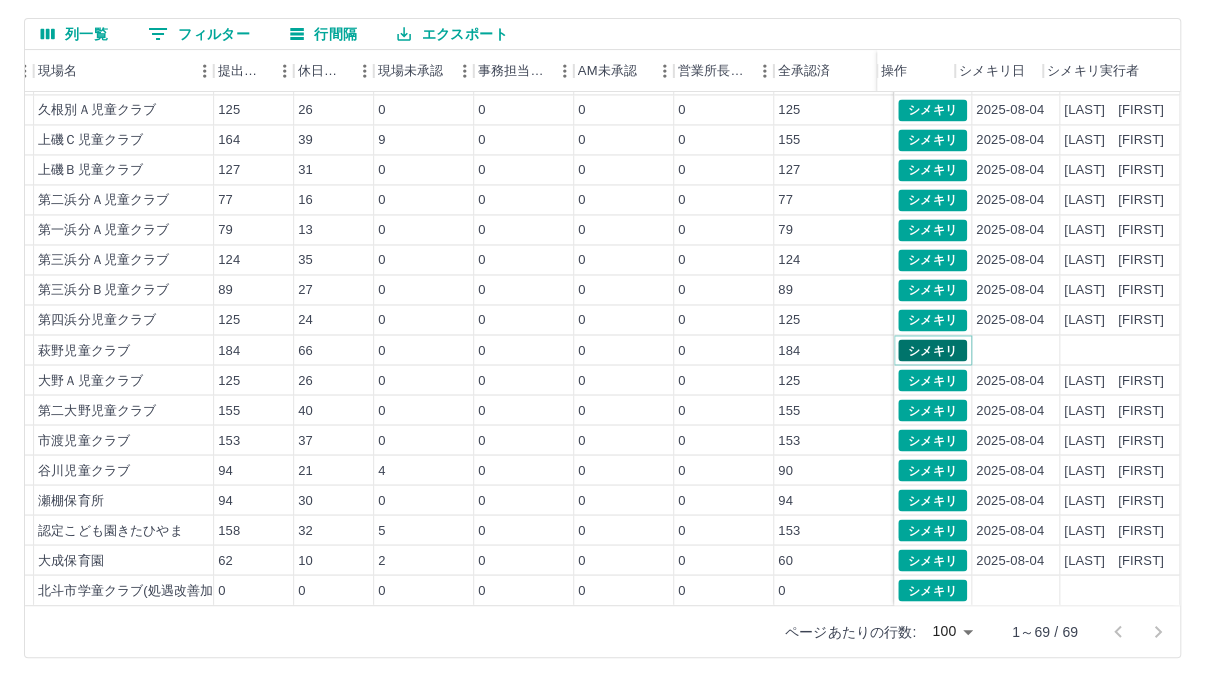 click on "シメキリ" at bounding box center (932, 350) 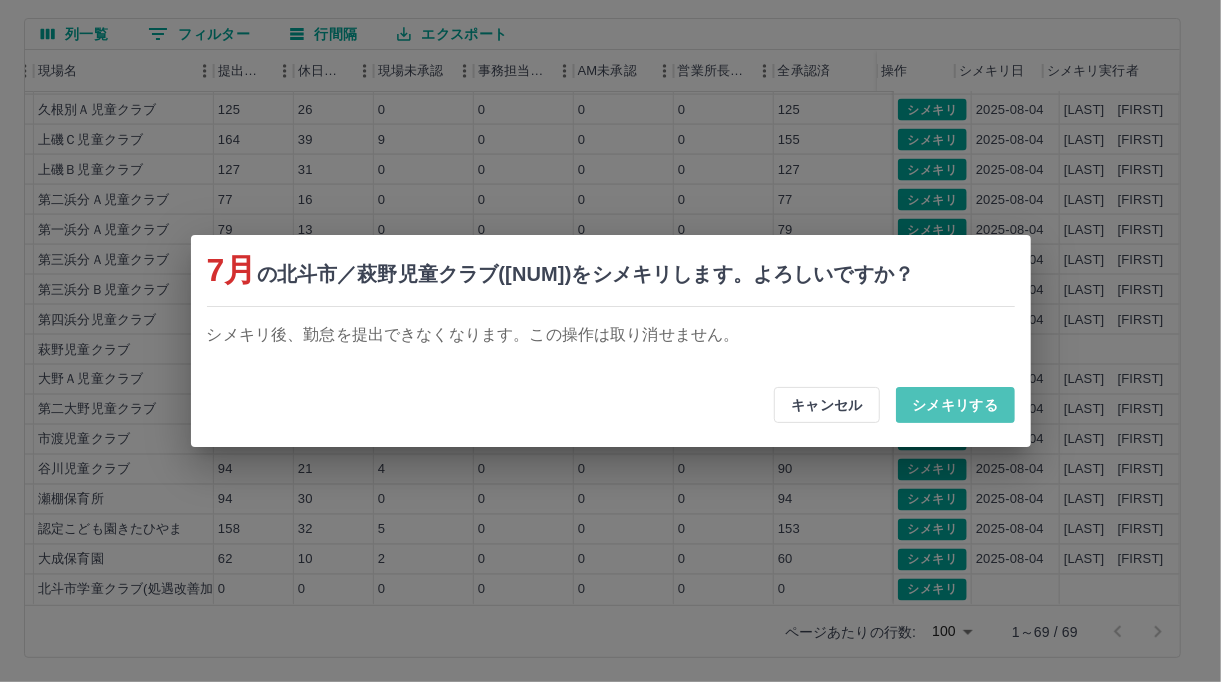 click on "シメキリする" at bounding box center [955, 405] 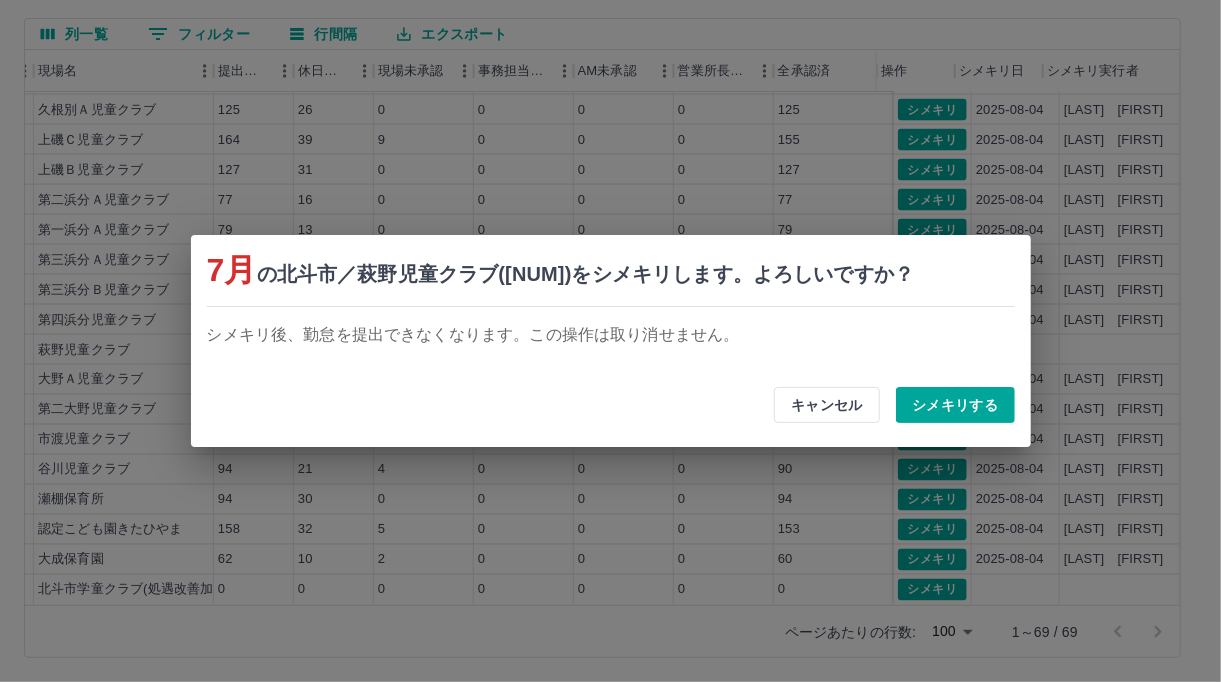 click on "シメキリする" at bounding box center [955, 405] 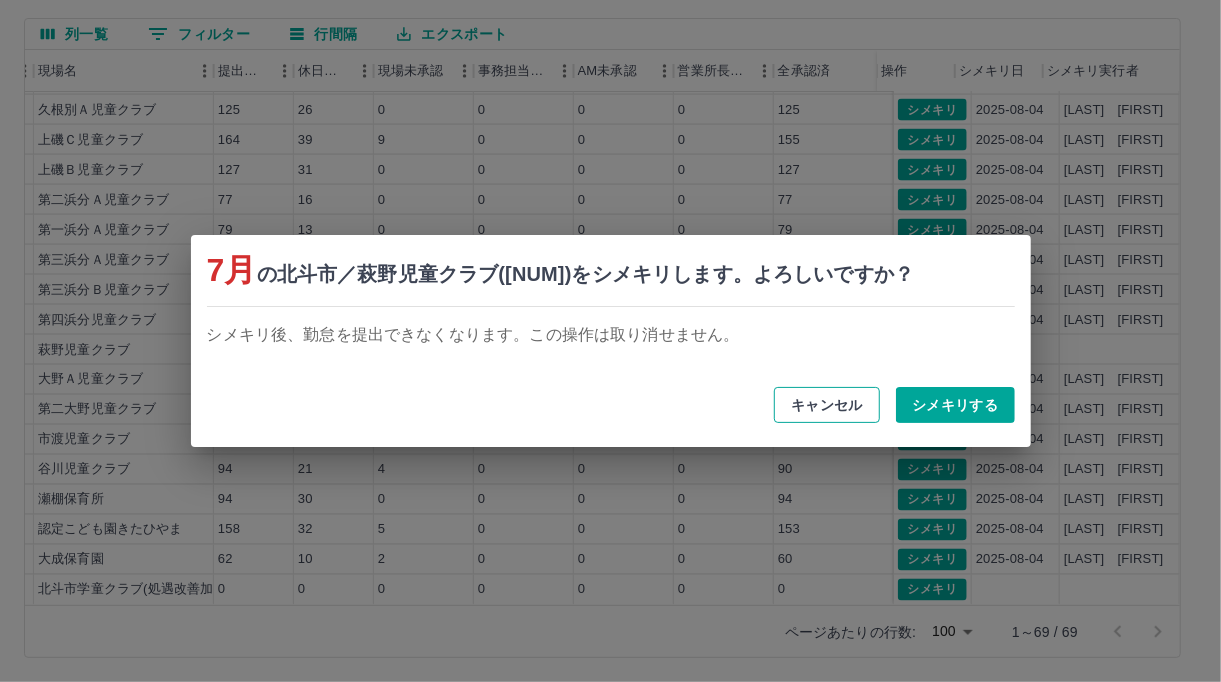 click on "キャンセル" at bounding box center (827, 405) 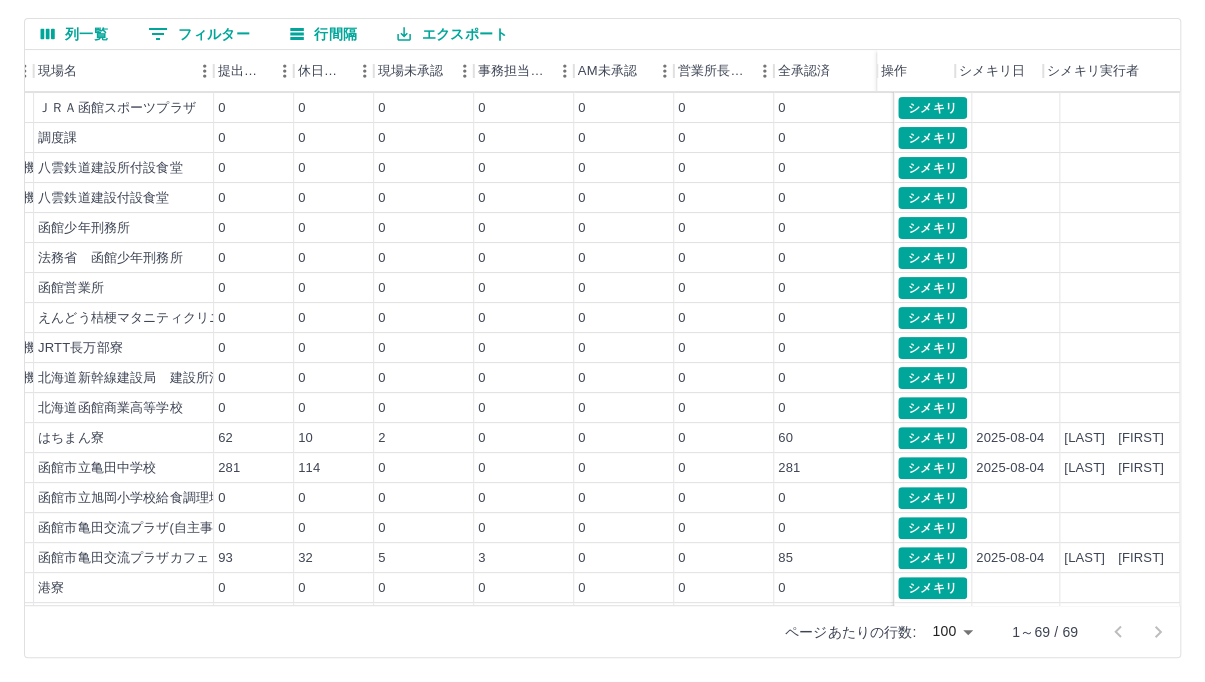 scroll, scrollTop: 0, scrollLeft: 271, axis: horizontal 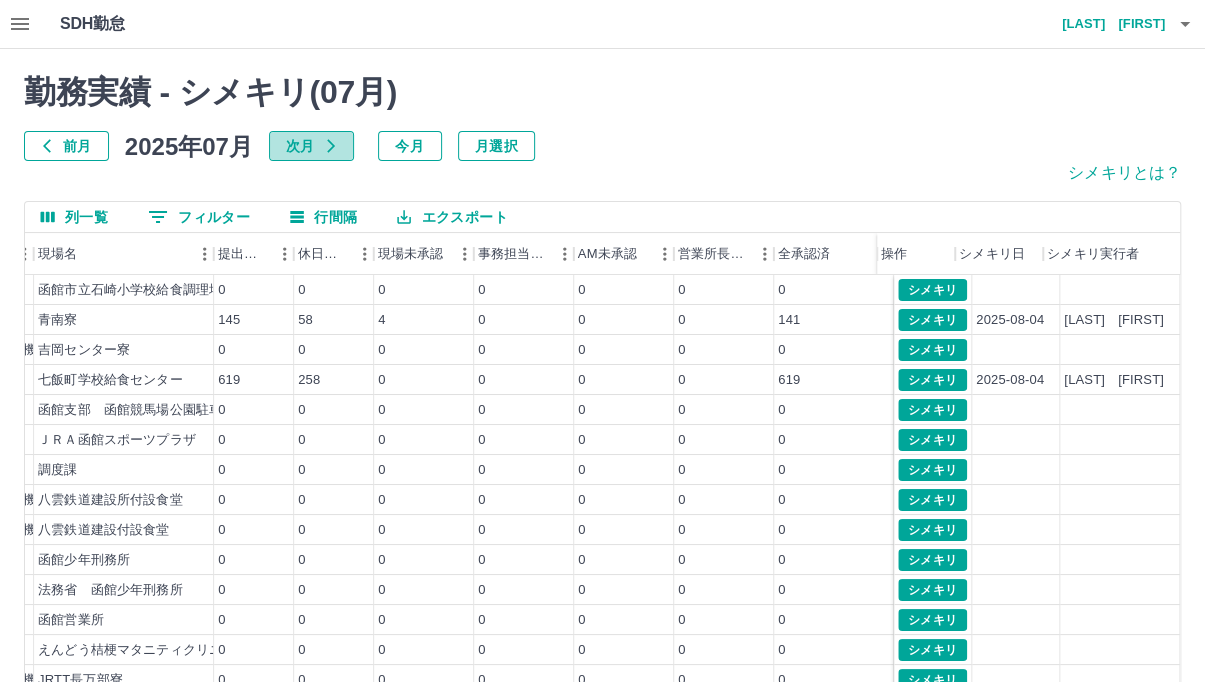 click on "次月" at bounding box center (311, 146) 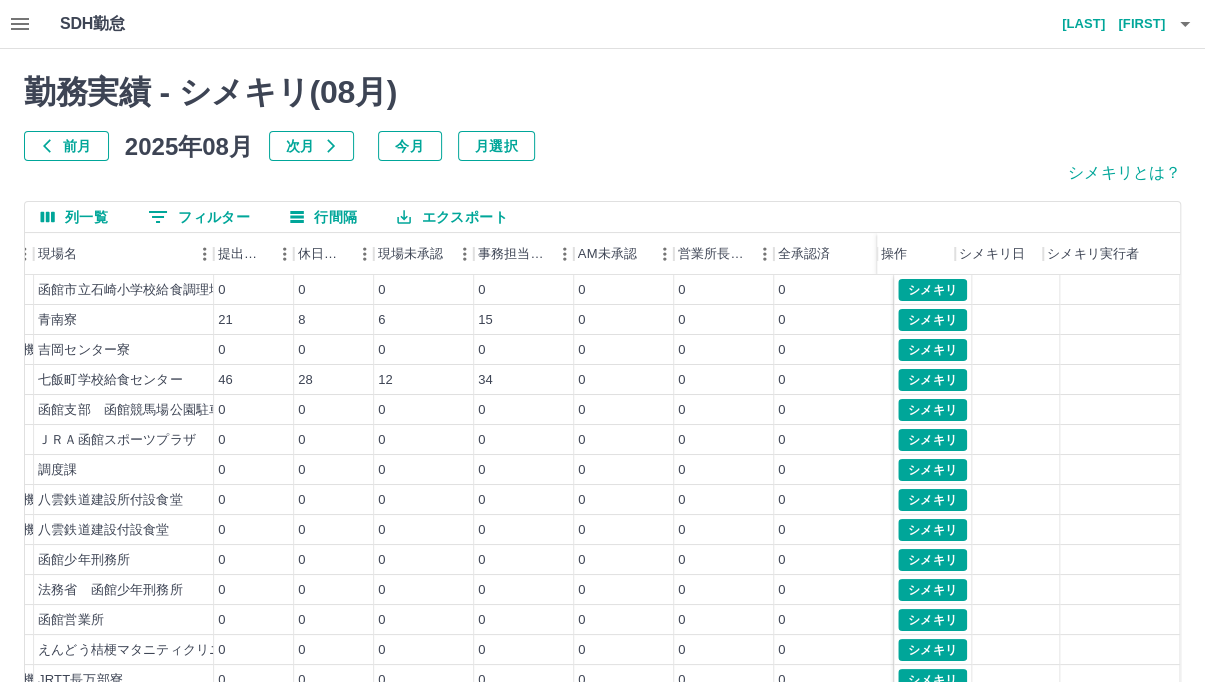 click on "前月" at bounding box center [66, 146] 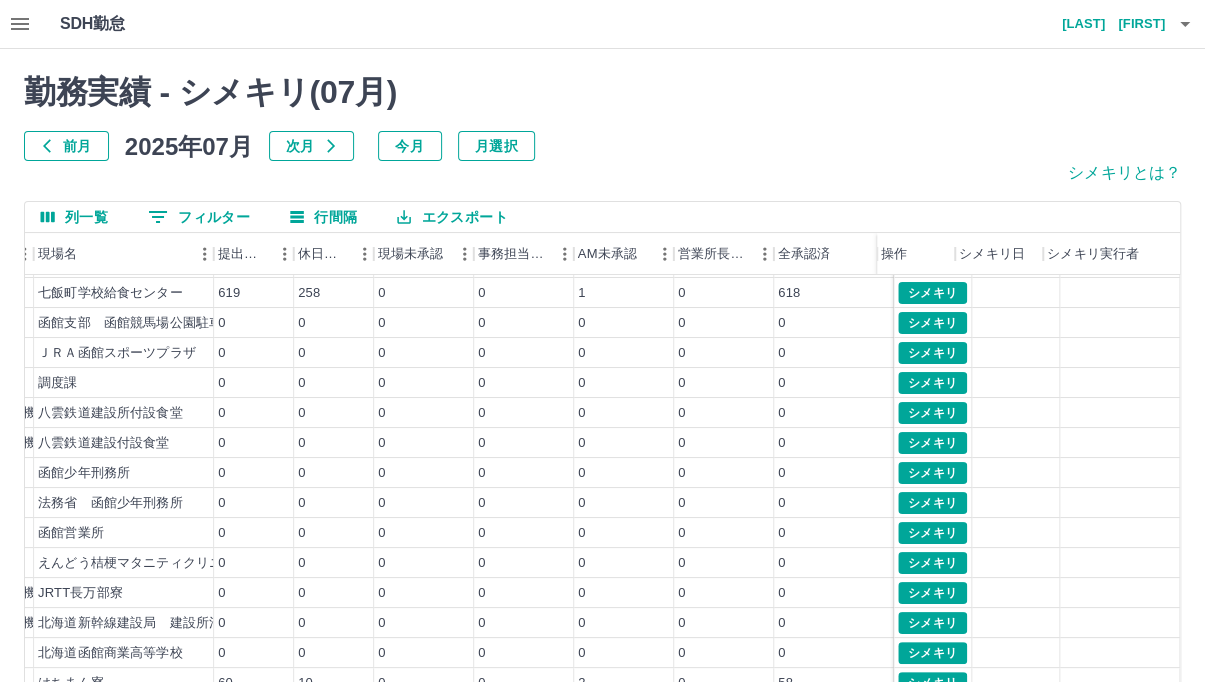 scroll, scrollTop: 103, scrollLeft: 271, axis: both 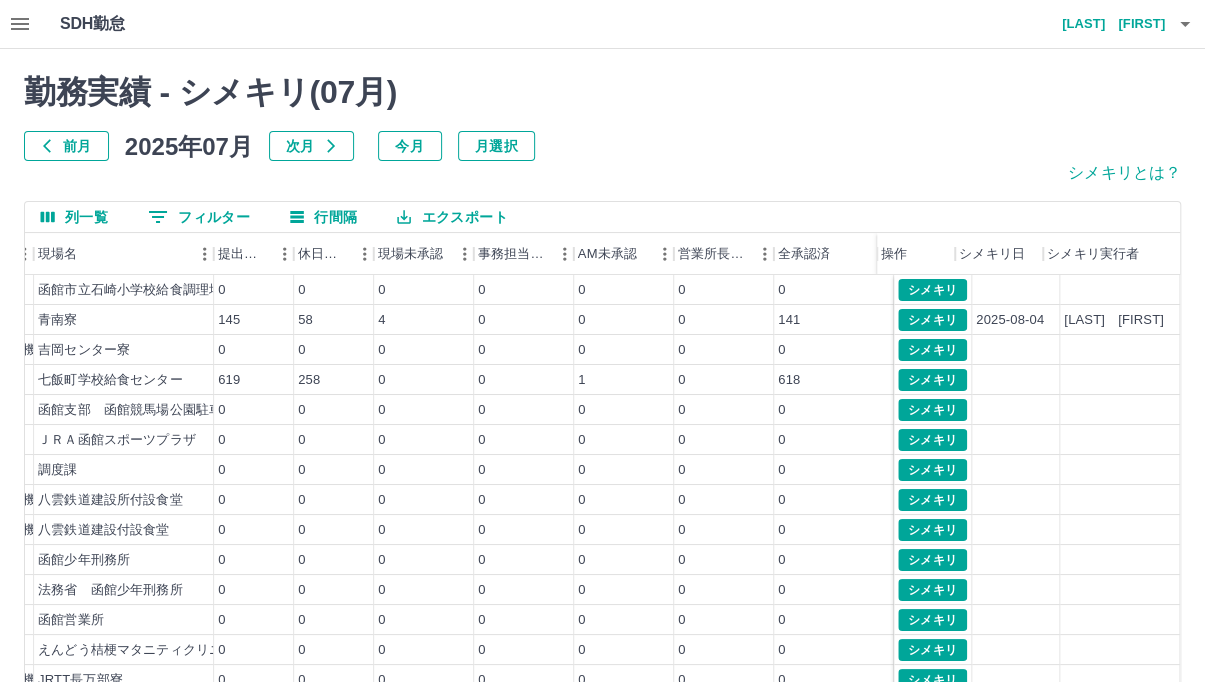 click 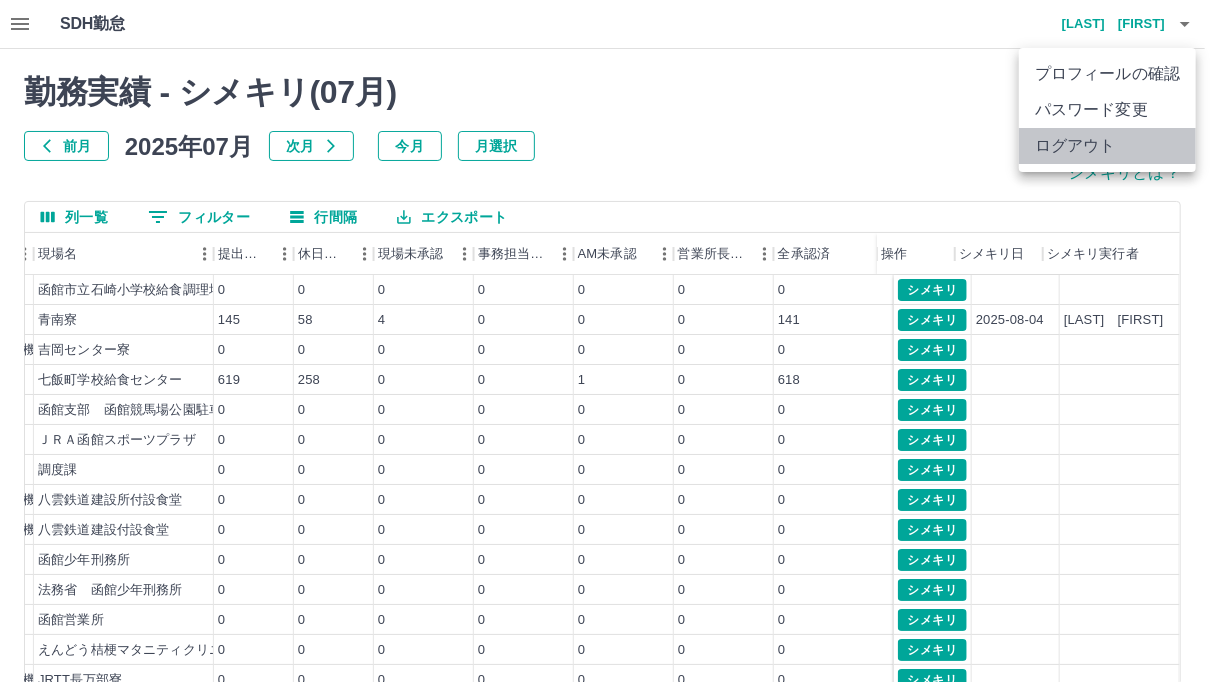 click on "ログアウト" at bounding box center [1107, 146] 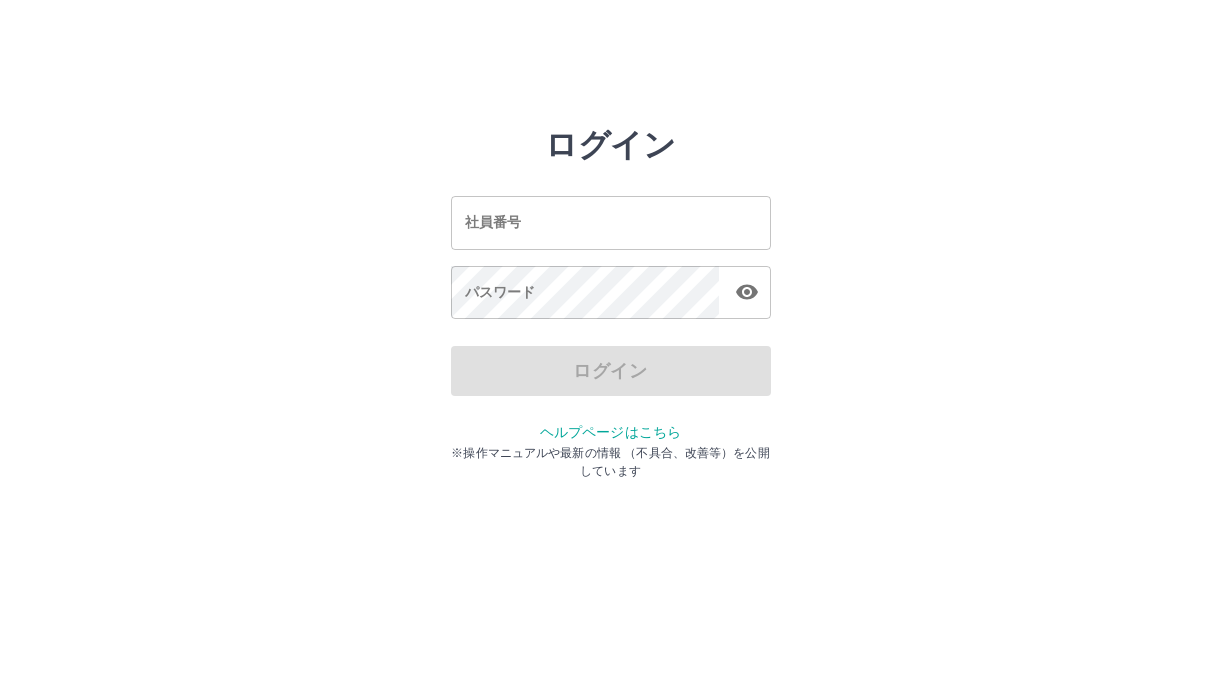 scroll, scrollTop: 0, scrollLeft: 0, axis: both 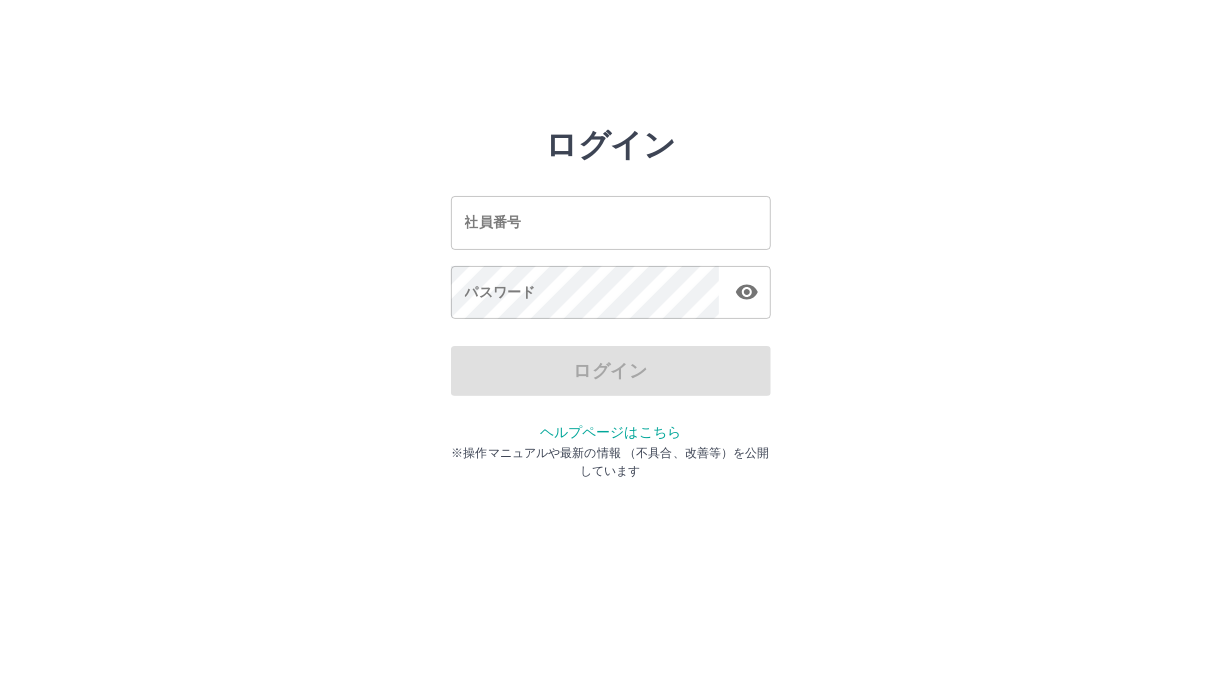 click on "社員番号" at bounding box center [611, 222] 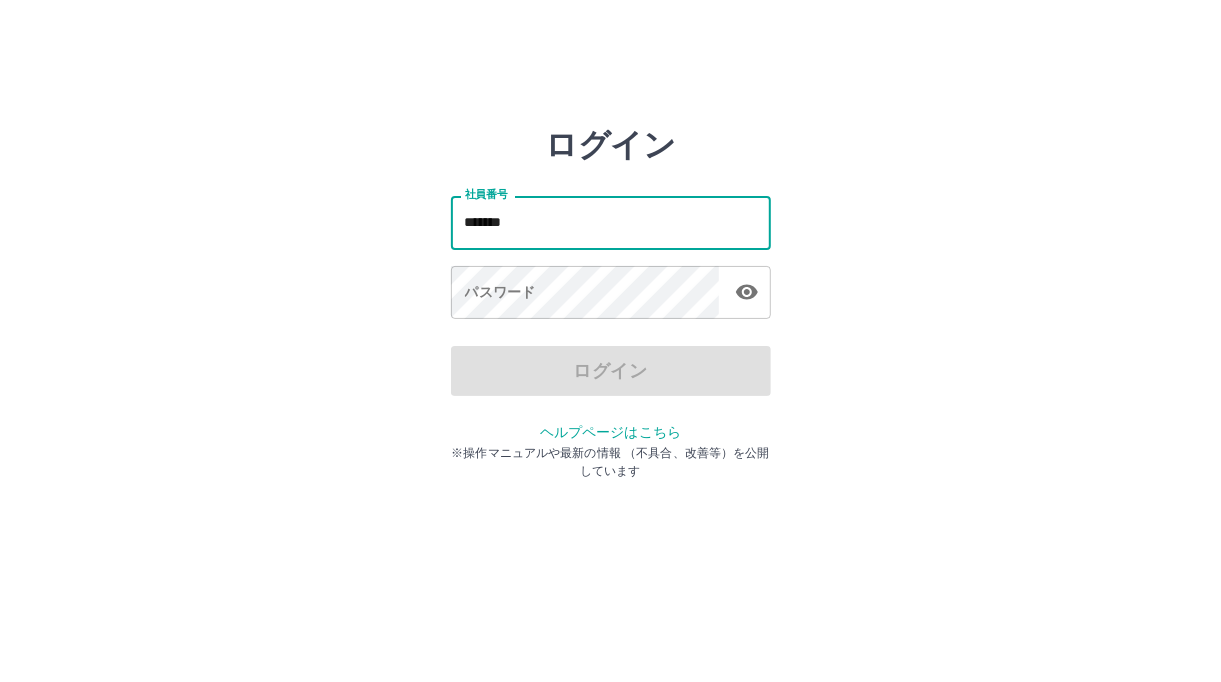type on "*******" 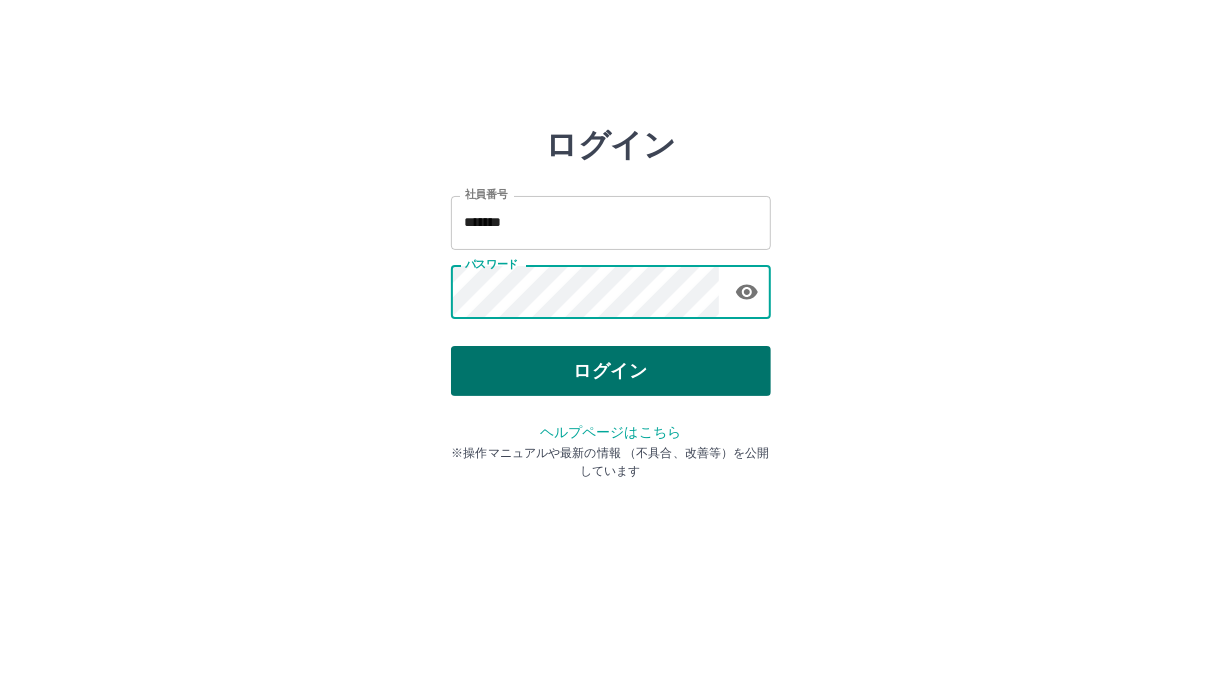 click on "ログイン" at bounding box center (611, 371) 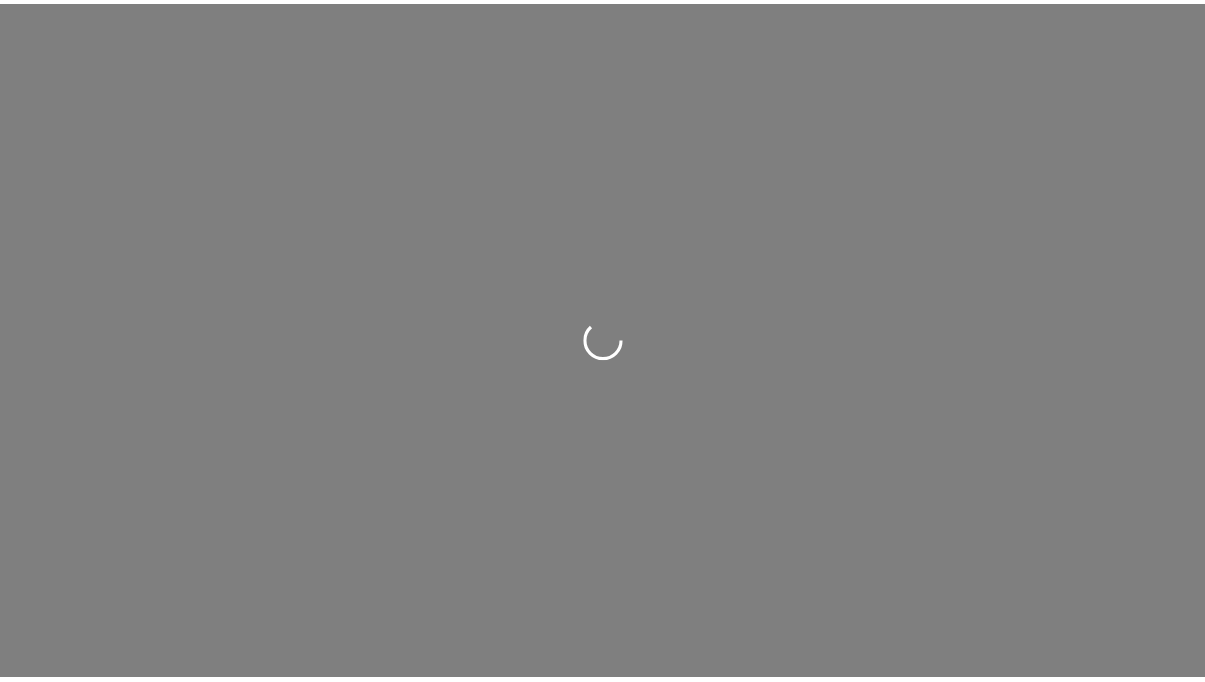 scroll, scrollTop: 0, scrollLeft: 0, axis: both 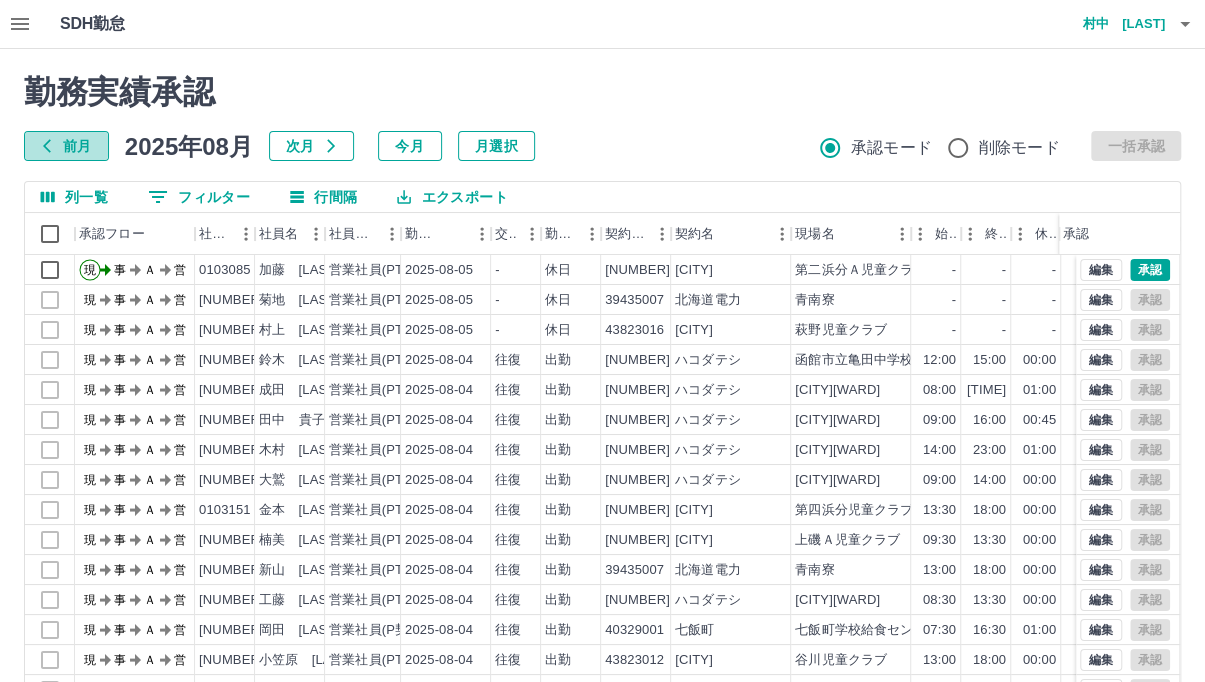 click 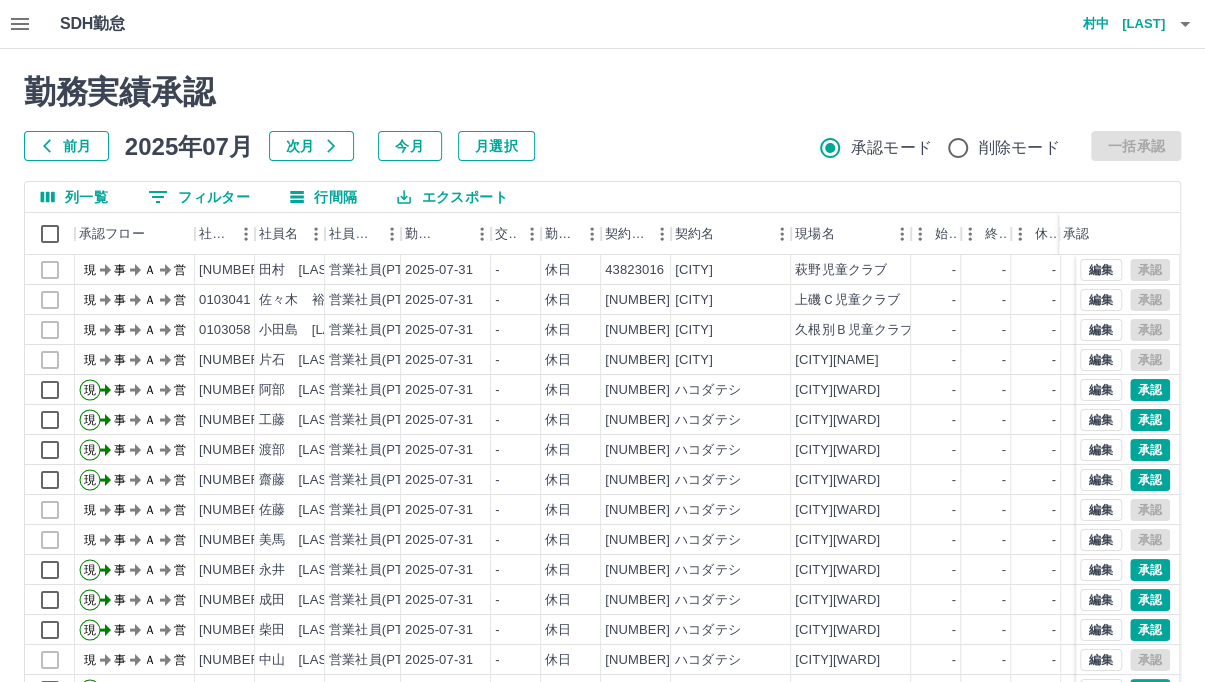 click 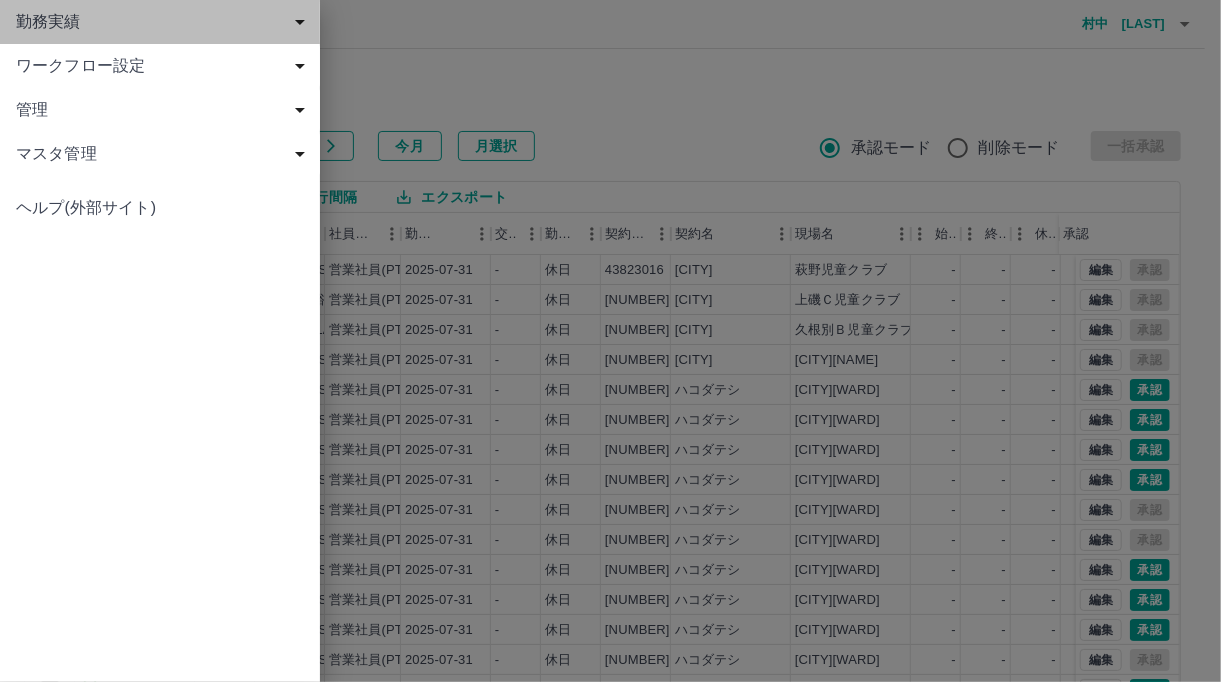 click on "勤務実績" at bounding box center [164, 22] 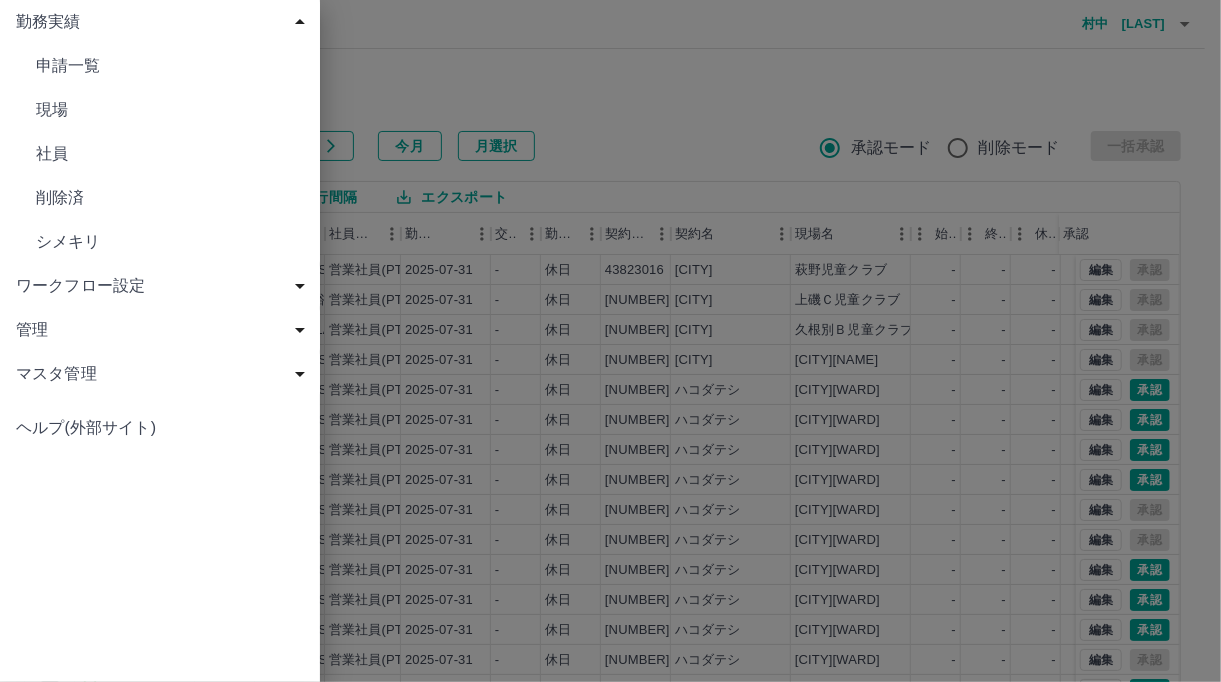 click on "シメキリ" at bounding box center [160, 242] 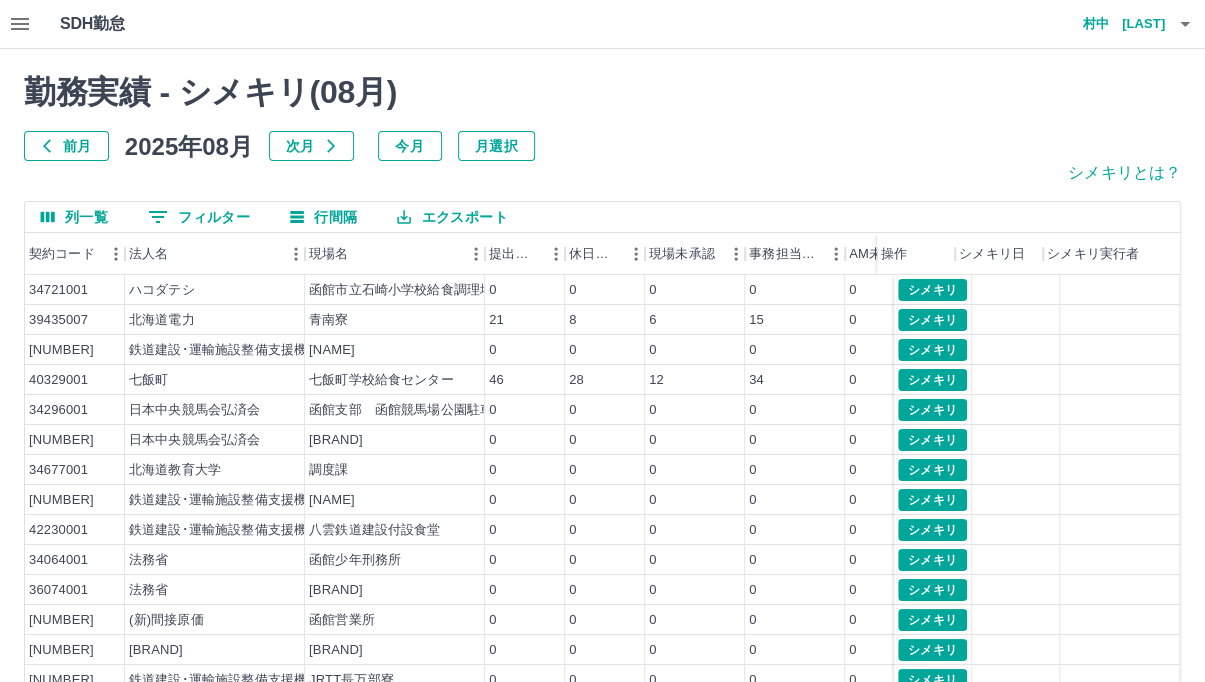 click on "前月" at bounding box center (66, 146) 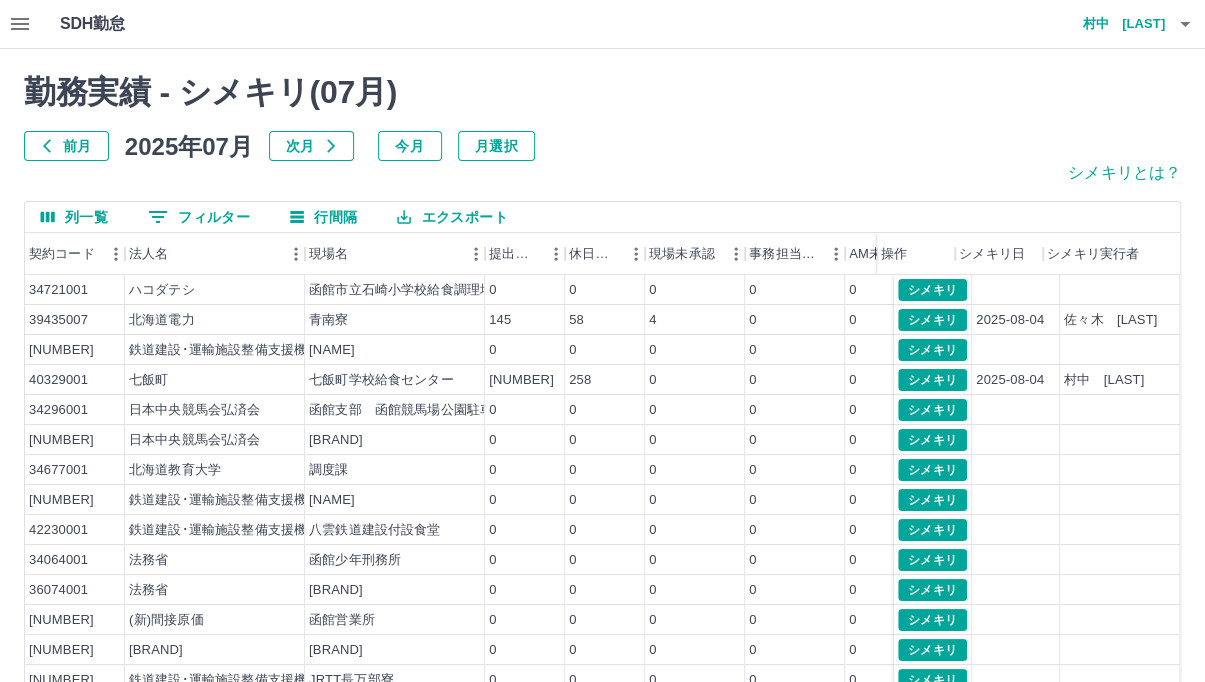 scroll, scrollTop: 103, scrollLeft: 0, axis: vertical 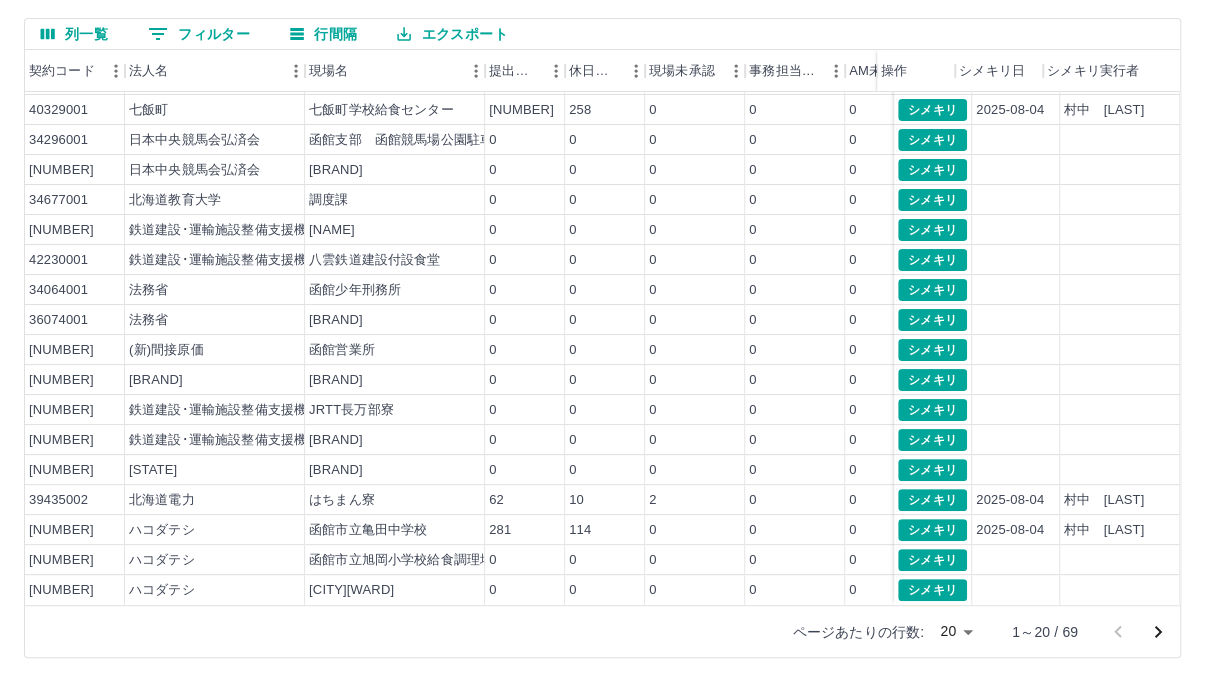 click on "SDH勤怠 村中　珠美 勤務実績 - シメキリ( 07 月) 前月 2025年07月 次月 今月 月選択 シメキリとは？ 列一覧 0 フィルター 行間隔 エクスポート 契約コード 法人名 現場名 提出件数 休日件数 現場未承認 事務担当未承認 AM未承認 営業所長未承認 全承認済 操作 シメキリ日 シメキリ実行者 39435007 北海道電力 青南寮 145 58 4 0 0 0 141 20131001 鉄道建設･運輸施設整備支援機構 吉岡センター寮 0 0 0 0 0 0 0 40329001 七飯町 七飯町学校給食センター 619 258 0 0 0 0 619 34296001 日本中央競馬会弘済会 函館支部　函館競馬場公園駐車場 0 0 0 0 0 0 0 20132001 日本中央競馬会弘済会 ＪＲＡ函館スポーツプラザ 0 0 0 0 0 0 0 34677001 北海道教育大学 調度課 0 0 0 0 0 0 0 39373001 鉄道建設･運輸施設整備支援機構 八雲鉄道建設所付設食堂 0 0 0 0 0 0 0 42230001 鉄道建設･運輸施設整備支援機構 0 0 0 0 0 0 0 34064001 0" at bounding box center (602, 249) 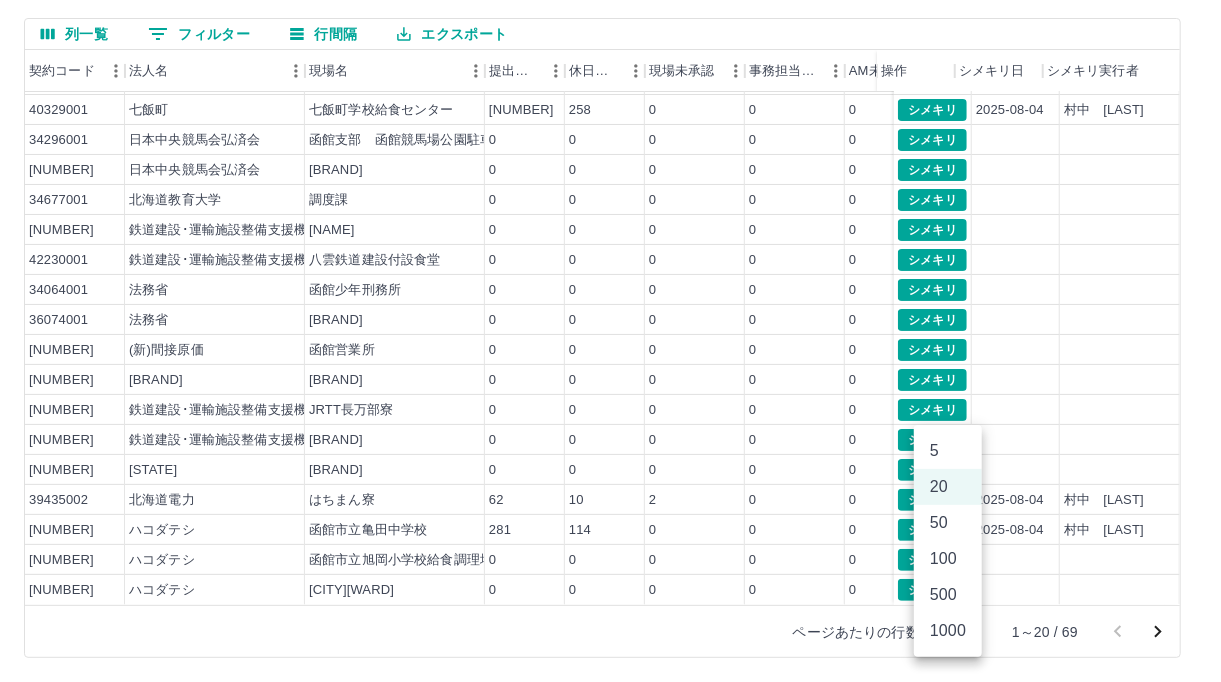 click on "500" at bounding box center (948, 595) 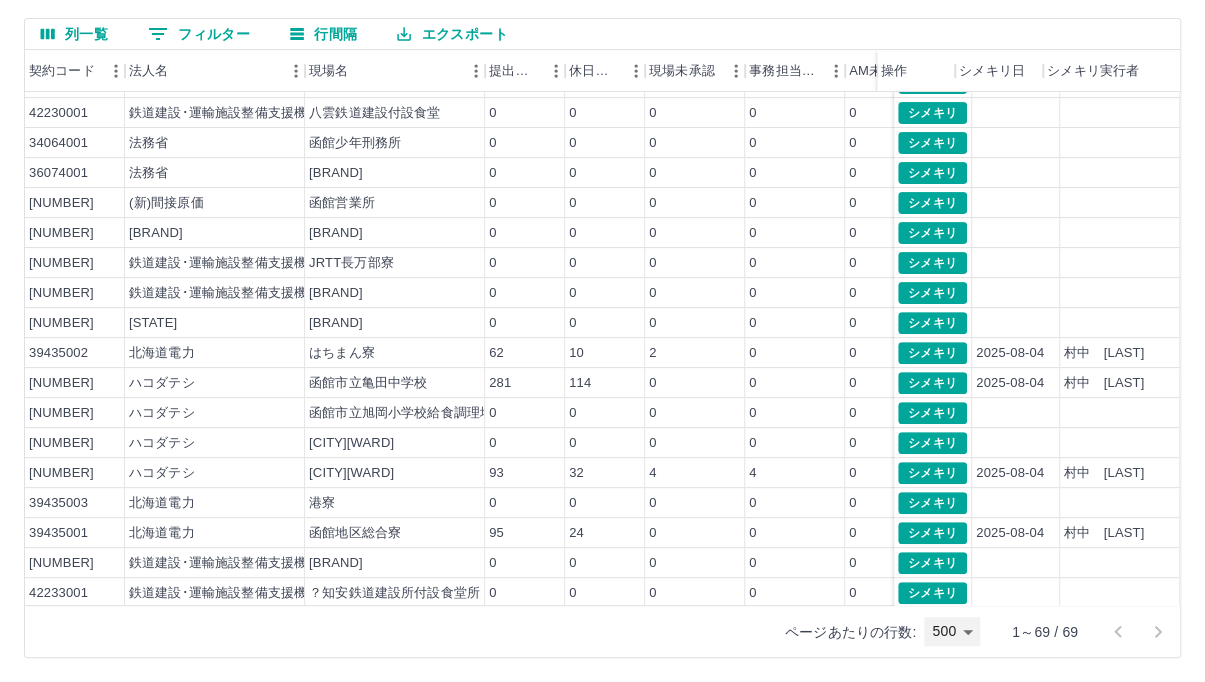 scroll, scrollTop: 232, scrollLeft: 0, axis: vertical 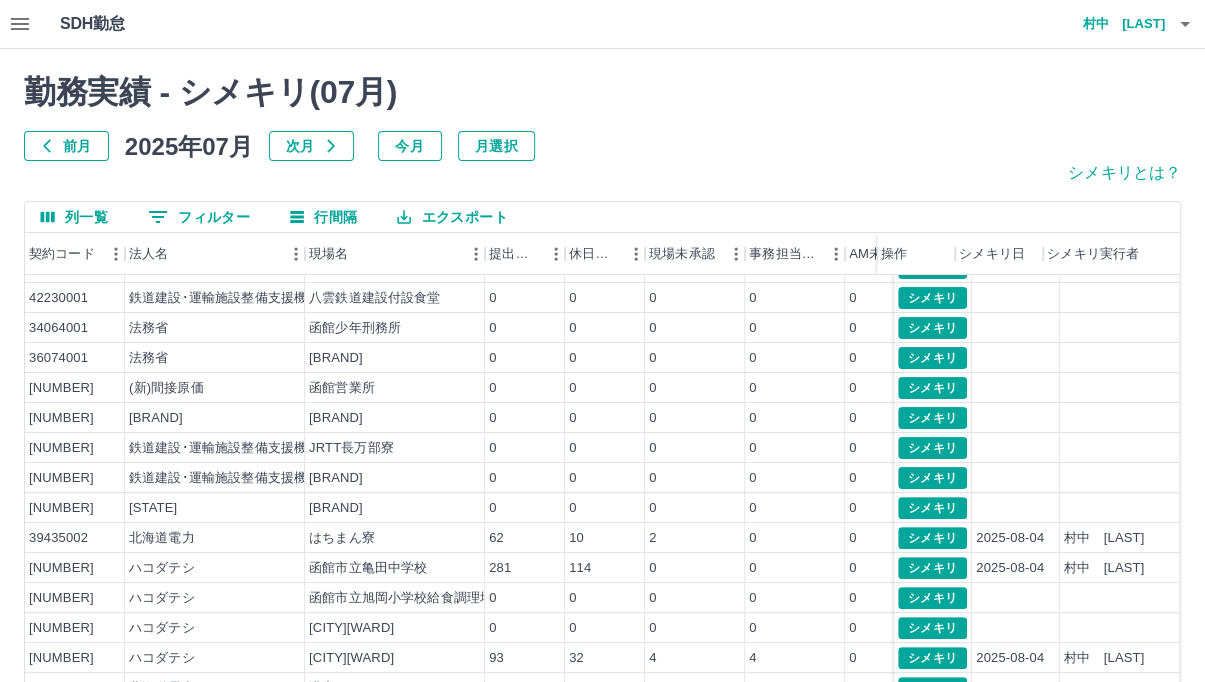 click at bounding box center [1185, 24] 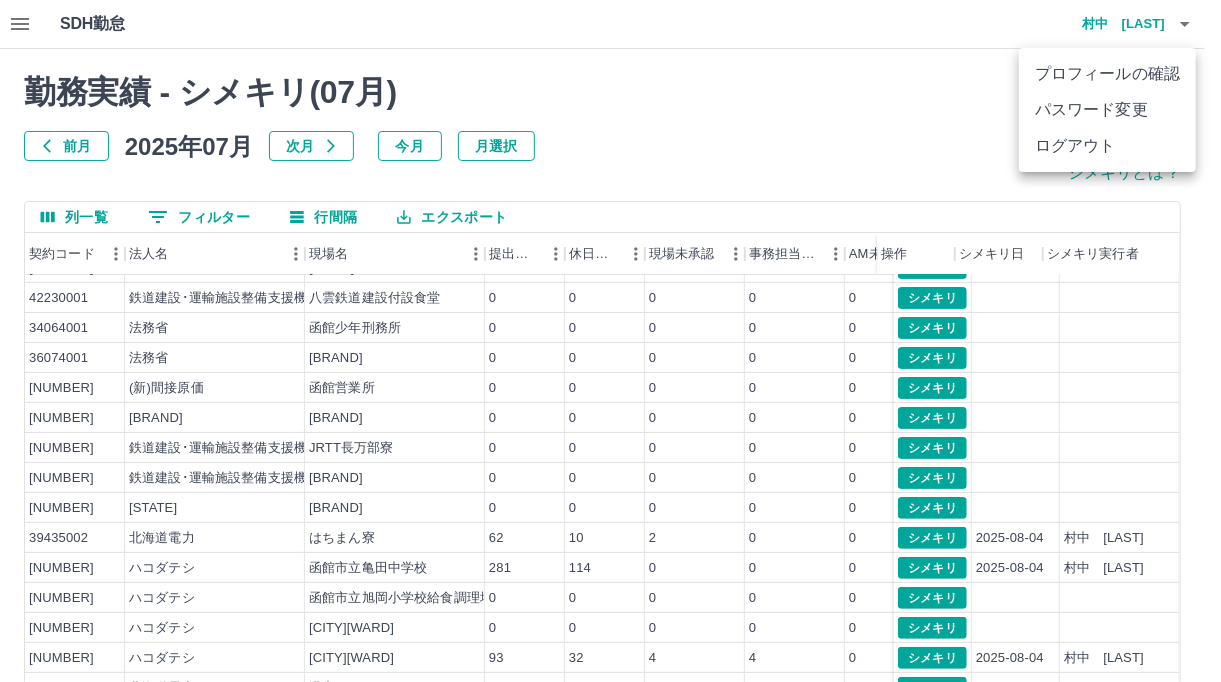 click on "ログアウト" at bounding box center [1107, 146] 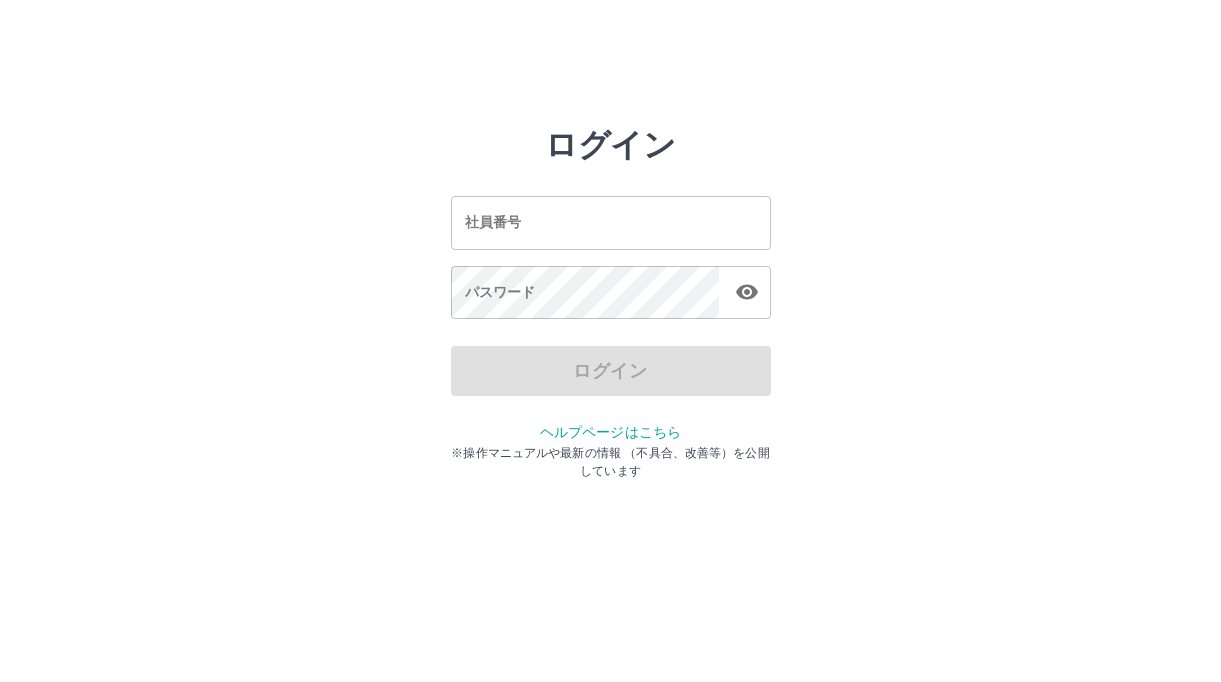 scroll, scrollTop: 0, scrollLeft: 0, axis: both 